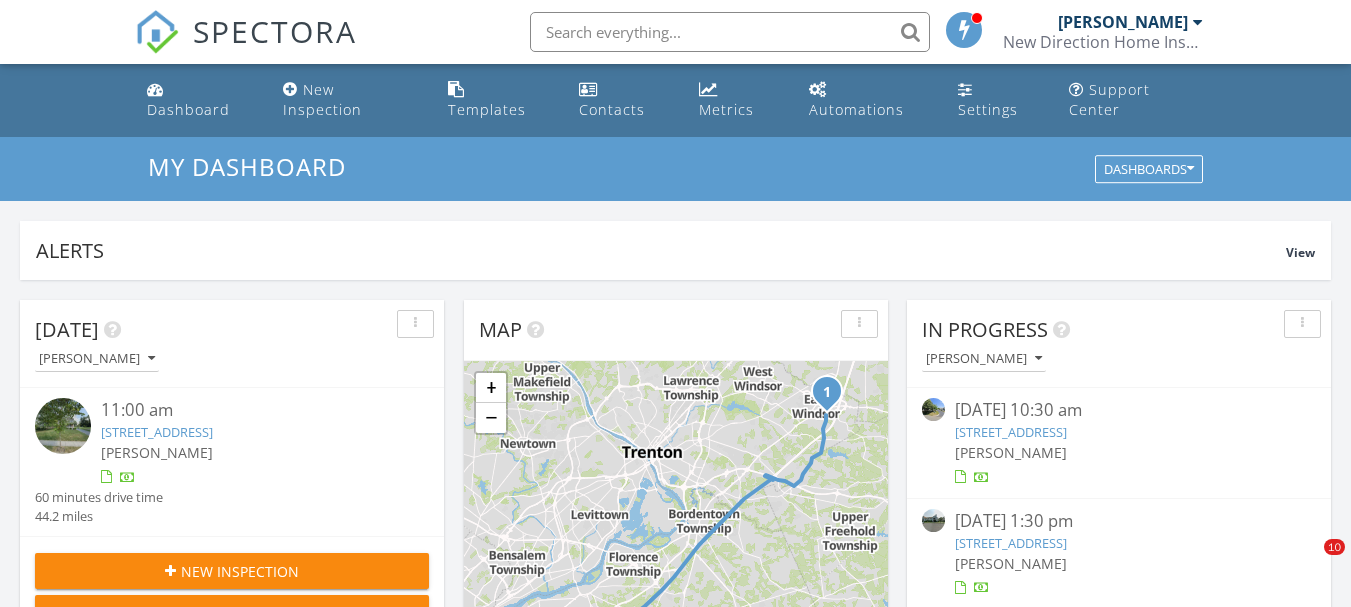 scroll, scrollTop: 1243, scrollLeft: 0, axis: vertical 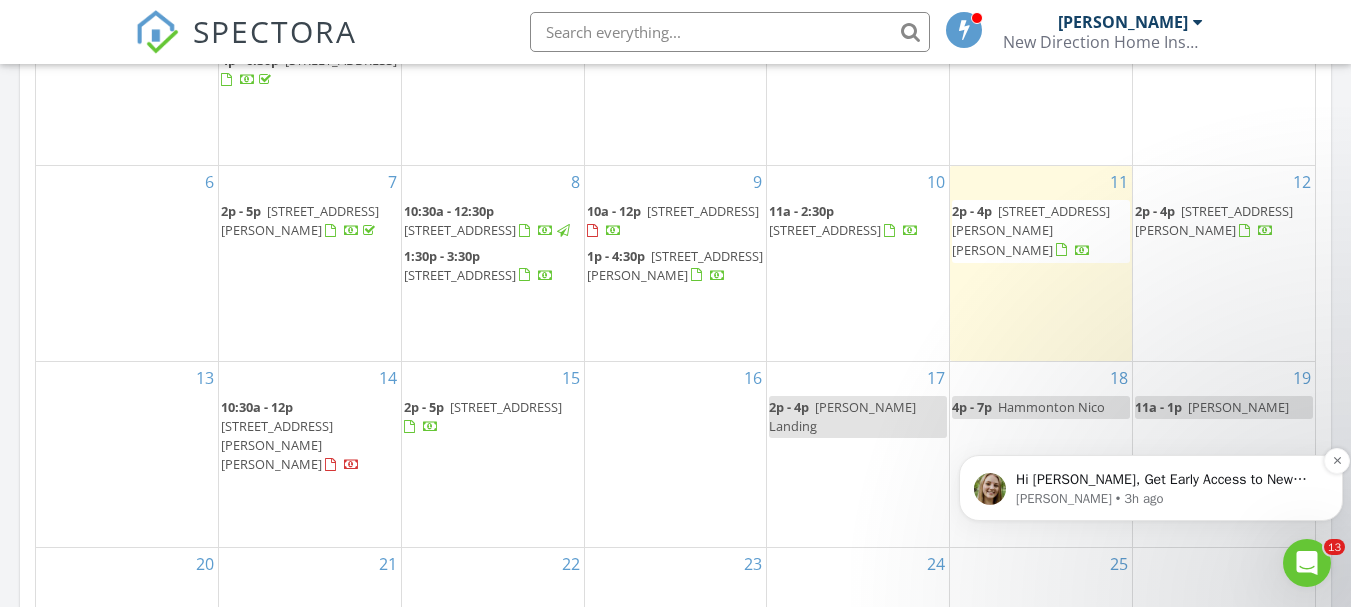 click on "Megan • 3h ago" at bounding box center [1167, 499] 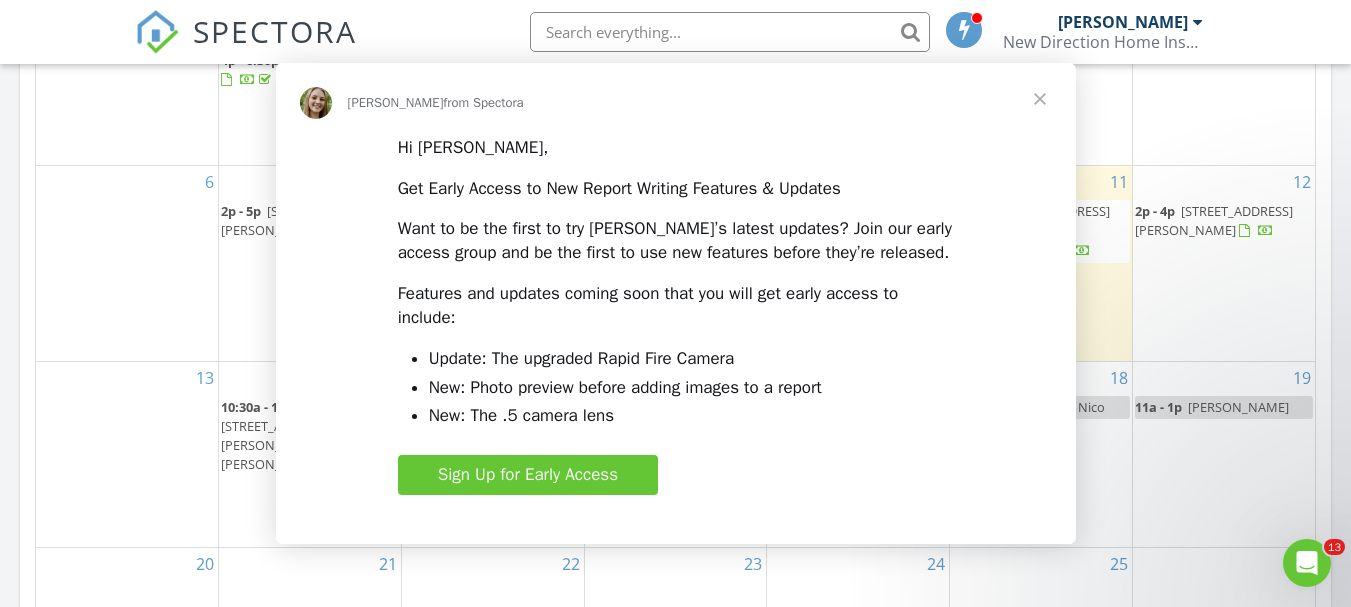 scroll, scrollTop: 0, scrollLeft: 0, axis: both 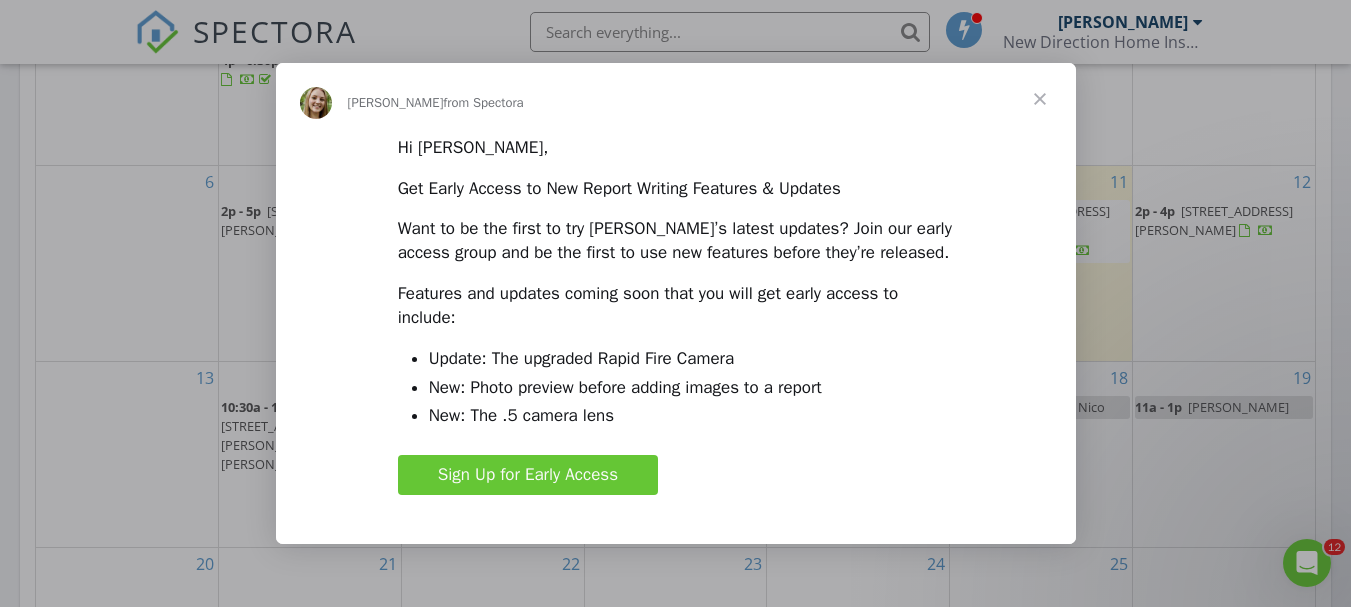 click at bounding box center (1040, 99) 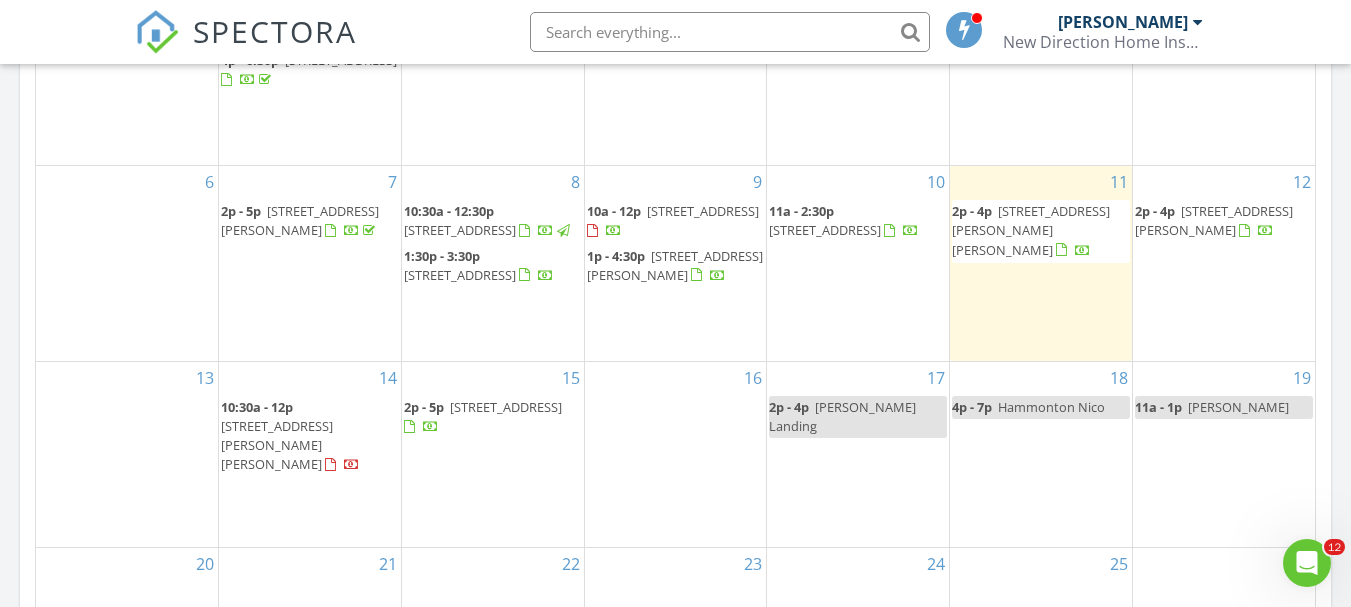 click on "30 S Adelaide Ave 7H, Highland Park 08904" at bounding box center [703, 211] 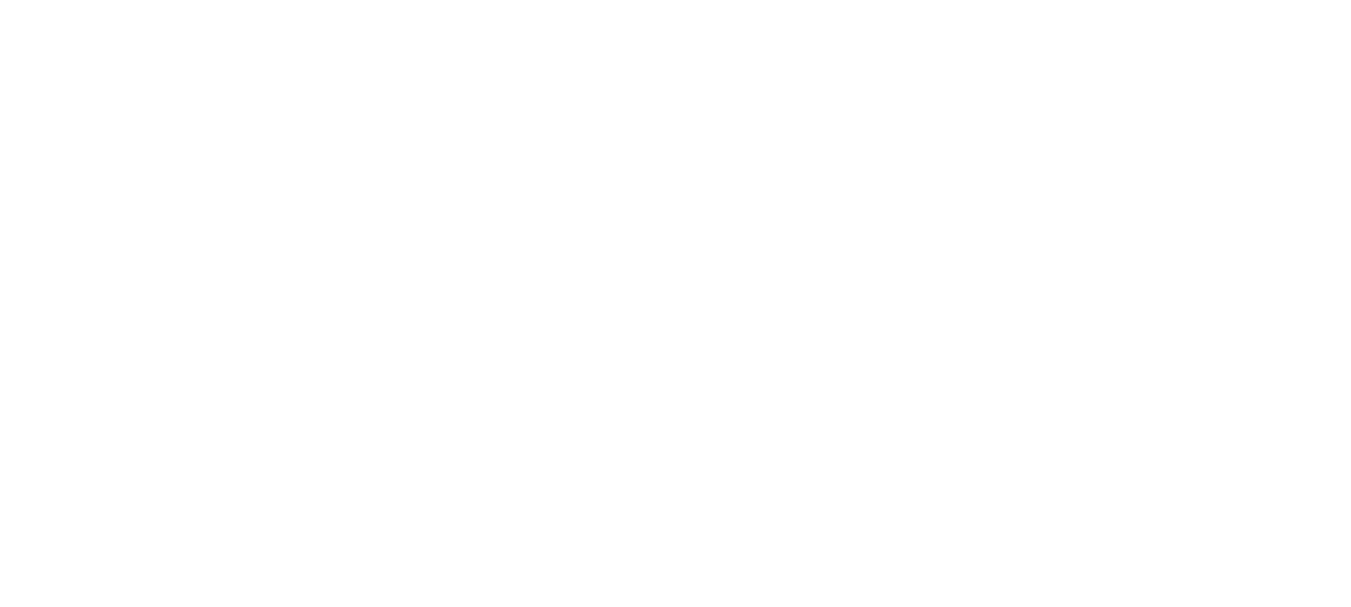 scroll, scrollTop: 0, scrollLeft: 0, axis: both 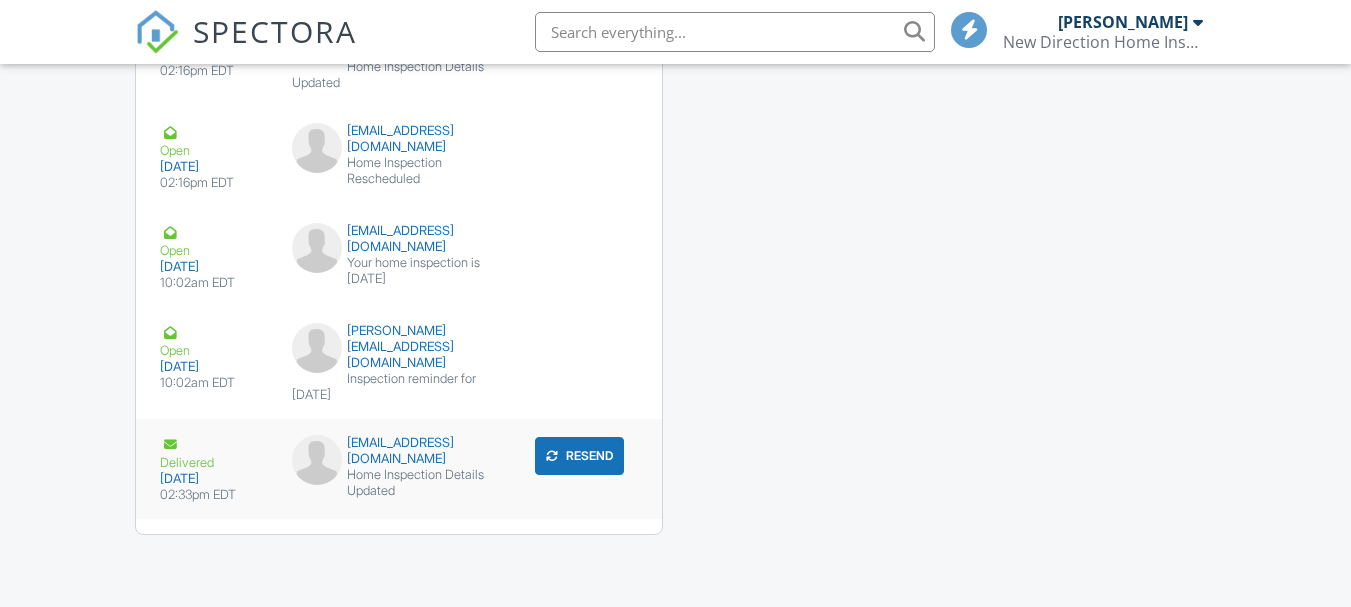 click on "Home Inspection Details Updated" at bounding box center [399, 483] 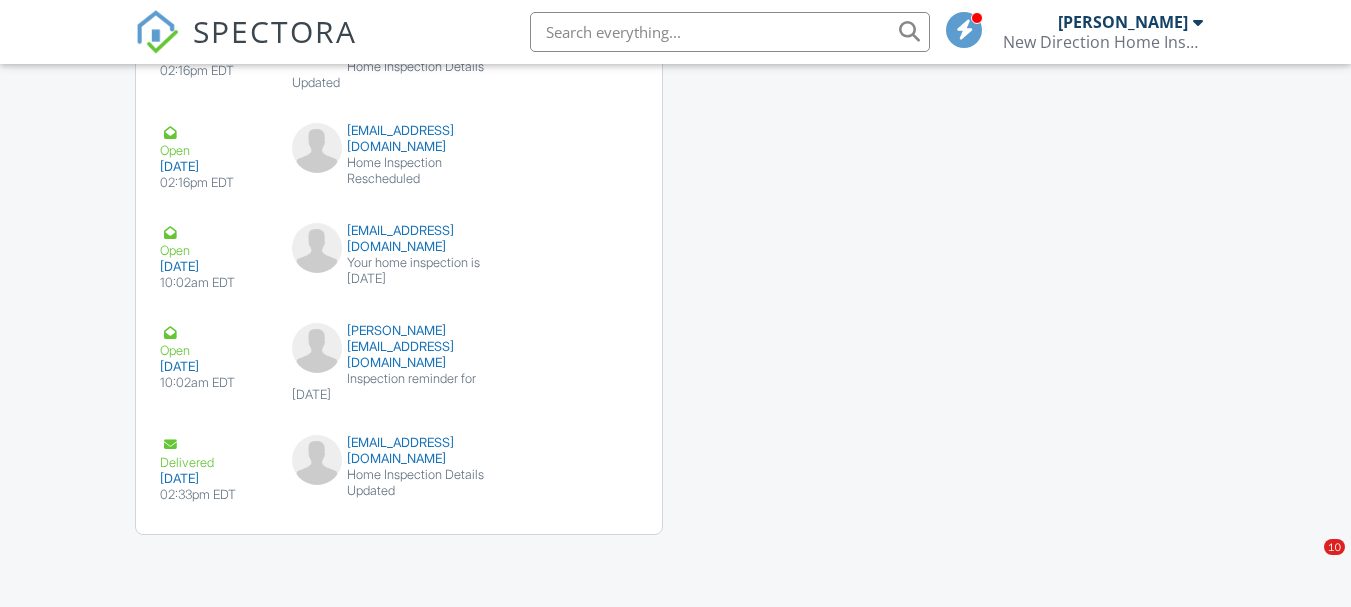 scroll, scrollTop: 2281, scrollLeft: 0, axis: vertical 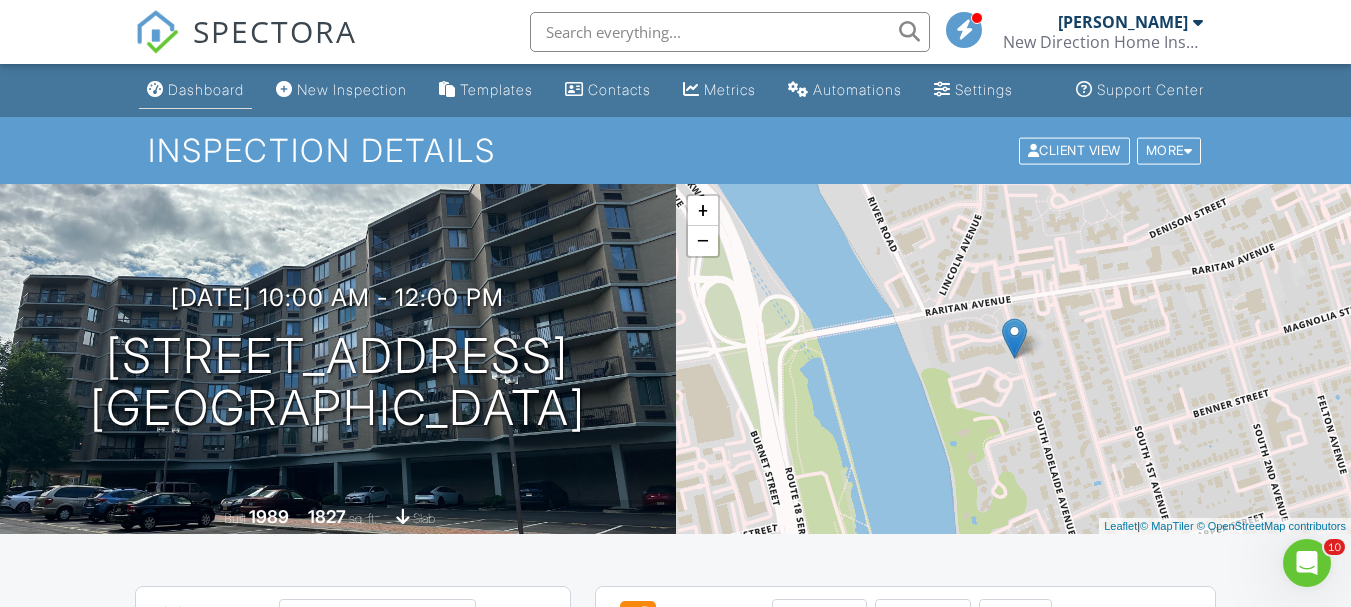 click on "Dashboard" at bounding box center [195, 90] 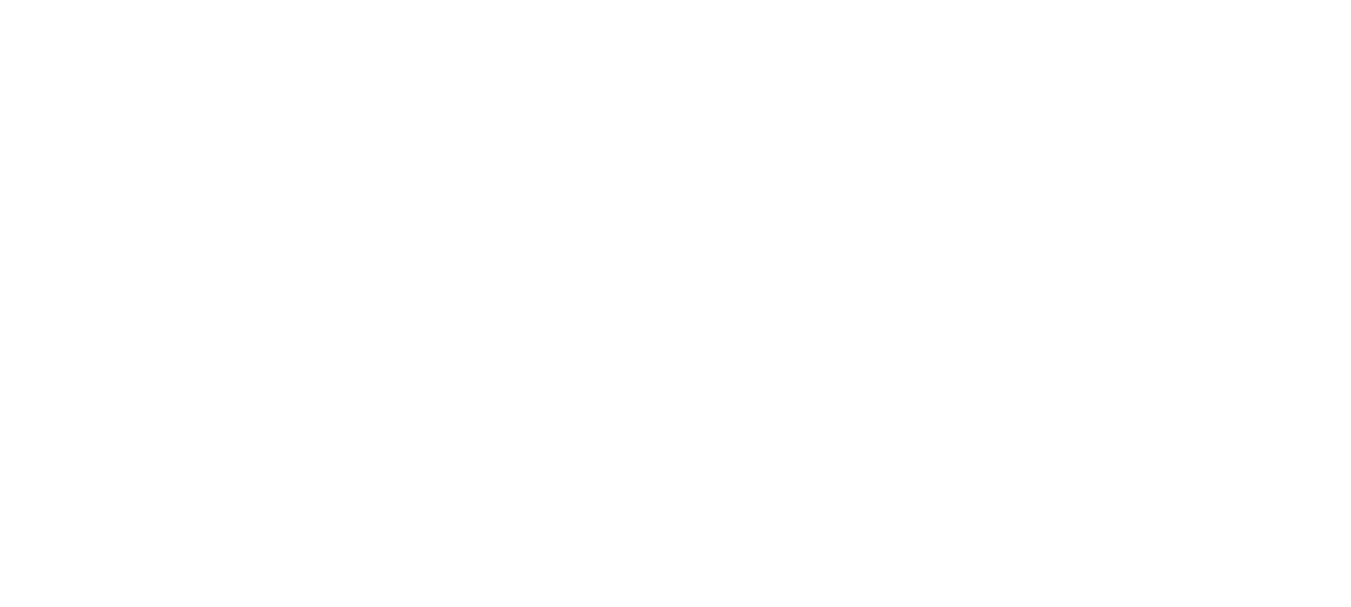 scroll, scrollTop: 0, scrollLeft: 0, axis: both 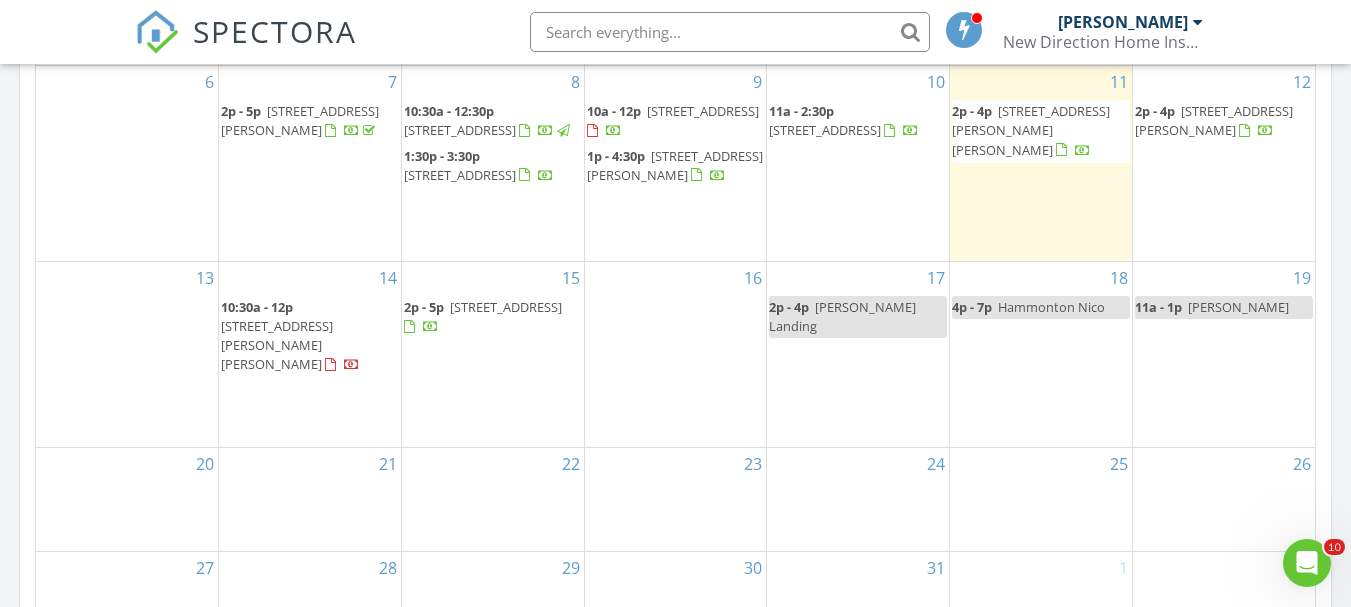 click on "14
10:30a - 12p
[STREET_ADDRESS][PERSON_NAME][PERSON_NAME]" at bounding box center (310, 354) 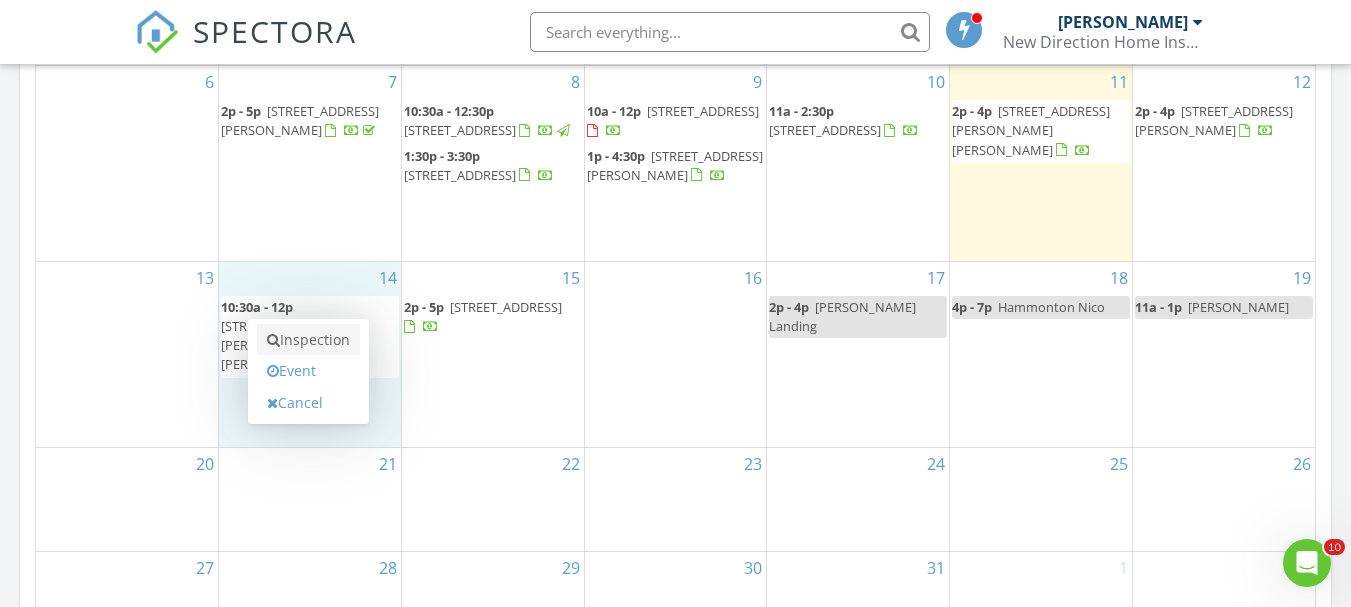 click on "Inspection" at bounding box center (308, 340) 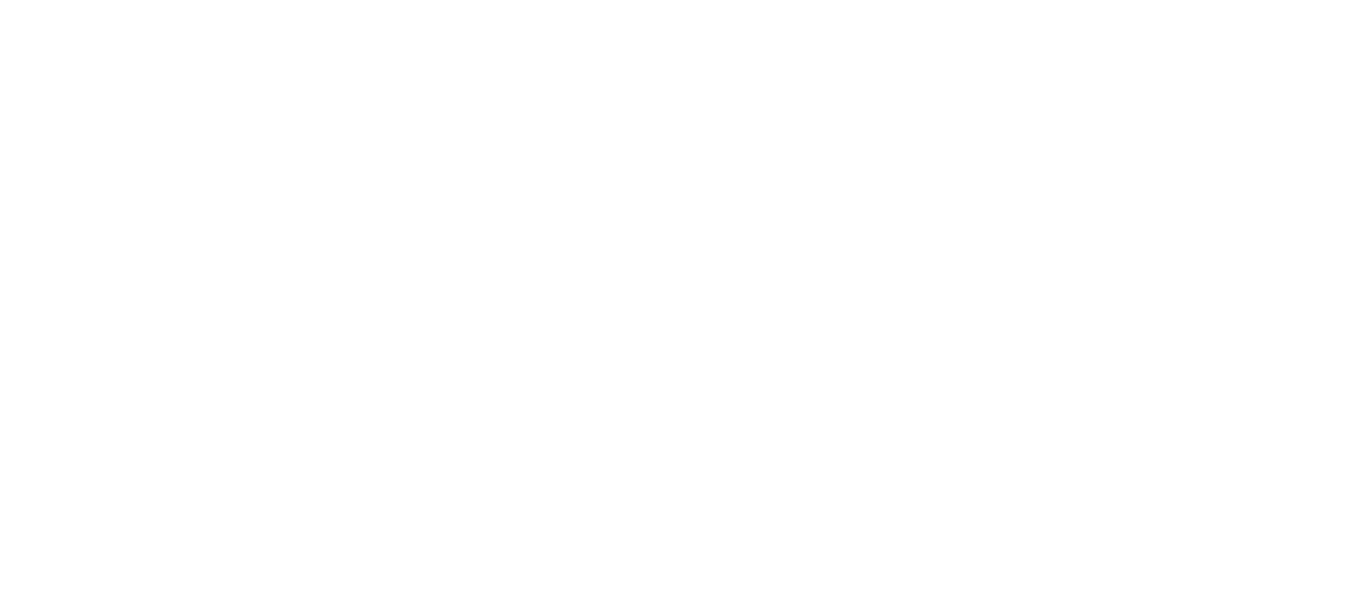 scroll, scrollTop: 0, scrollLeft: 0, axis: both 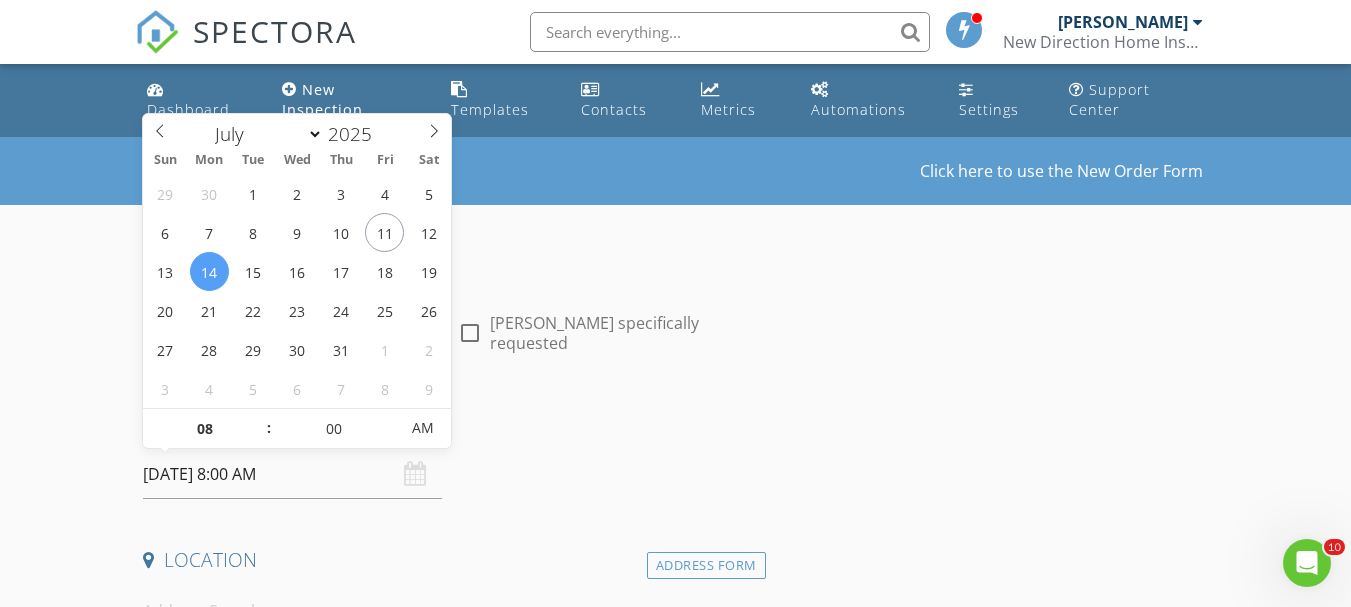 click on "[DATE] 8:00 AM" at bounding box center [292, 474] 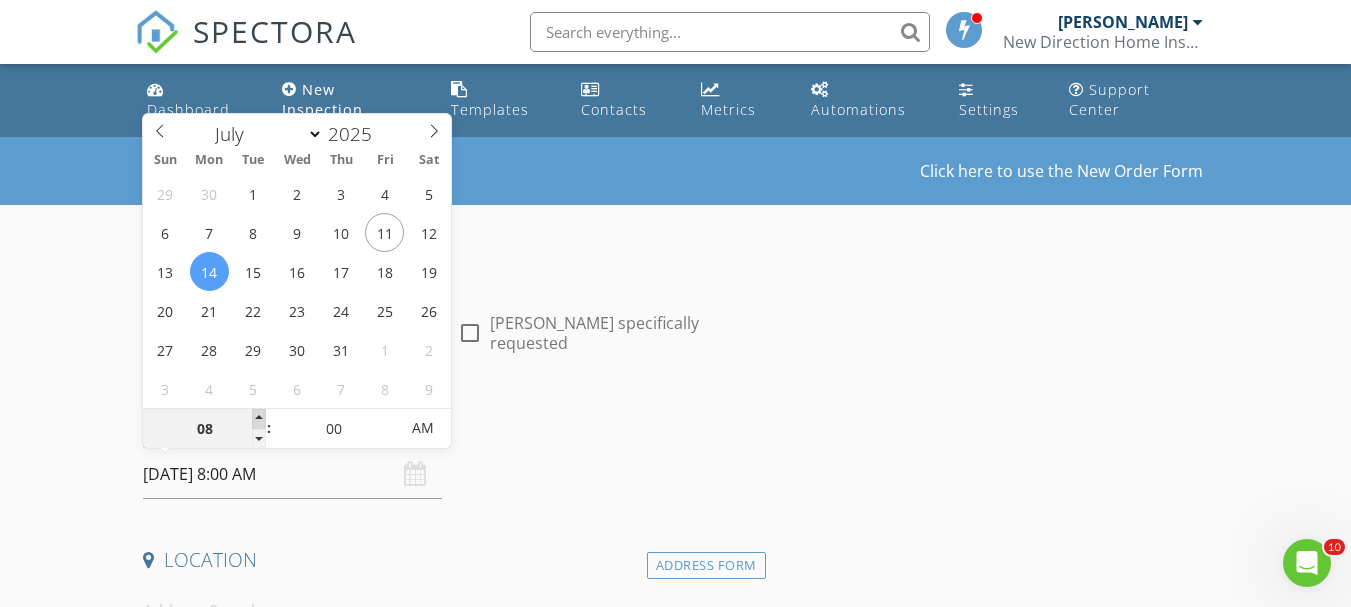 type on "09" 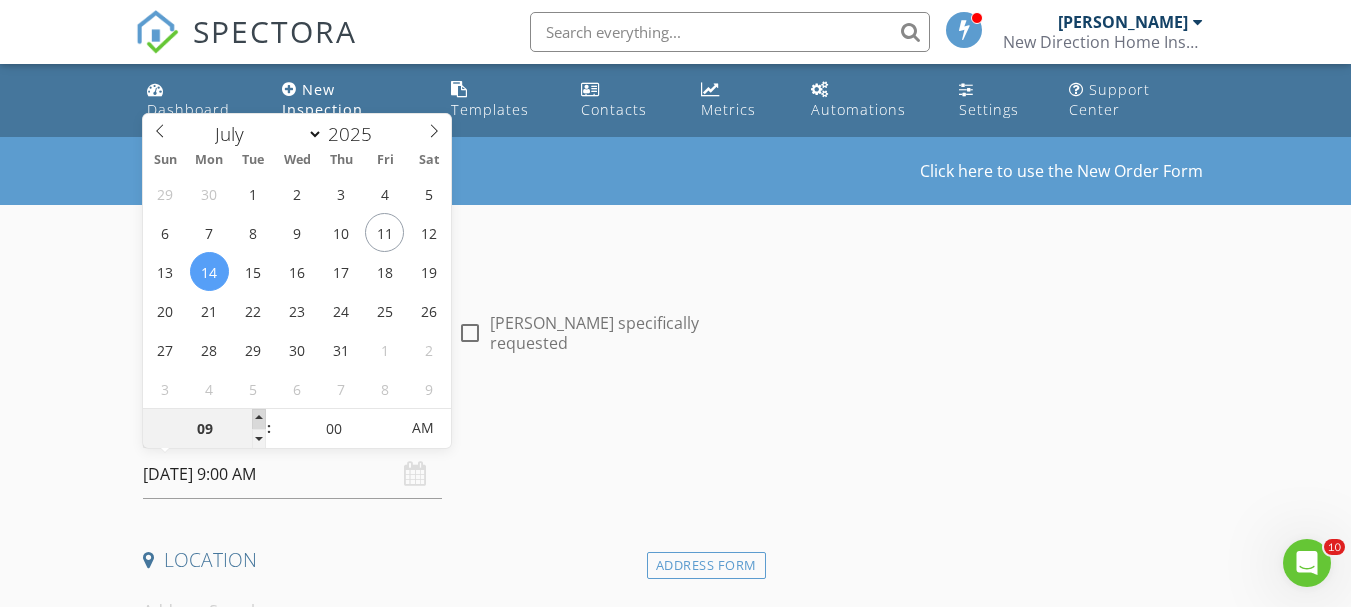 click at bounding box center (259, 419) 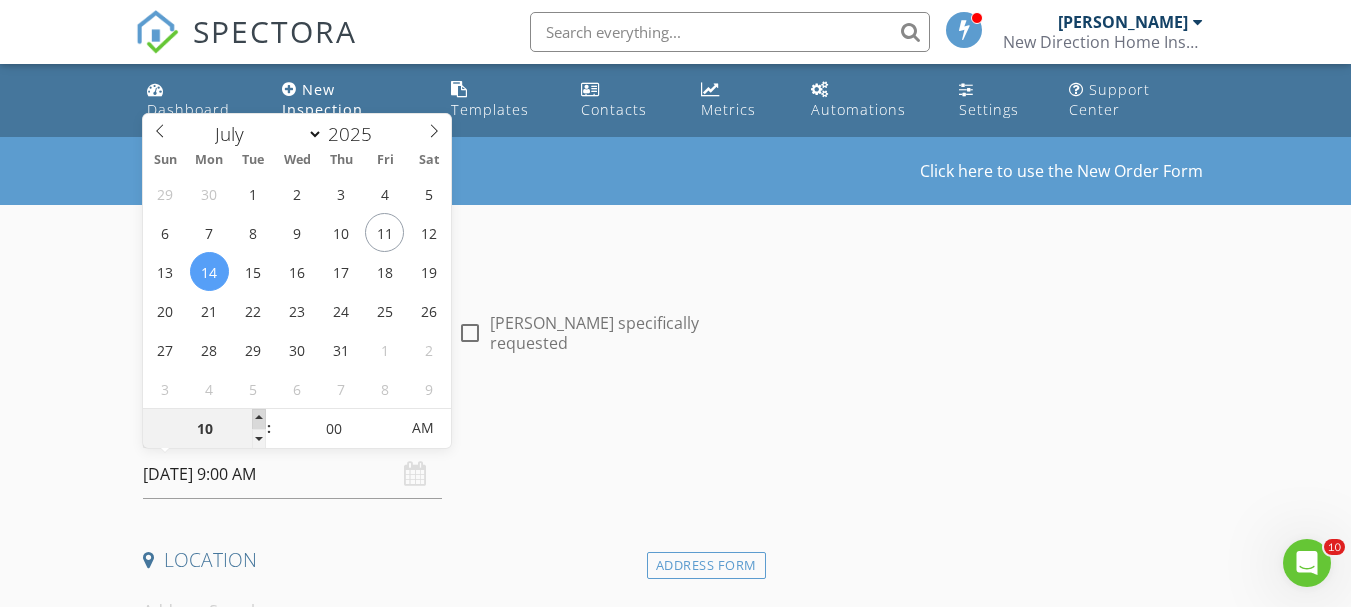 type on "07/14/2025 10:00 AM" 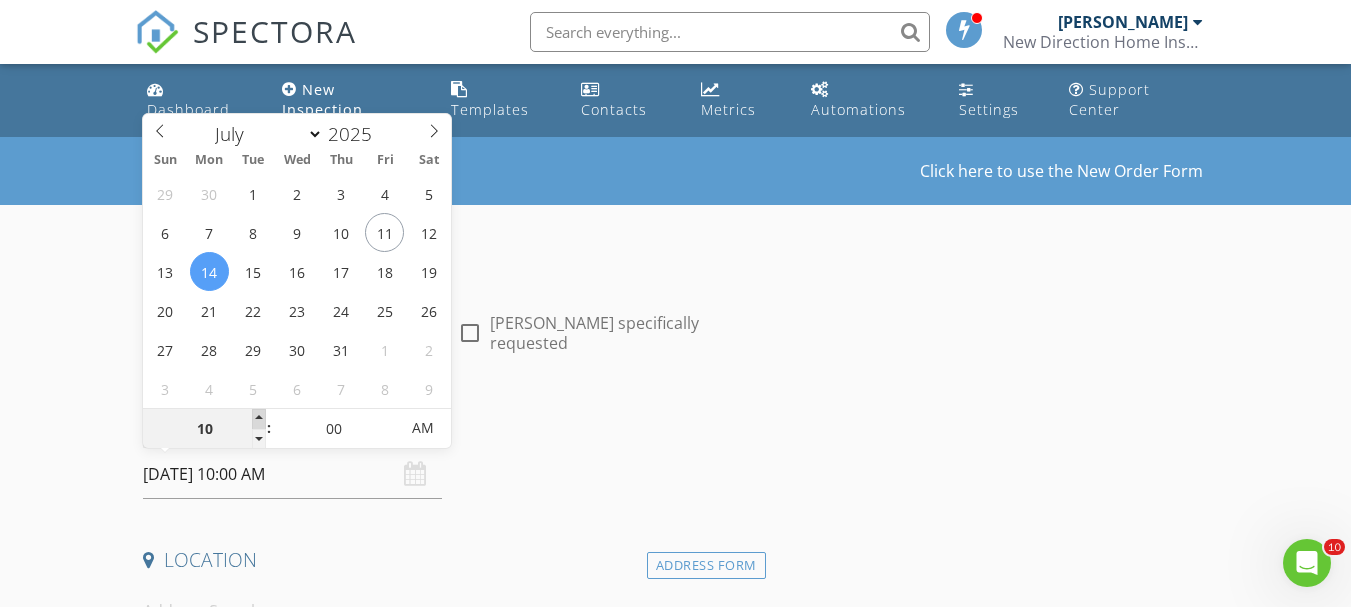 click at bounding box center [259, 419] 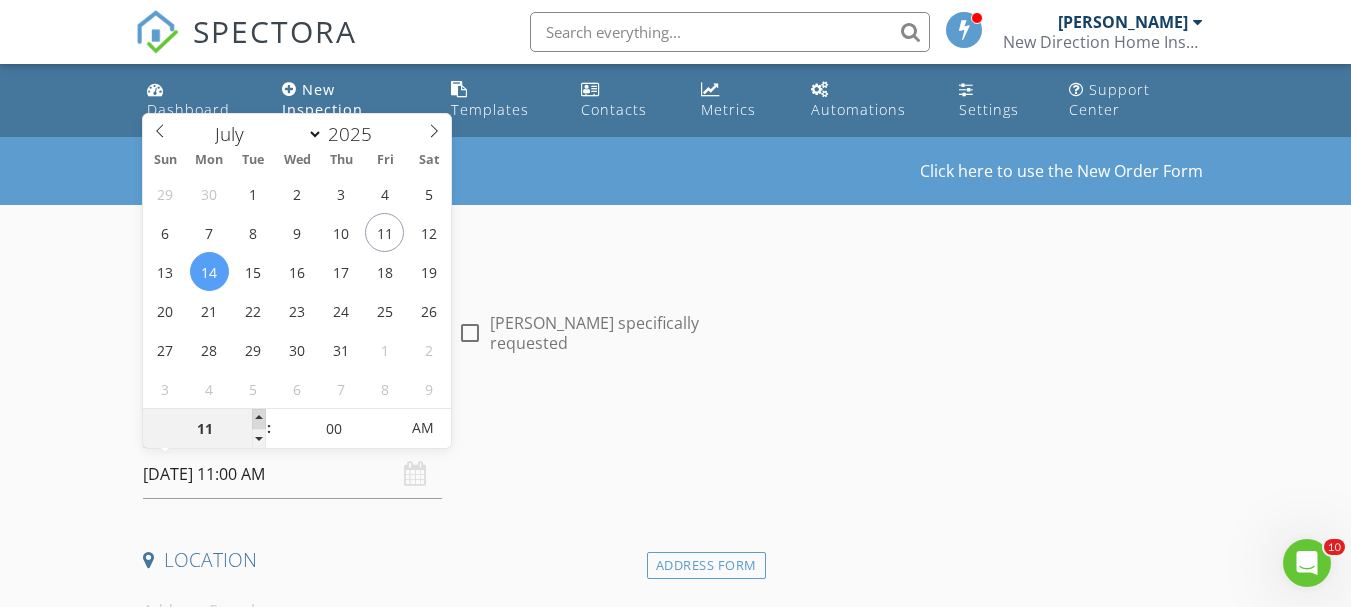 click at bounding box center [259, 419] 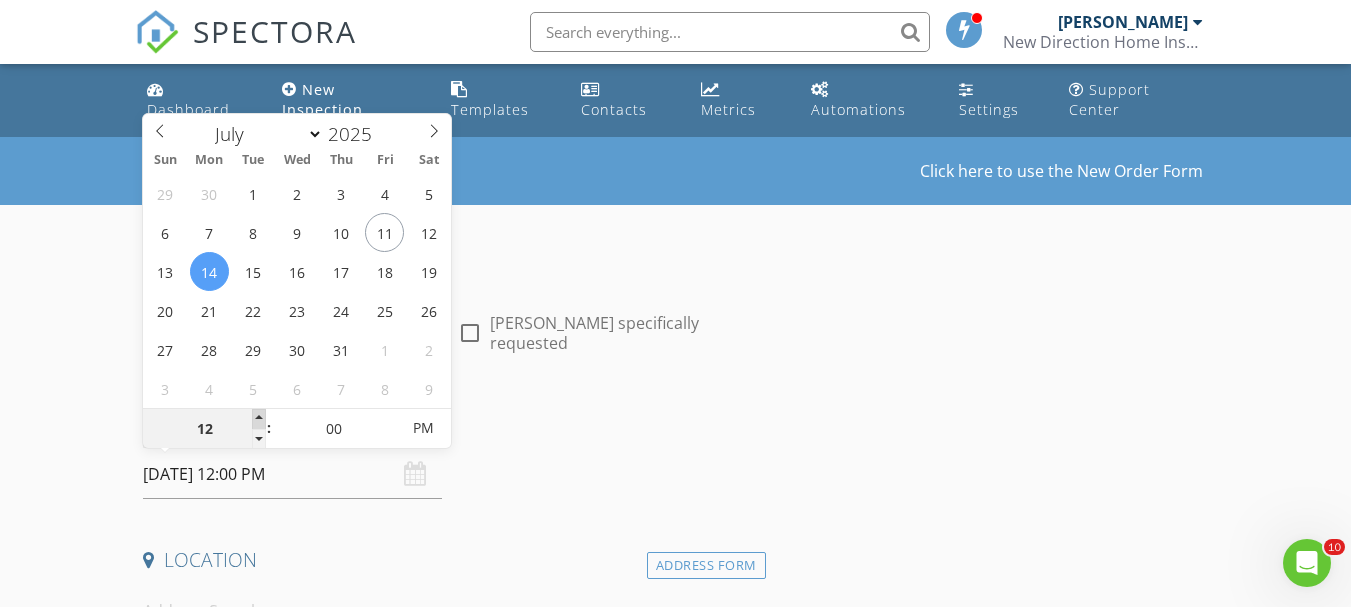click at bounding box center [259, 419] 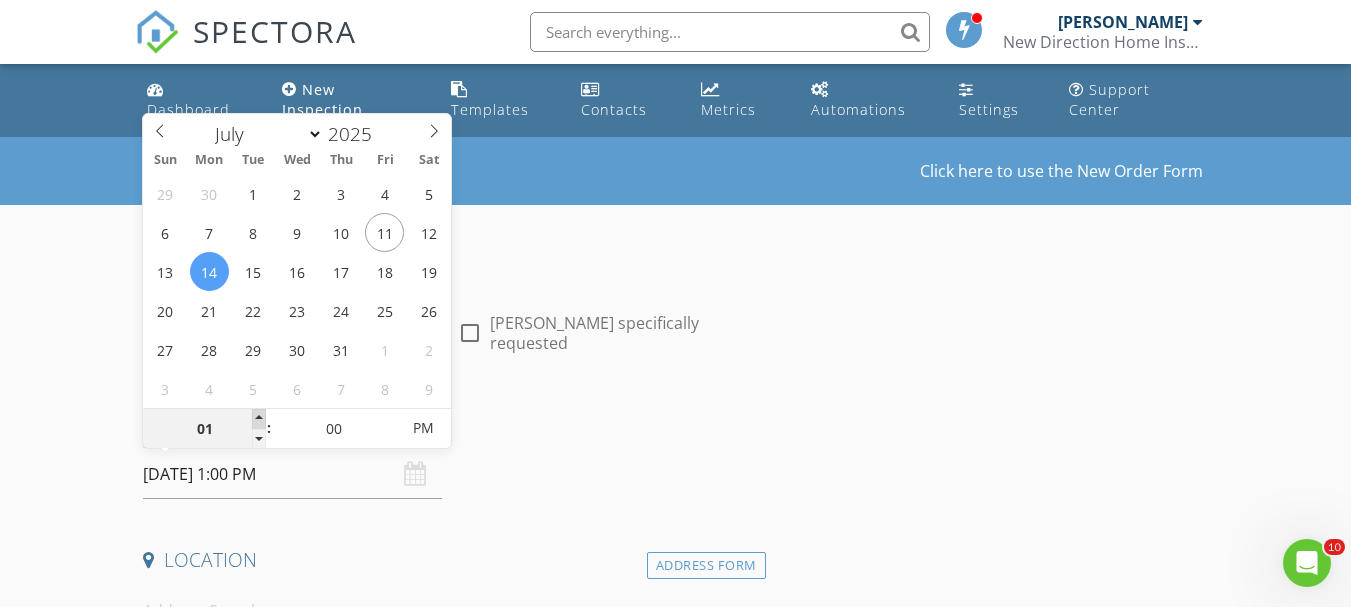 click at bounding box center (259, 419) 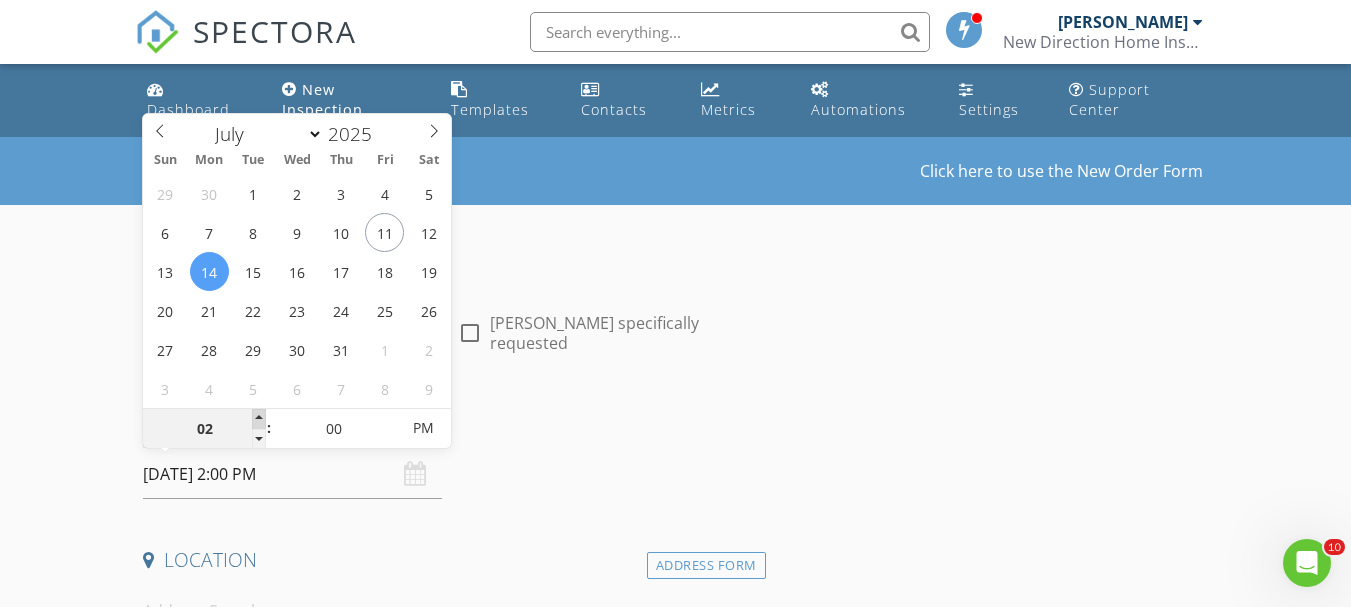 click at bounding box center (259, 419) 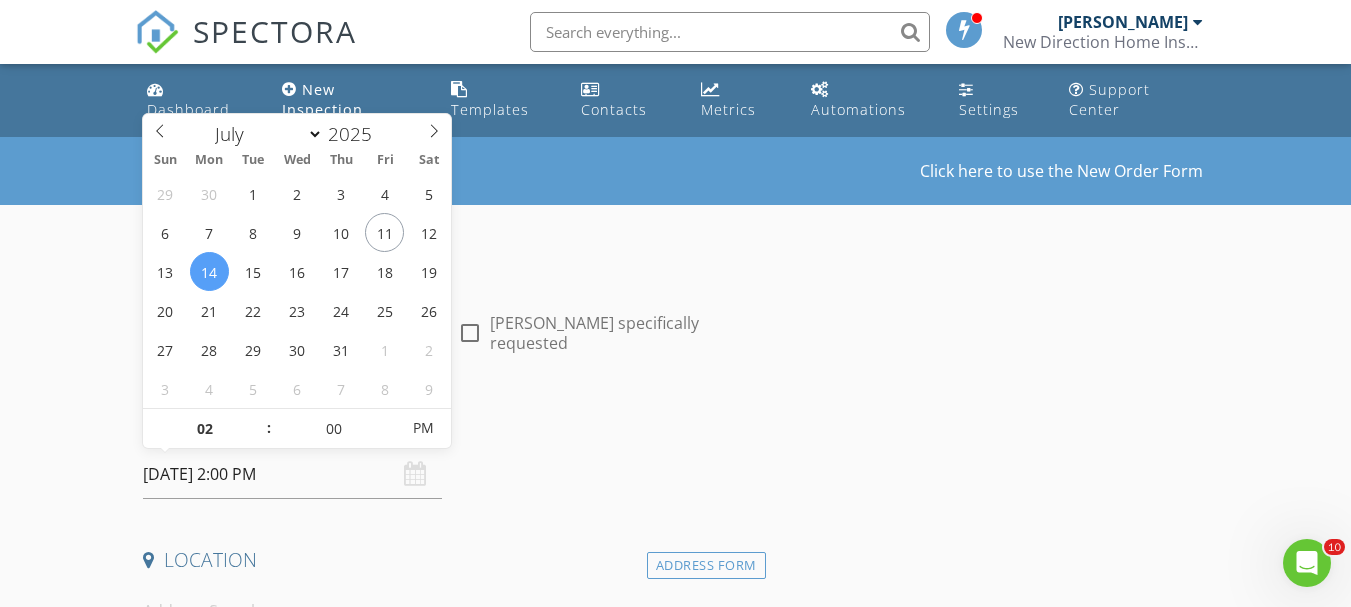 click on "INSPECTOR(S)
check_box   Michael Orem   PRIMARY   Michael Orem arrow_drop_down   check_box_outline_blank Michael Orem specifically requested
Date/Time
07/14/2025 2:00 PM
Location
Address Form       Can't find your address?   Click here.
client
check_box Enable Client CC email for this inspection   Client Search     check_box_outline_blank Client is a Company/Organization     First Name   Last Name   Email   CC Email   Phone           Notes   Private Notes
ADD ADDITIONAL client
SERVICES
check_box_outline_blank   Residential Home Inspection   arrow_drop_down     Select Discount Code arrow_drop_down    Charges       TOTAL   $0.00    Duration    No services with durations selected      Templates    No templates selected    Agreements    No agreements selected           TOTAL:   $0.00" at bounding box center (450, 1663) 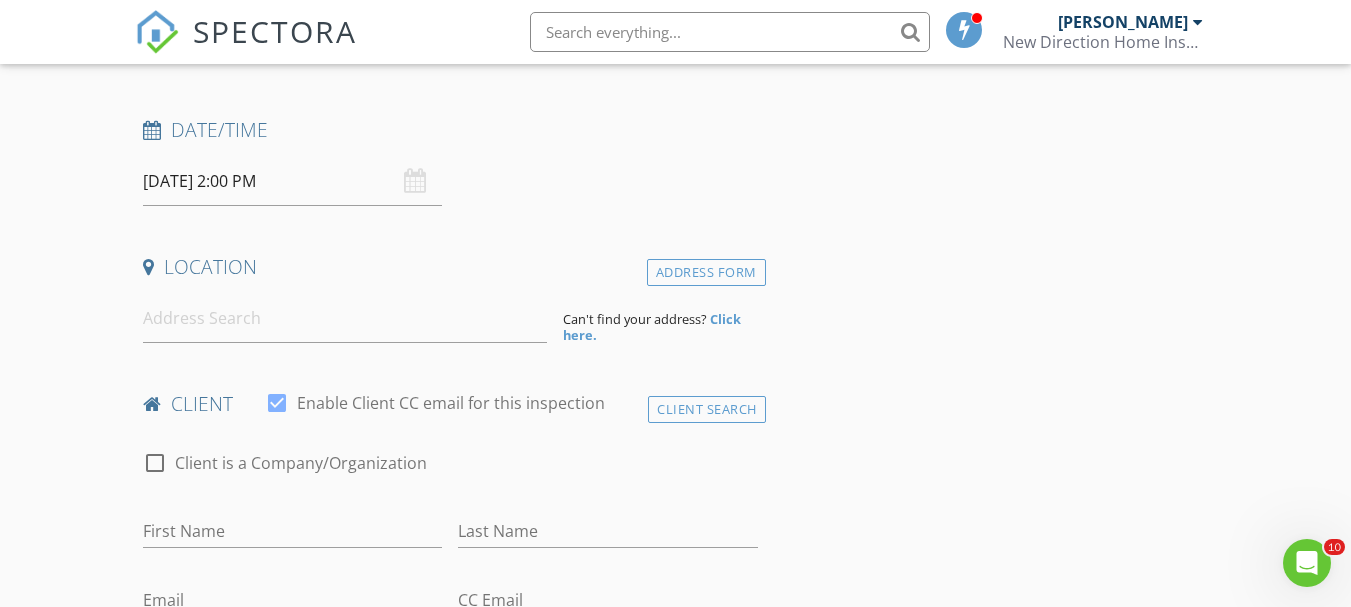 scroll, scrollTop: 400, scrollLeft: 0, axis: vertical 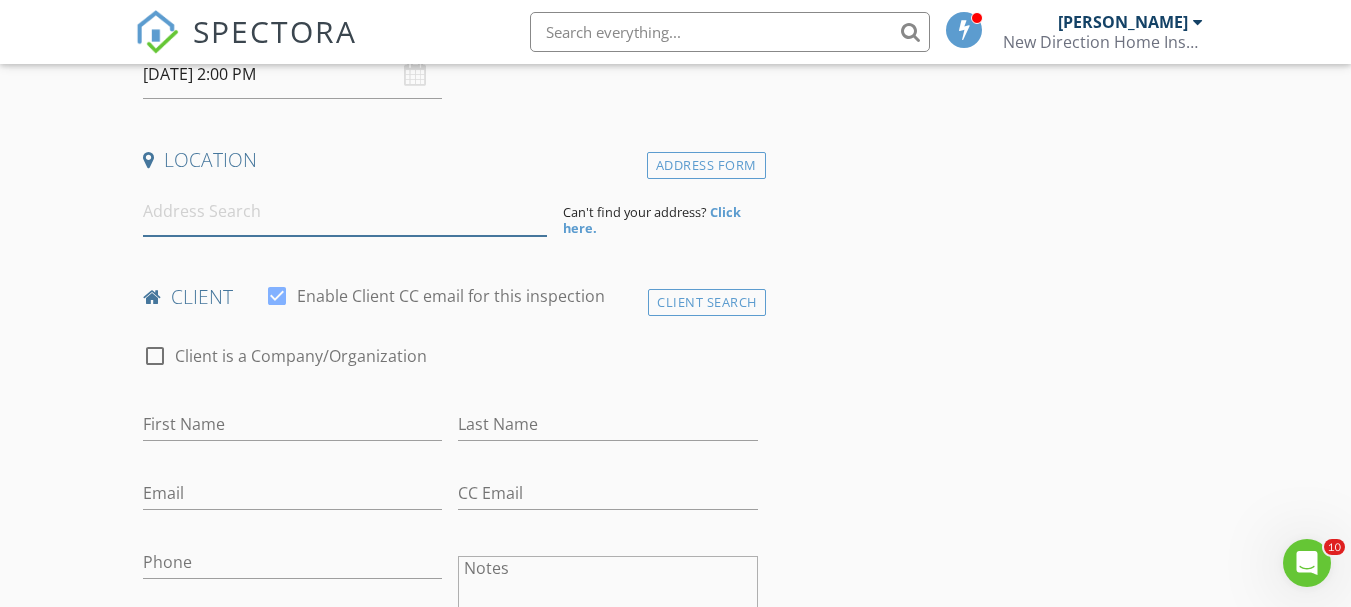 click at bounding box center (345, 211) 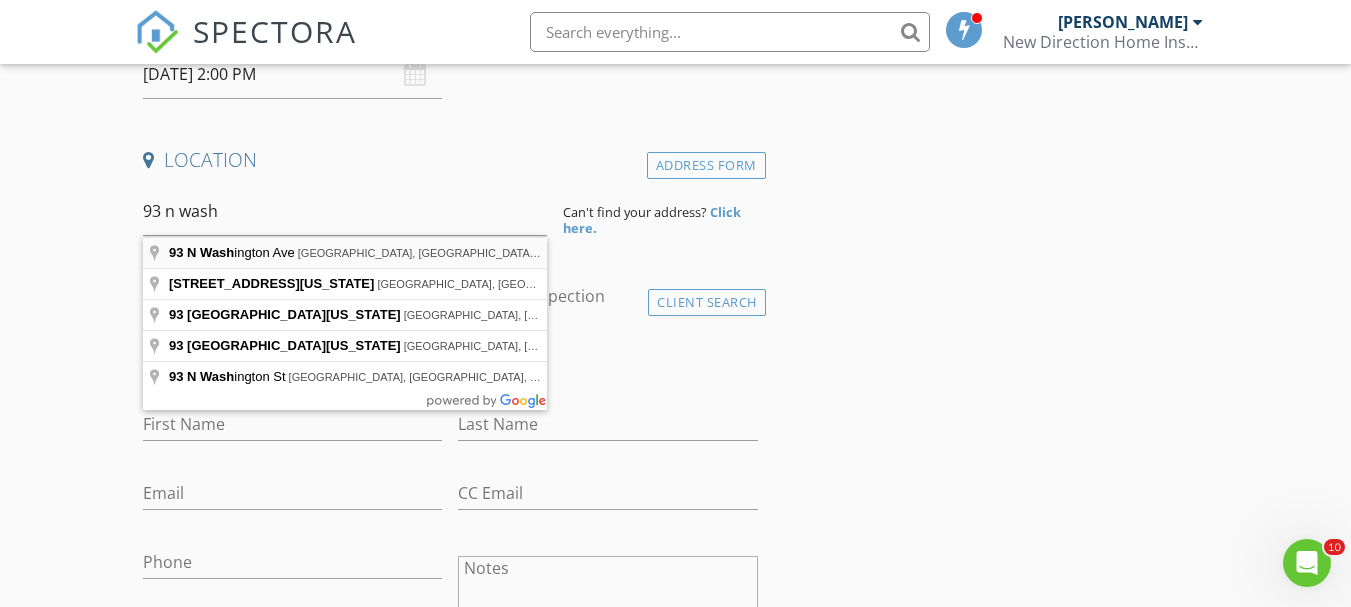 type on "93 N Washington Ave, Colonia, NJ, USA" 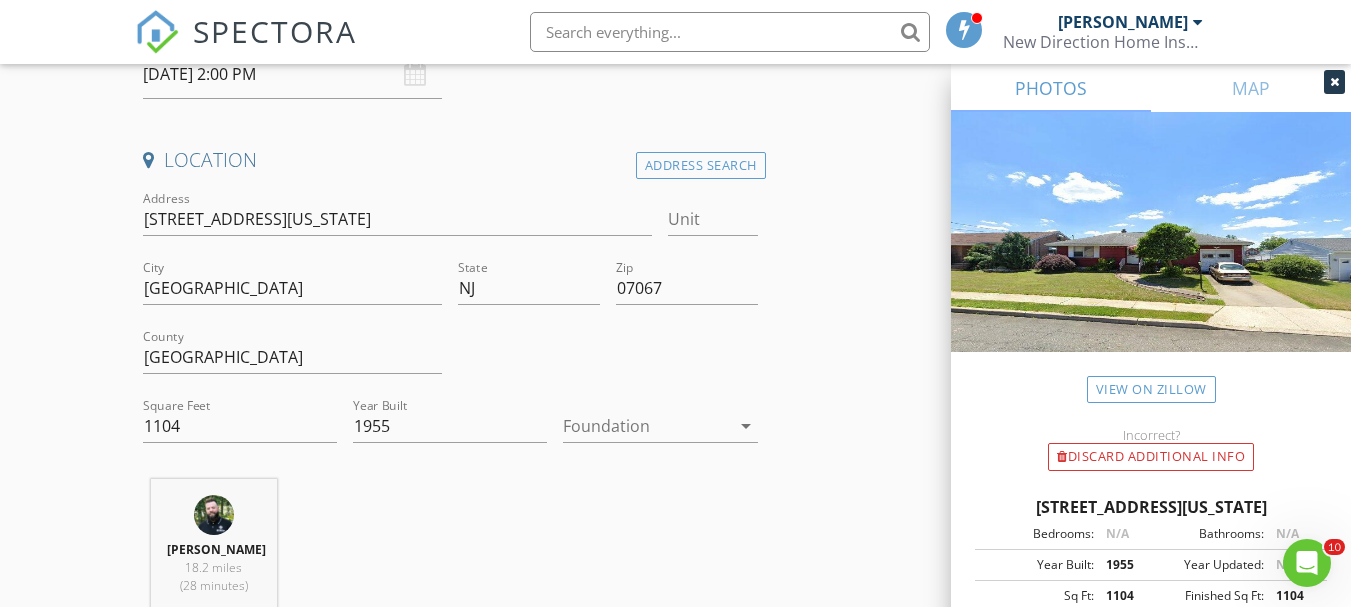 click at bounding box center [646, 426] 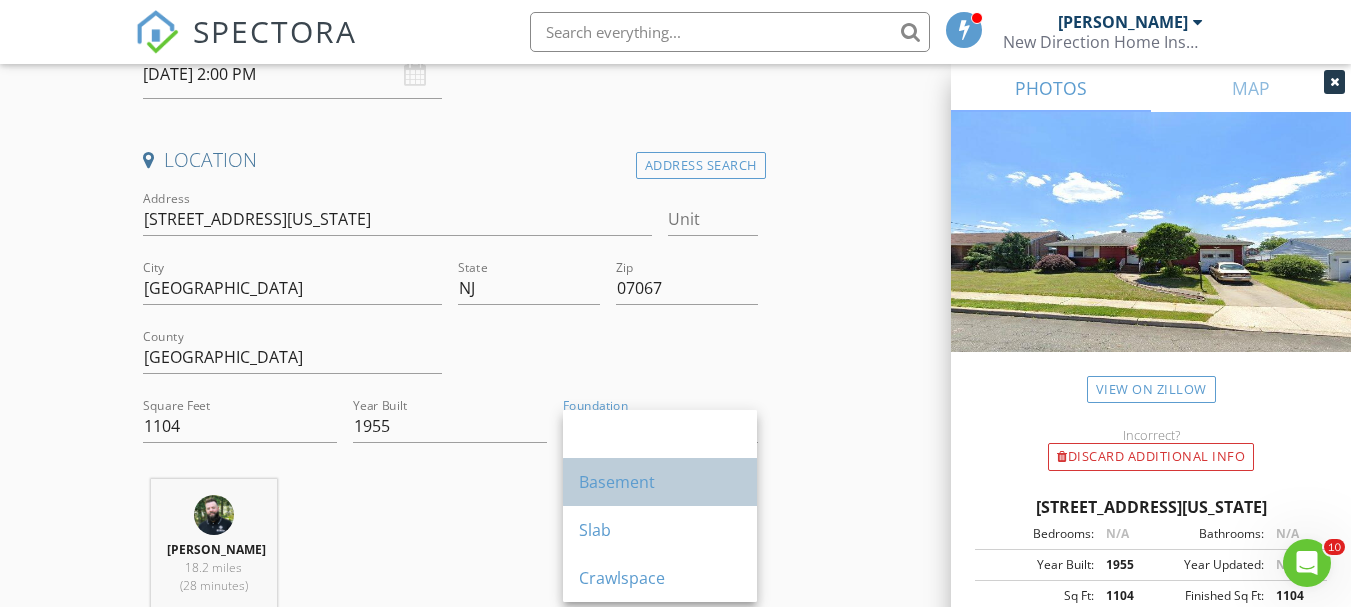 click on "Basement" at bounding box center [660, 482] 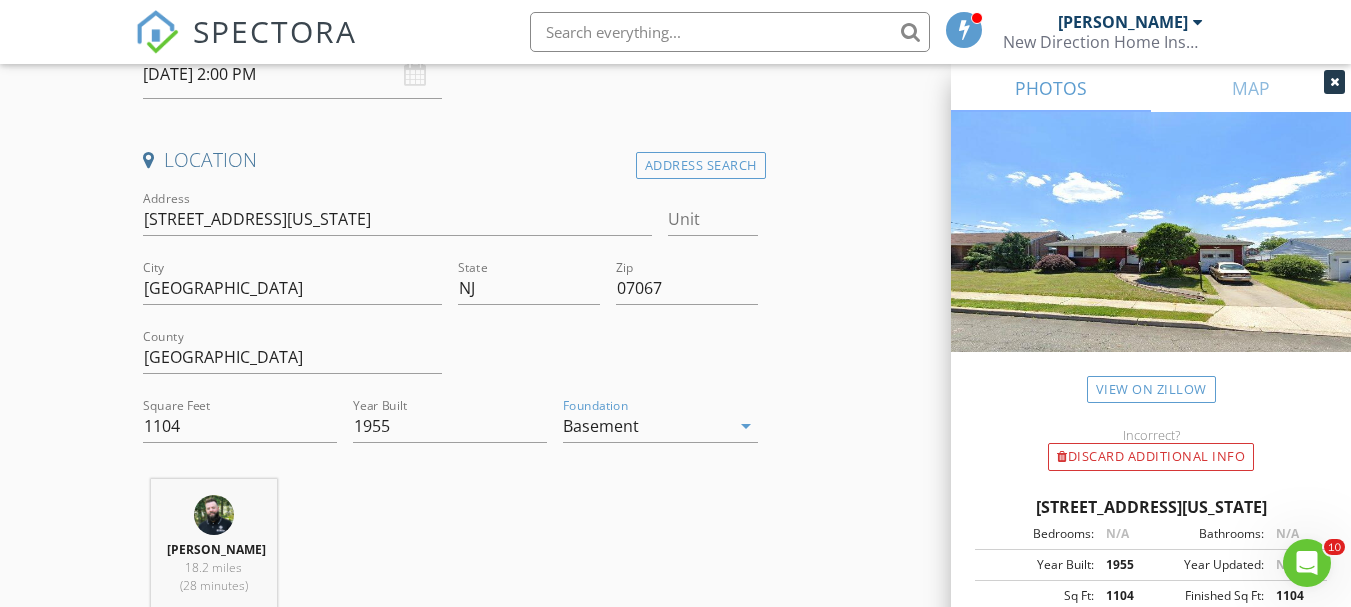 click on "New Inspection
Click here to use the New Order Form
INSPECTOR(S)
check_box   Michael Orem   PRIMARY   Michael Orem arrow_drop_down   check_box_outline_blank Michael Orem specifically requested
Date/Time
07/14/2025 2:00 PM
Location
Address Search       Address 93 N Washington Ave   Unit   City Woodbridge Township   State NJ   Zip 07067   County Middlesex     Square Feet 1104   Year Built 1955   Foundation Basement arrow_drop_down     Michael Orem     18.2 miles     (28 minutes)
client
check_box Enable Client CC email for this inspection   Client Search     check_box_outline_blank Client is a Company/Organization     First Name   Last Name   Email   CC Email   Phone           Notes   Private Notes
ADD ADDITIONAL client
SERVICES
check_box_outline_blank" at bounding box center (675, 1492) 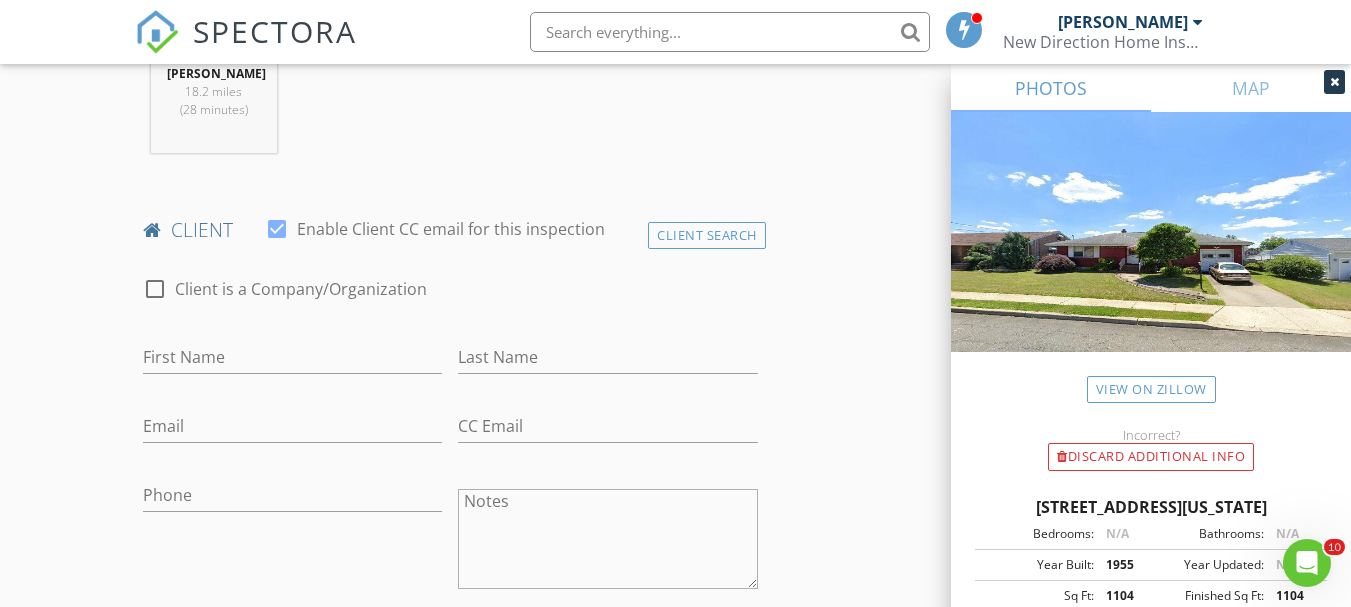 scroll, scrollTop: 900, scrollLeft: 0, axis: vertical 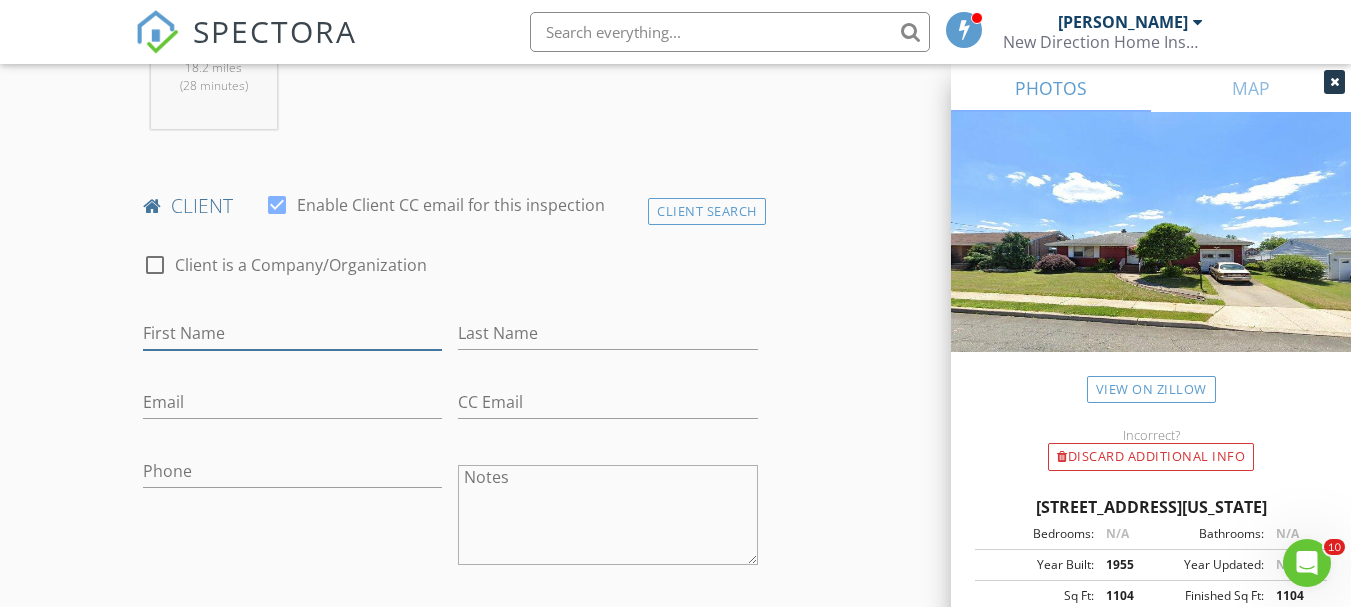 click on "First Name" at bounding box center (292, 333) 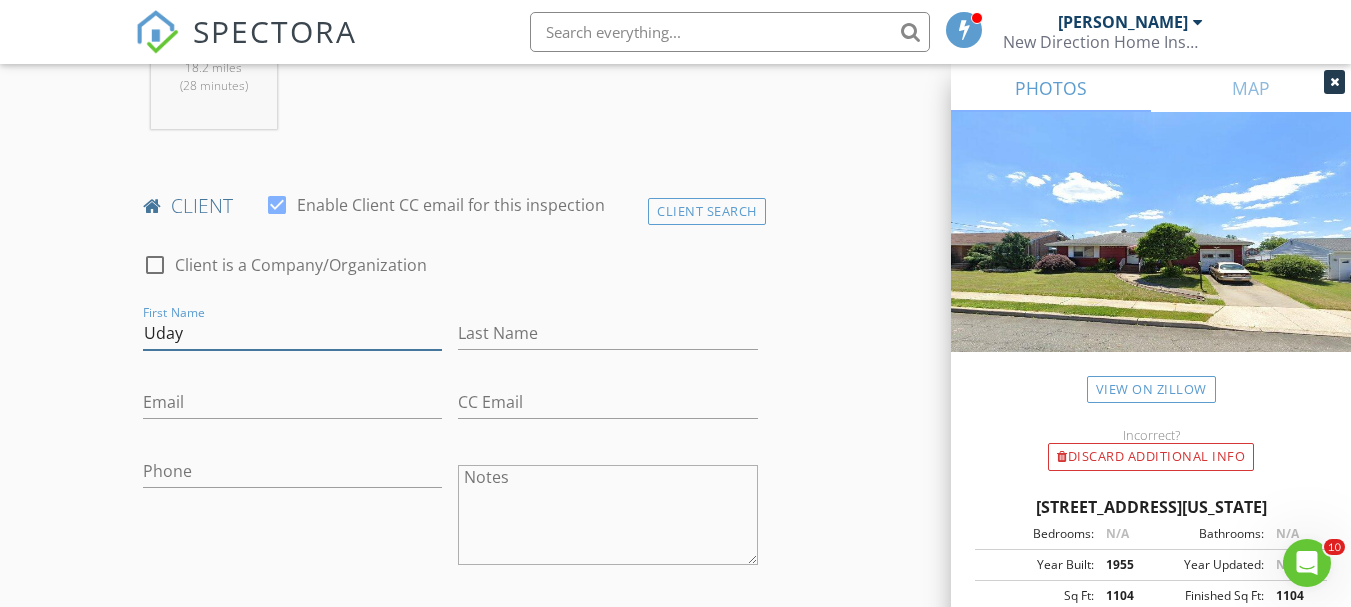 type on "Uday" 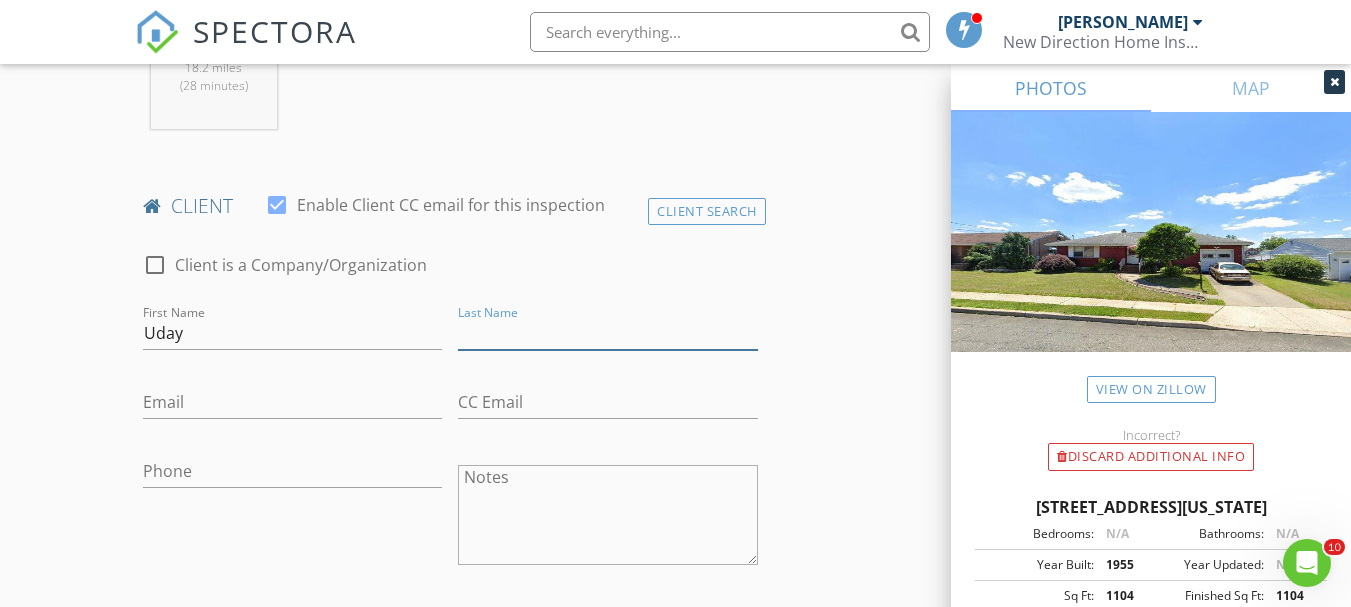 drag, startPoint x: 548, startPoint y: 334, endPoint x: 550, endPoint y: 319, distance: 15.132746 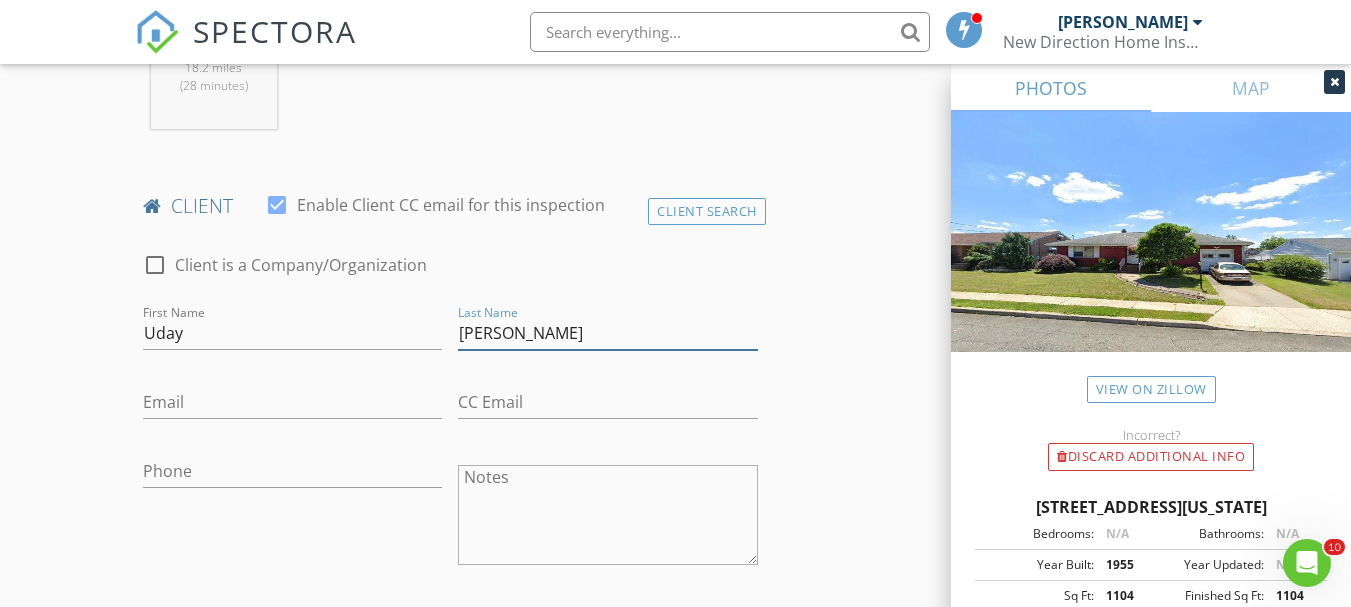 type on "[PERSON_NAME]" 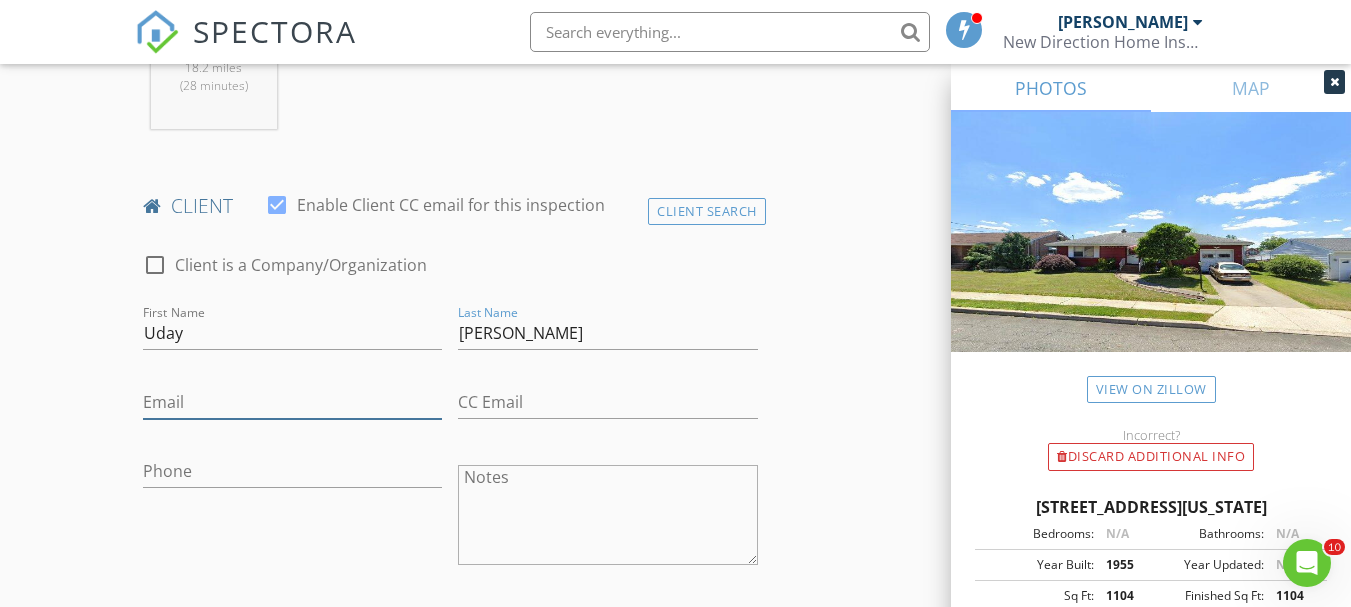 click on "Email" at bounding box center (292, 402) 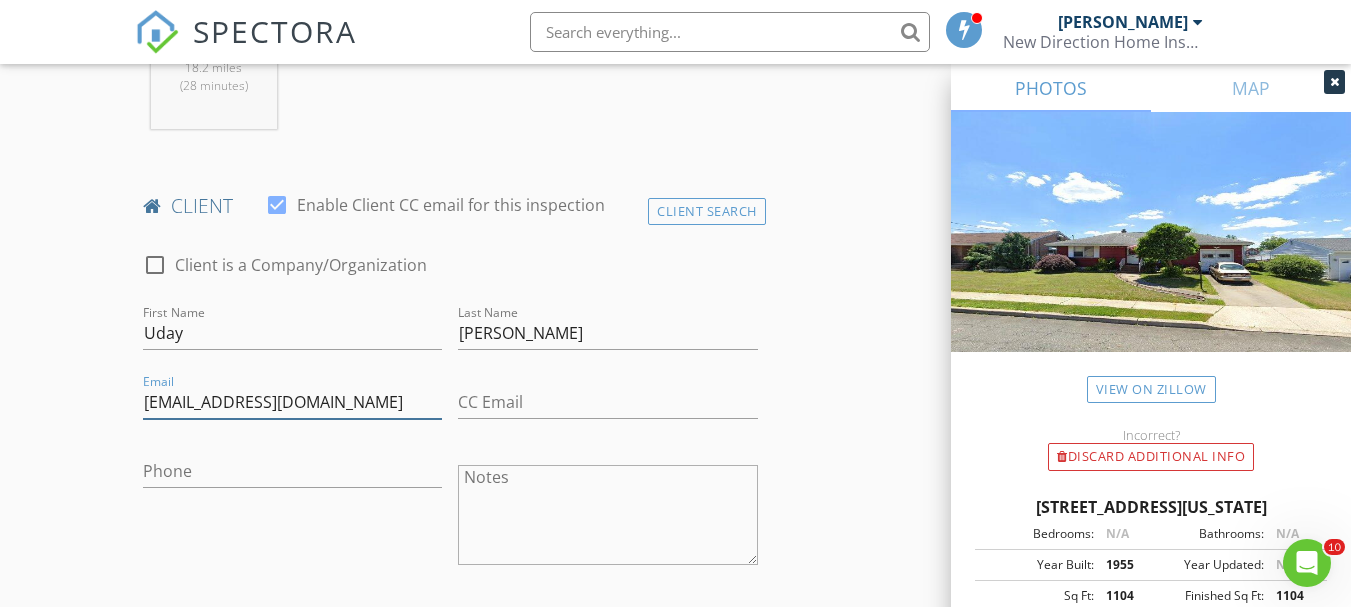 type on "getudaysingh123@gmail.com" 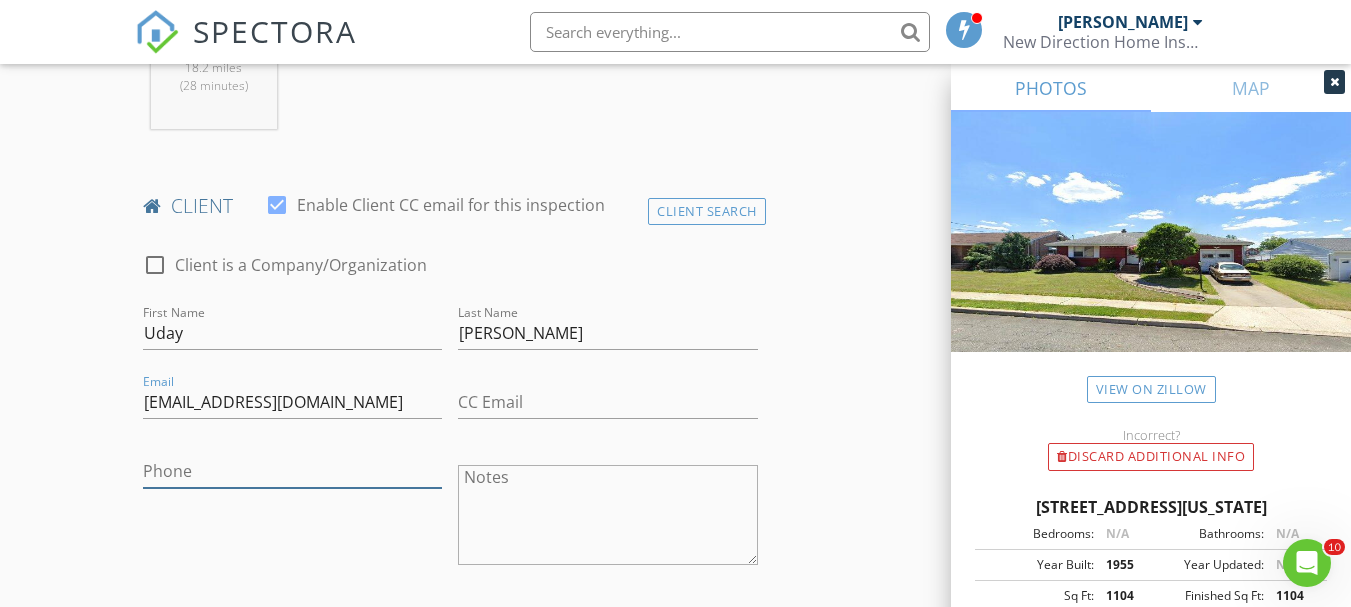click on "Phone" at bounding box center [292, 471] 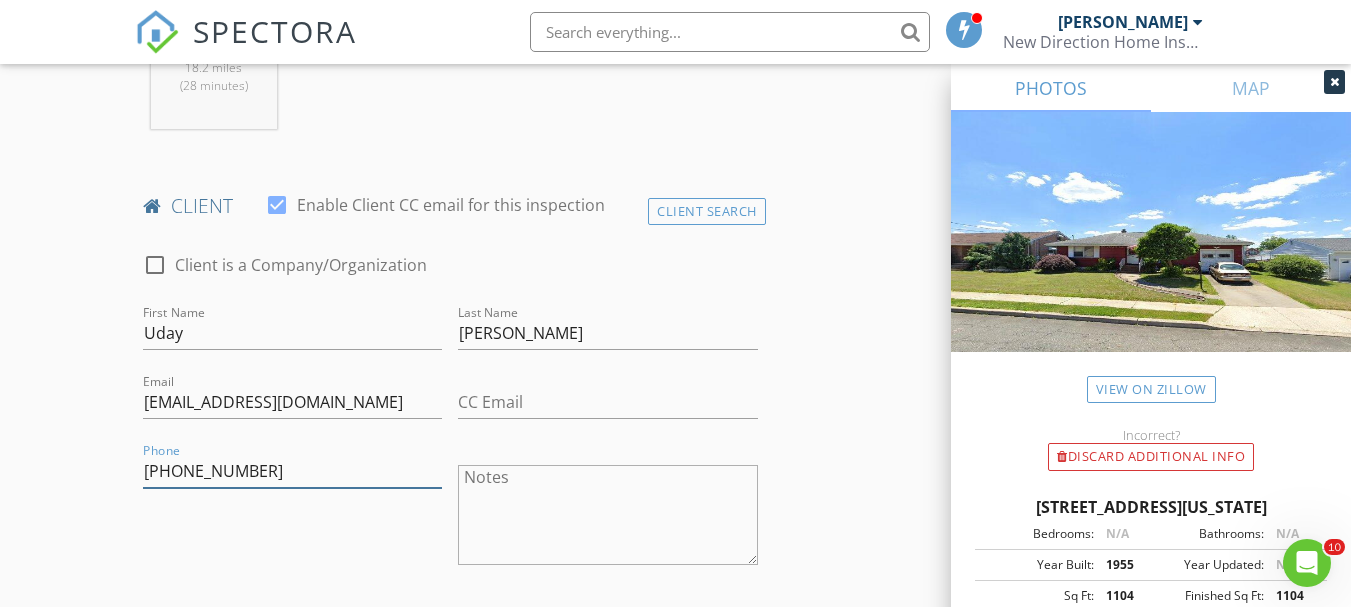 type on "609-480-0241" 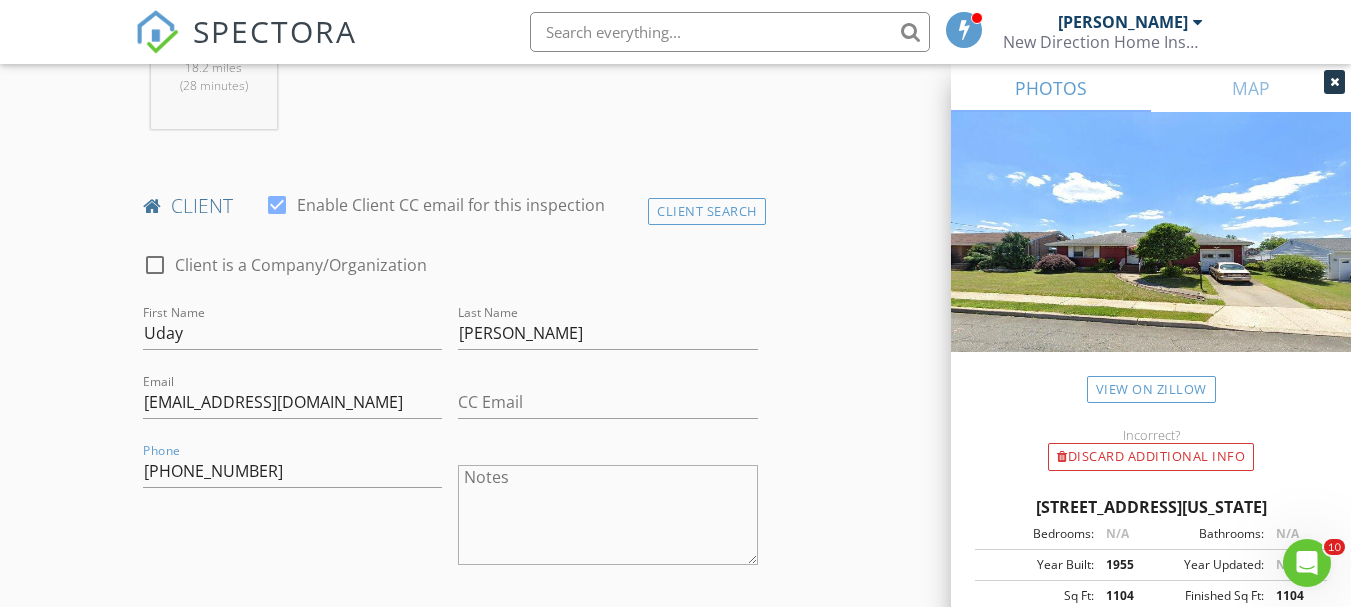 click on "New Inspection
Click here to use the New Order Form
INSPECTOR(S)
check_box   Michael Orem   PRIMARY   Michael Orem arrow_drop_down   check_box_outline_blank Michael Orem specifically requested
Date/Time
07/14/2025 2:00 PM
Location
Address Search       Address 93 N Washington Ave   Unit   City Woodbridge Township   State NJ   Zip 07067   County Middlesex     Square Feet 1104   Year Built 1955   Foundation Basement arrow_drop_down     Michael Orem     18.2 miles     (28 minutes)
client
check_box Enable Client CC email for this inspection   Client Search     check_box_outline_blank Client is a Company/Organization     First Name Uday   Last Name Singh Dibya   Email getudaysingh123@gmail.com   CC Email   Phone 609-480-0241           Notes   Private Notes
ADD ADDITIONAL client
check_box_outline_blank" at bounding box center (675, 992) 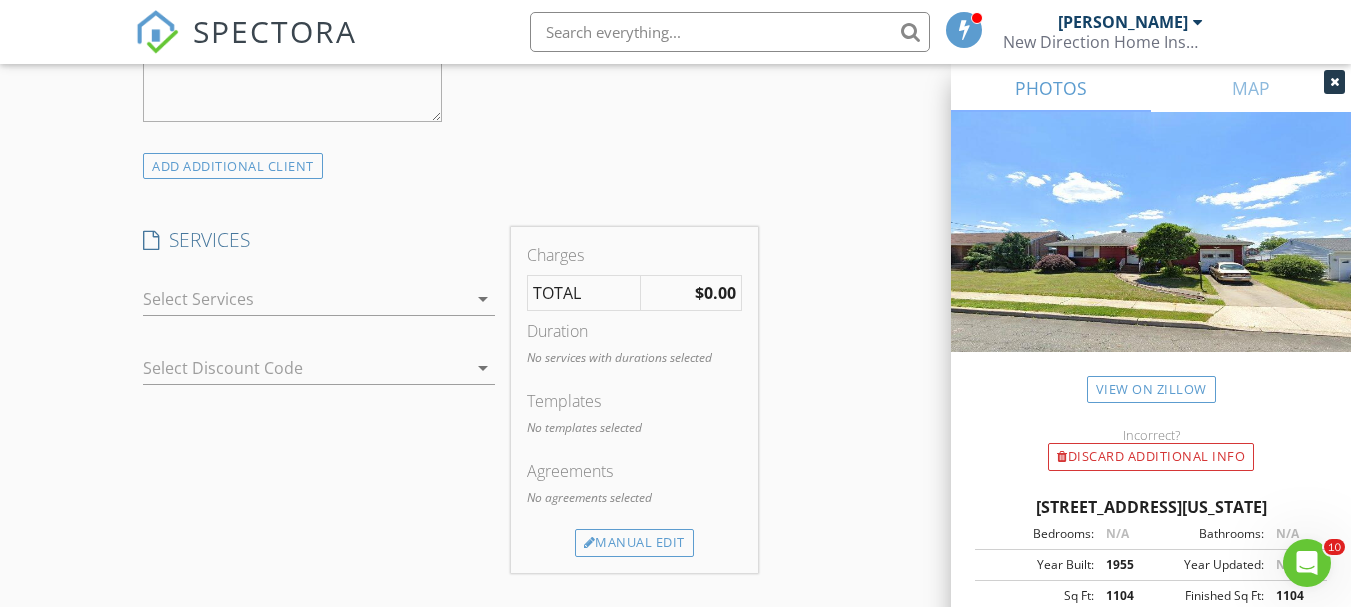 scroll, scrollTop: 1500, scrollLeft: 0, axis: vertical 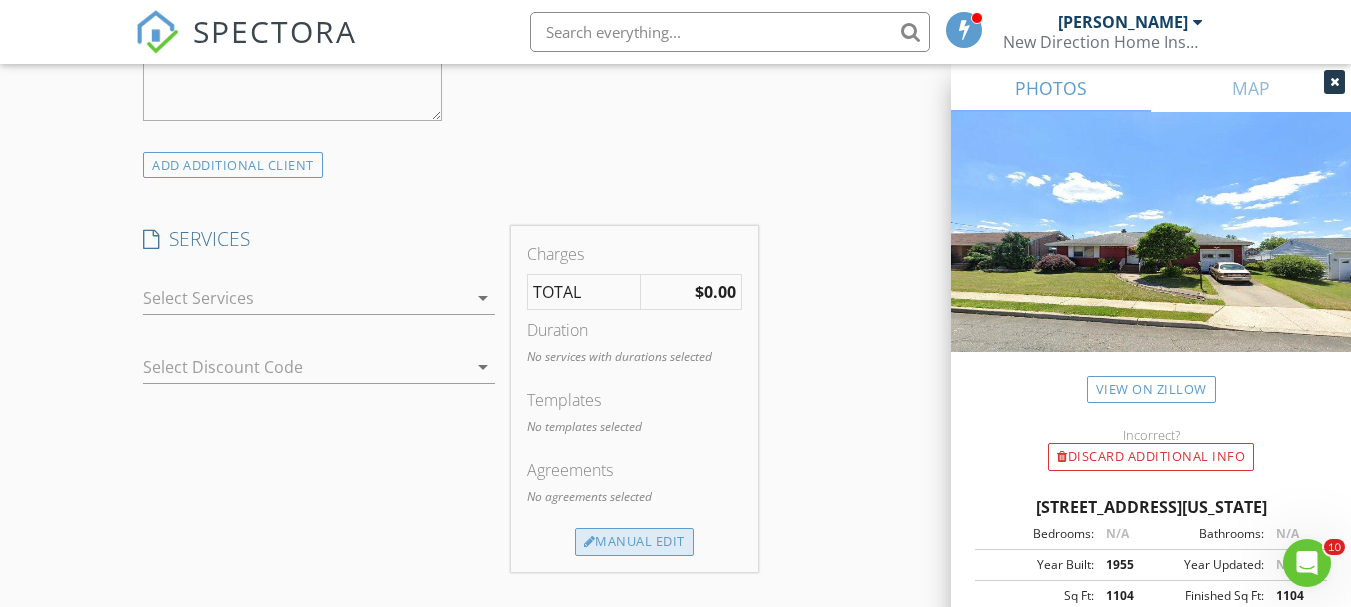 click on "Manual Edit" at bounding box center (634, 542) 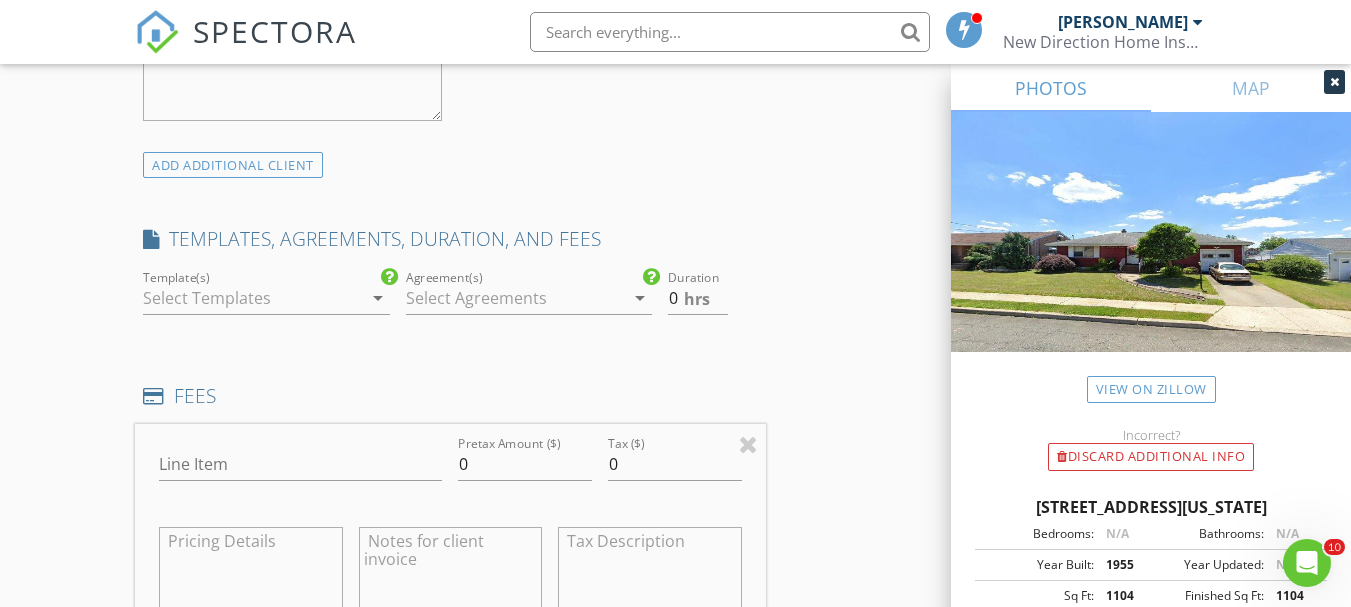 click at bounding box center (252, 298) 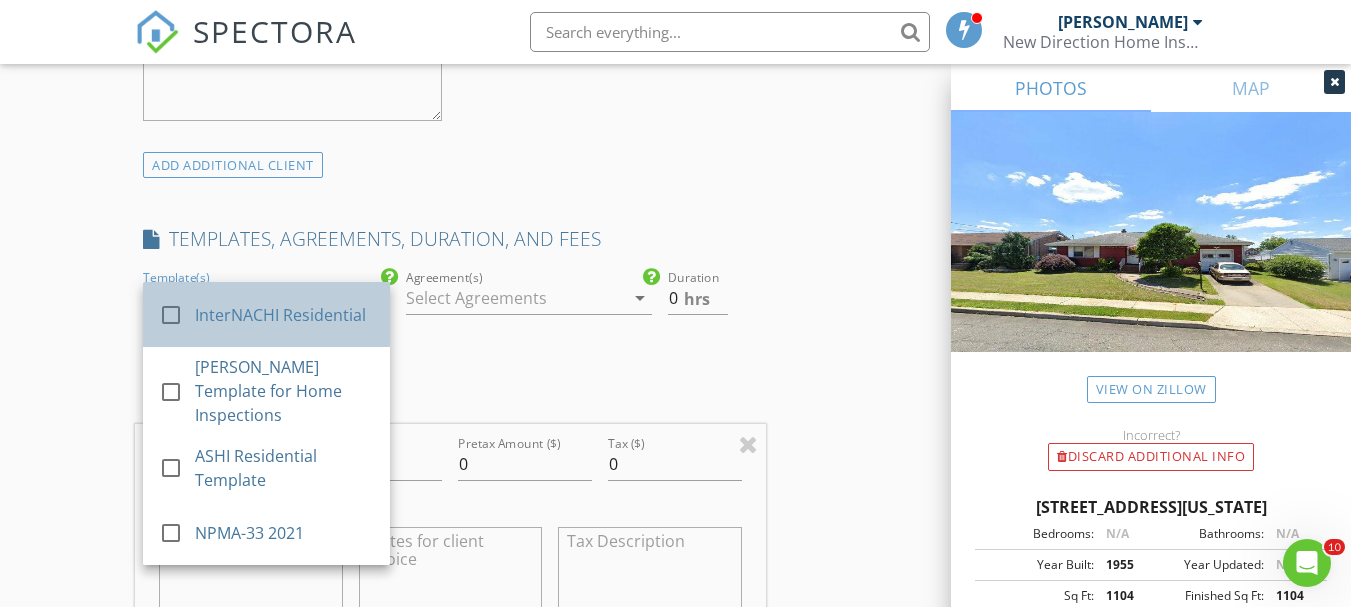 click on "InterNACHI Residential" at bounding box center [284, 315] 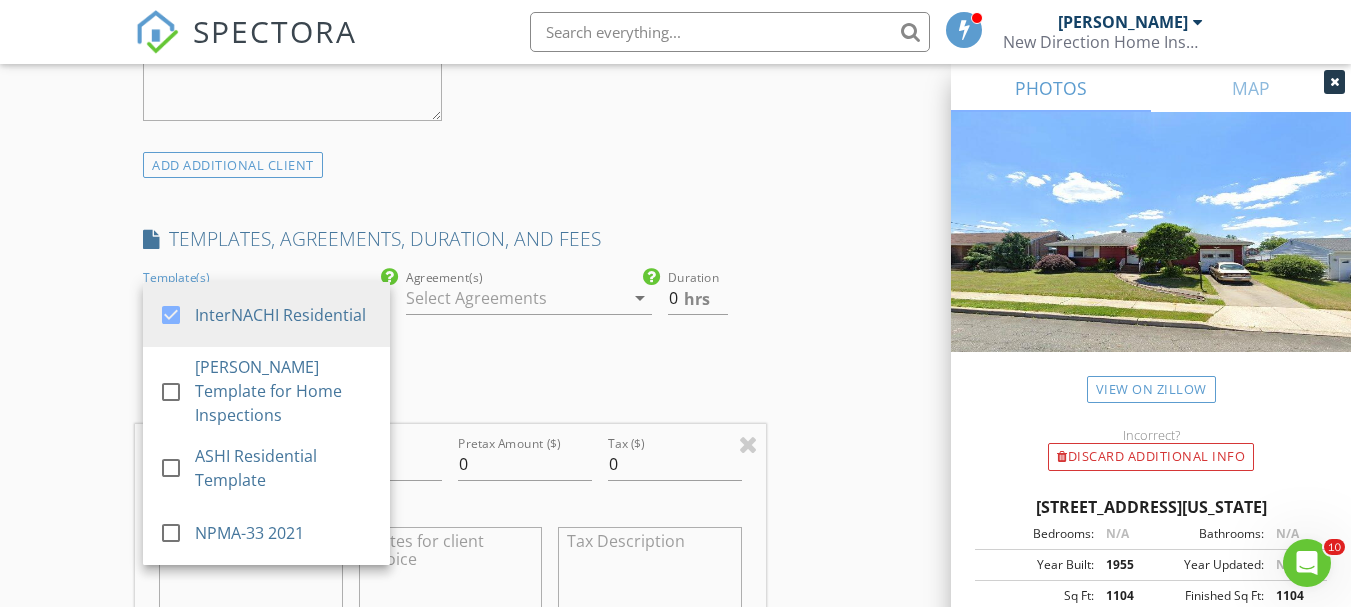 click at bounding box center (515, 298) 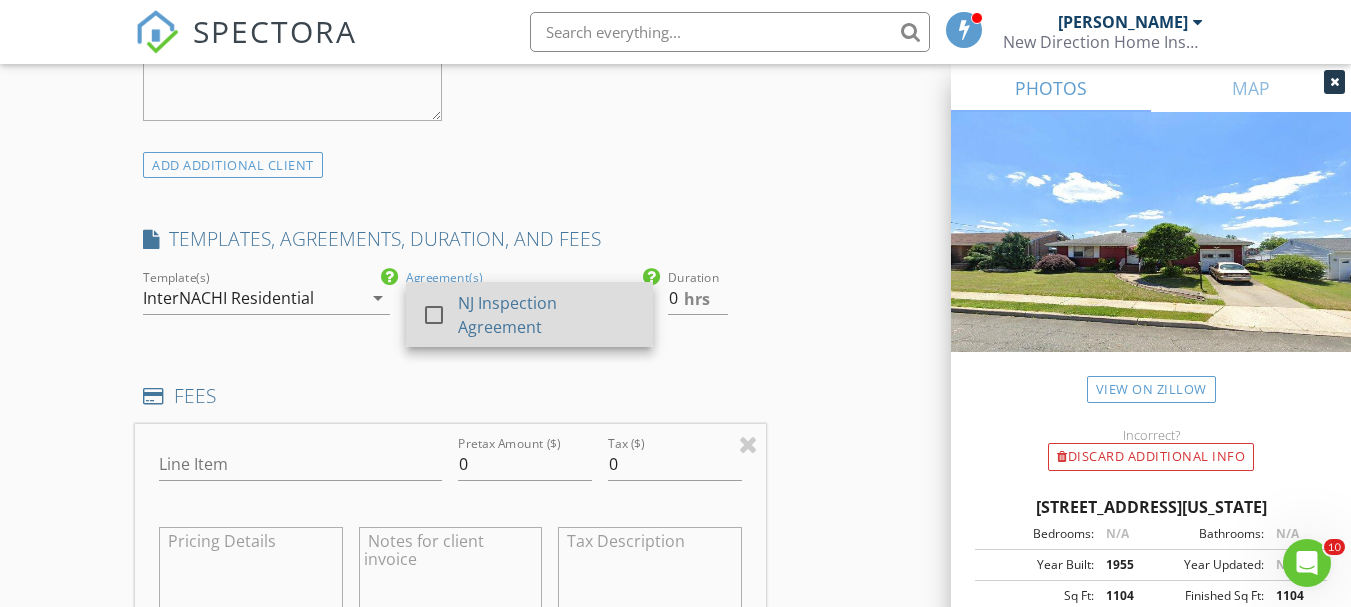 click at bounding box center (434, 315) 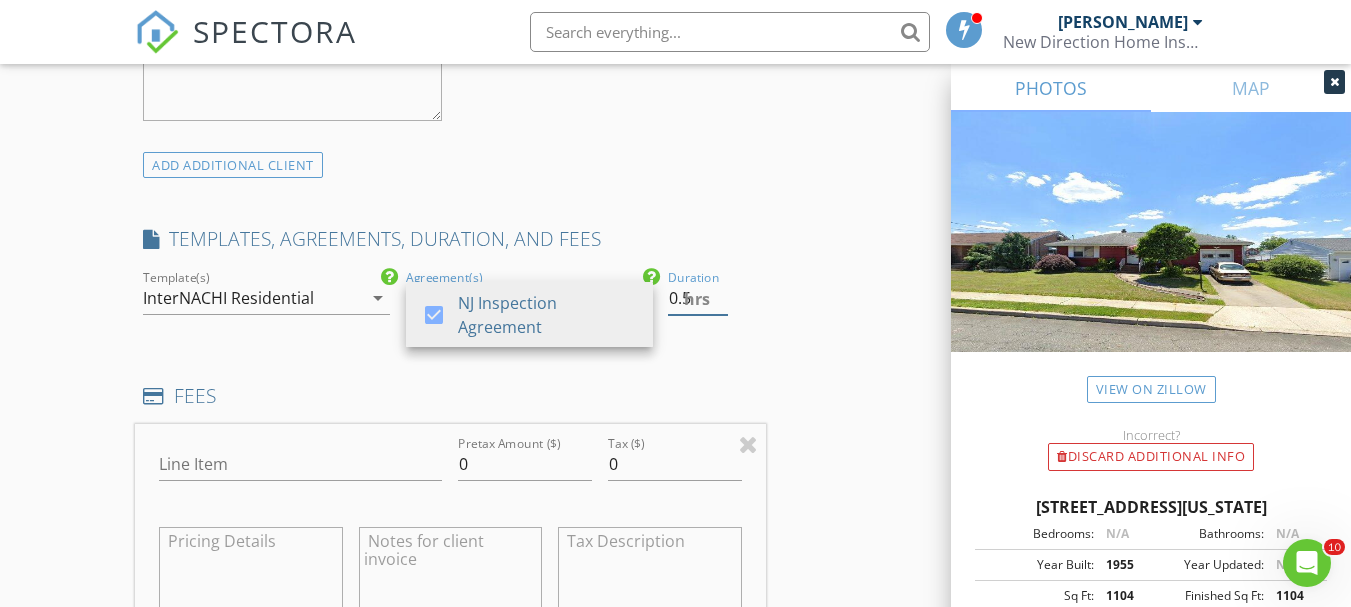 click on "0.5" at bounding box center [697, 298] 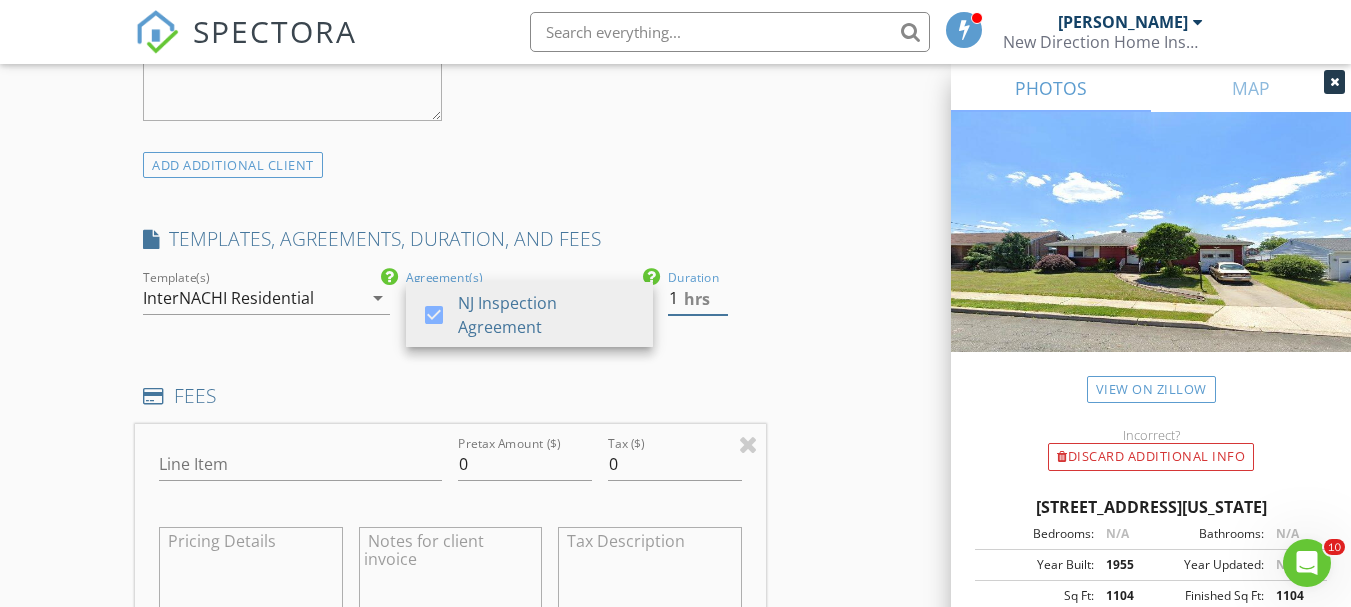 click on "1" at bounding box center [697, 298] 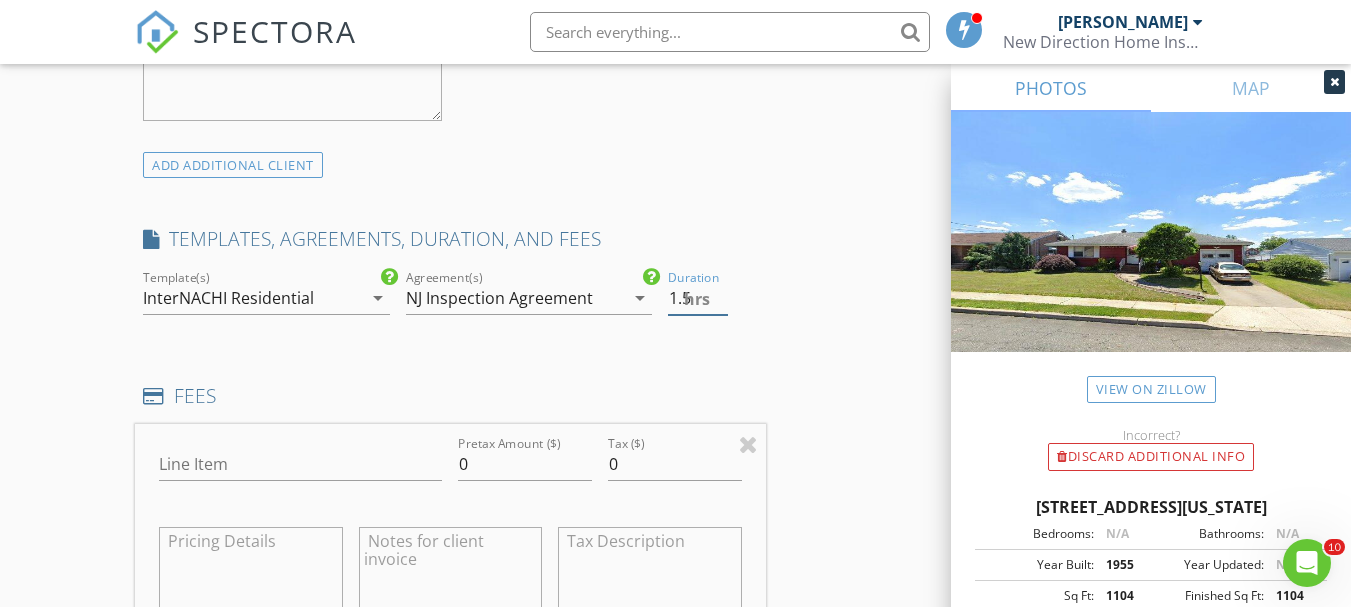 click on "1.5" at bounding box center (697, 298) 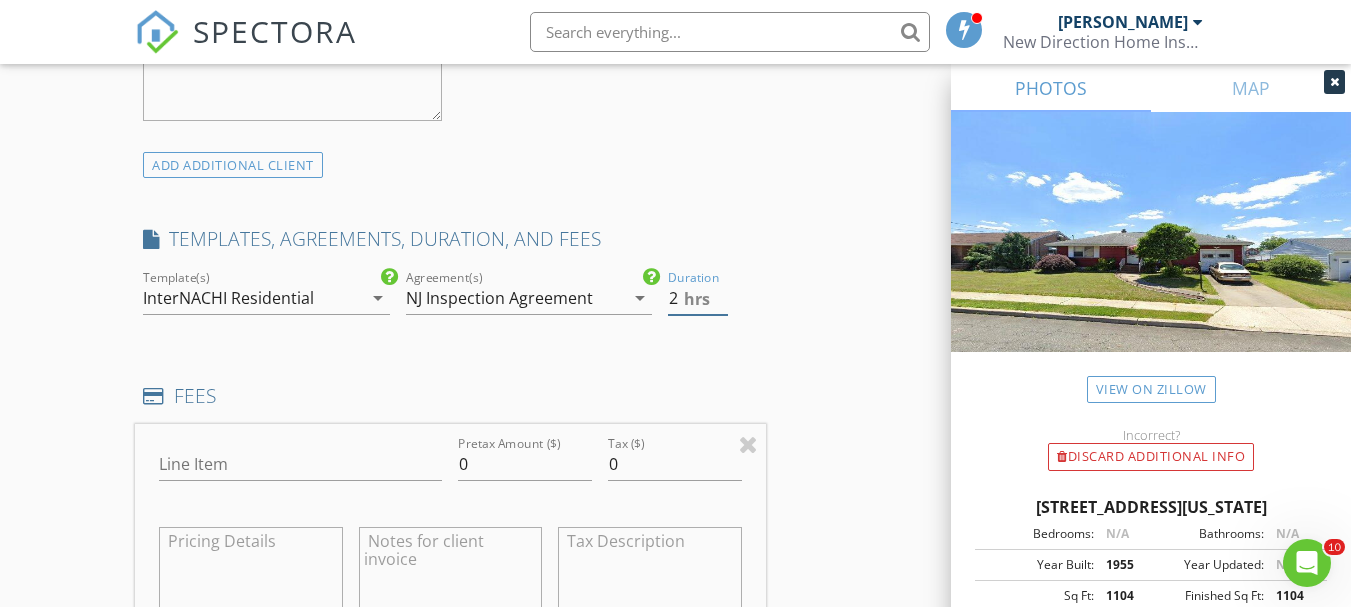 click on "2" at bounding box center [697, 298] 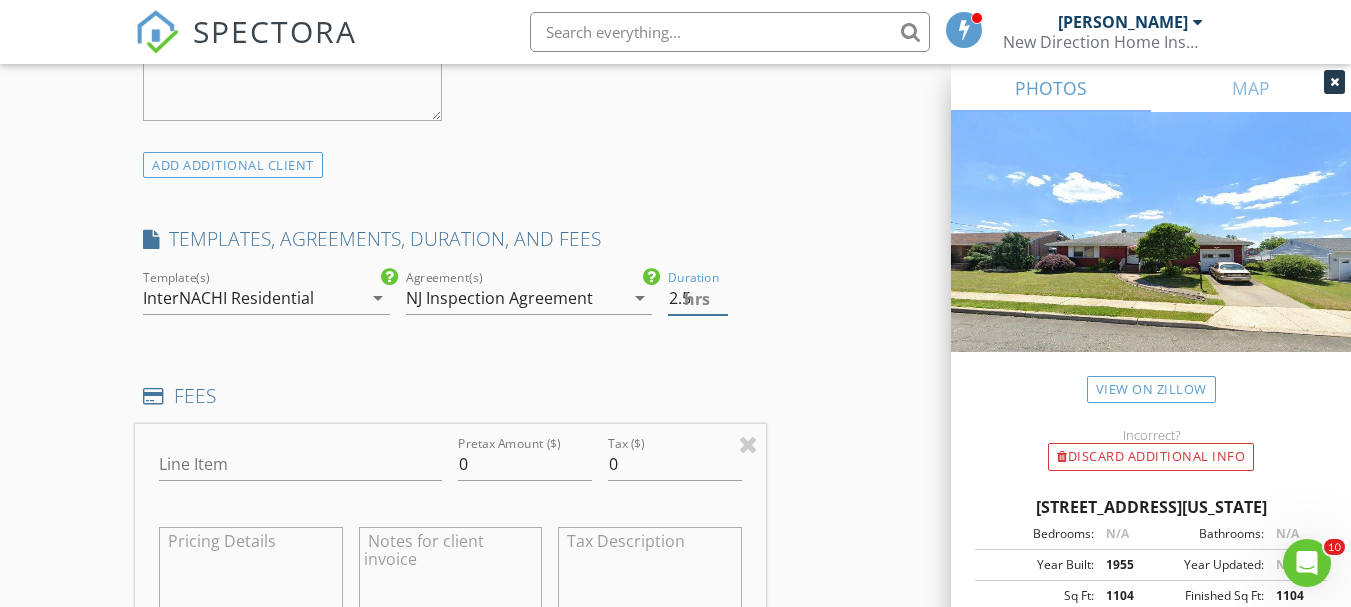 type on "2.5" 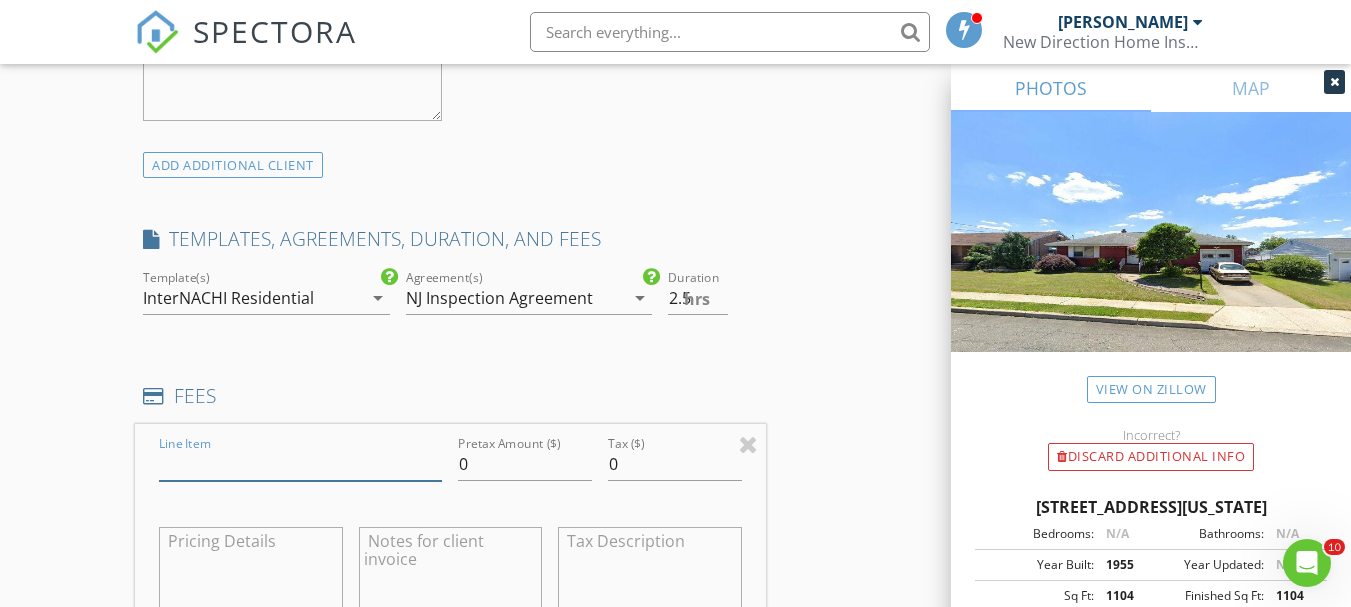 click on "Line Item" at bounding box center (300, 464) 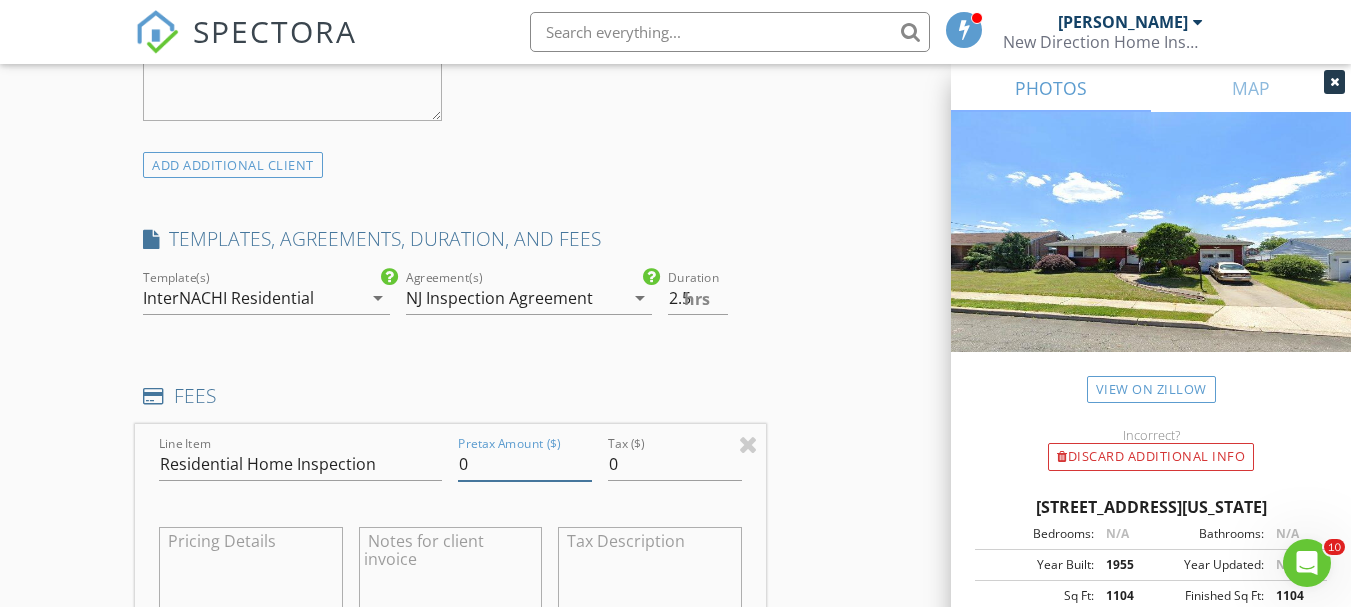 drag, startPoint x: 468, startPoint y: 465, endPoint x: 445, endPoint y: 473, distance: 24.351591 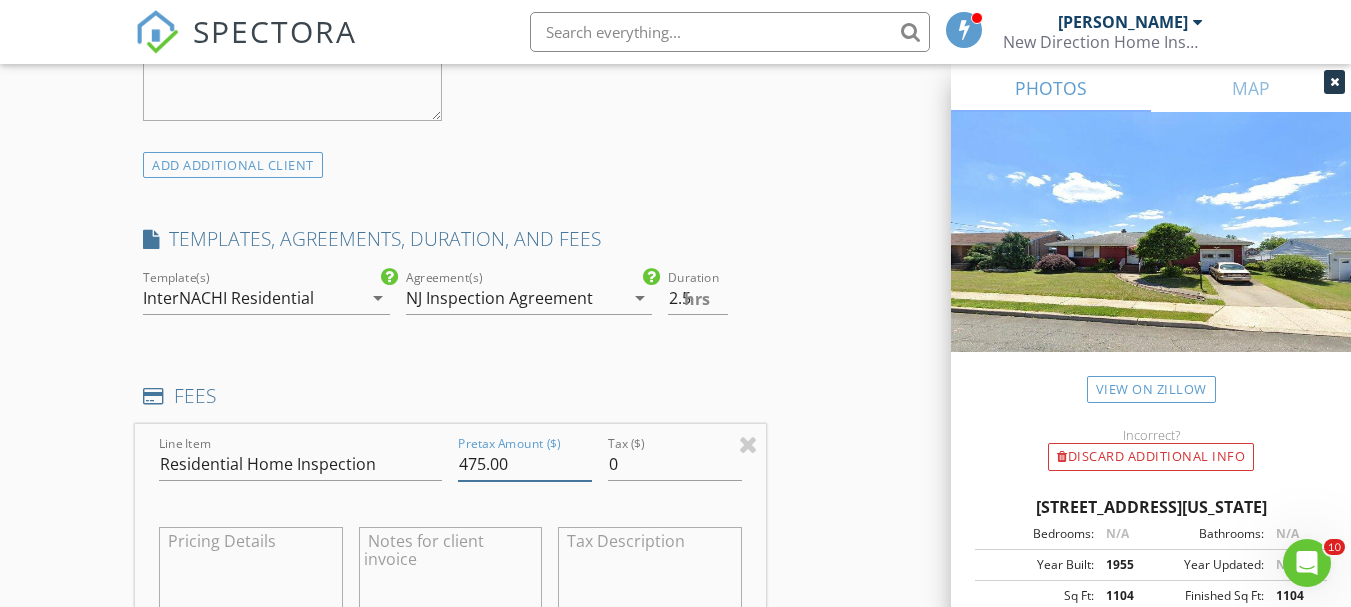 type on "475.00" 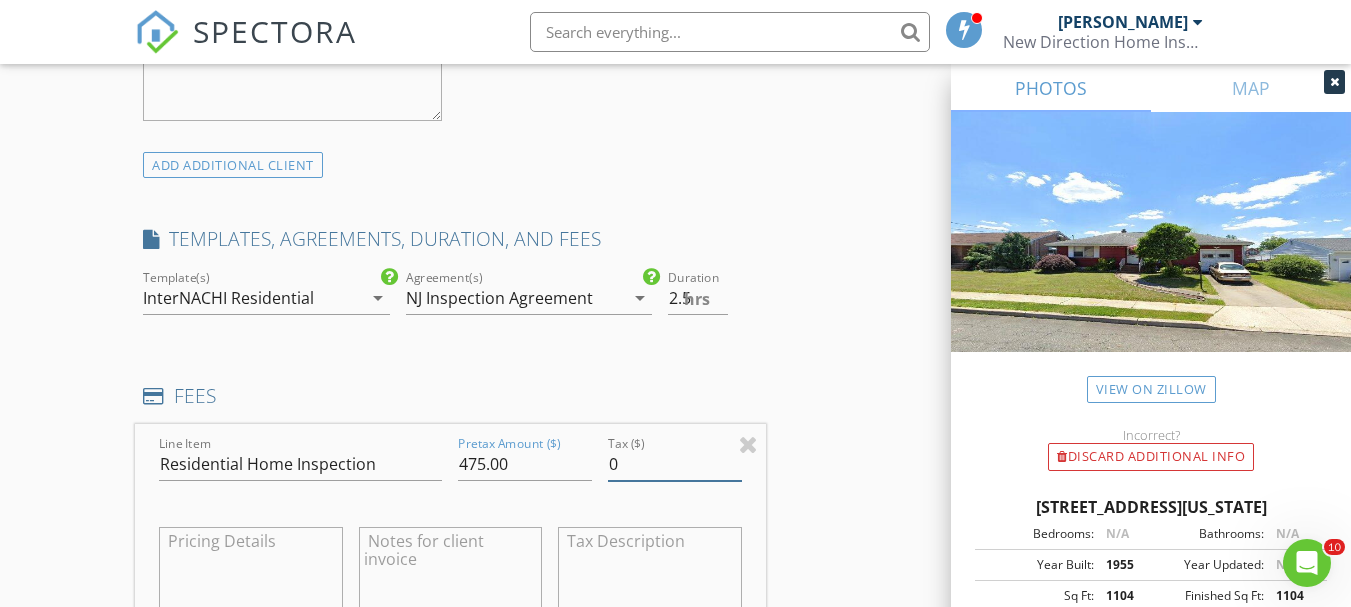 click on "INSPECTOR(S)
check_box   Michael Orem   PRIMARY   Michael Orem arrow_drop_down   check_box_outline_blank Michael Orem specifically requested
Date/Time
07/14/2025 2:00 PM
Location
Address Search       Address 93 N Washington Ave   Unit   City Woodbridge Township   State NJ   Zip 07067   County Middlesex     Square Feet 1104   Year Built 1955   Foundation Basement arrow_drop_down     Michael Orem     18.2 miles     (28 minutes)
client
check_box Enable Client CC email for this inspection   Client Search     check_box_outline_blank Client is a Company/Organization     First Name Uday   Last Name Singh Dibya   Email getudaysingh123@gmail.com   CC Email   Phone 609-480-0241           Notes   Private Notes
ADD ADDITIONAL client
SERVICES
check_box_outline_blank     arrow_drop_down" at bounding box center [675, 535] 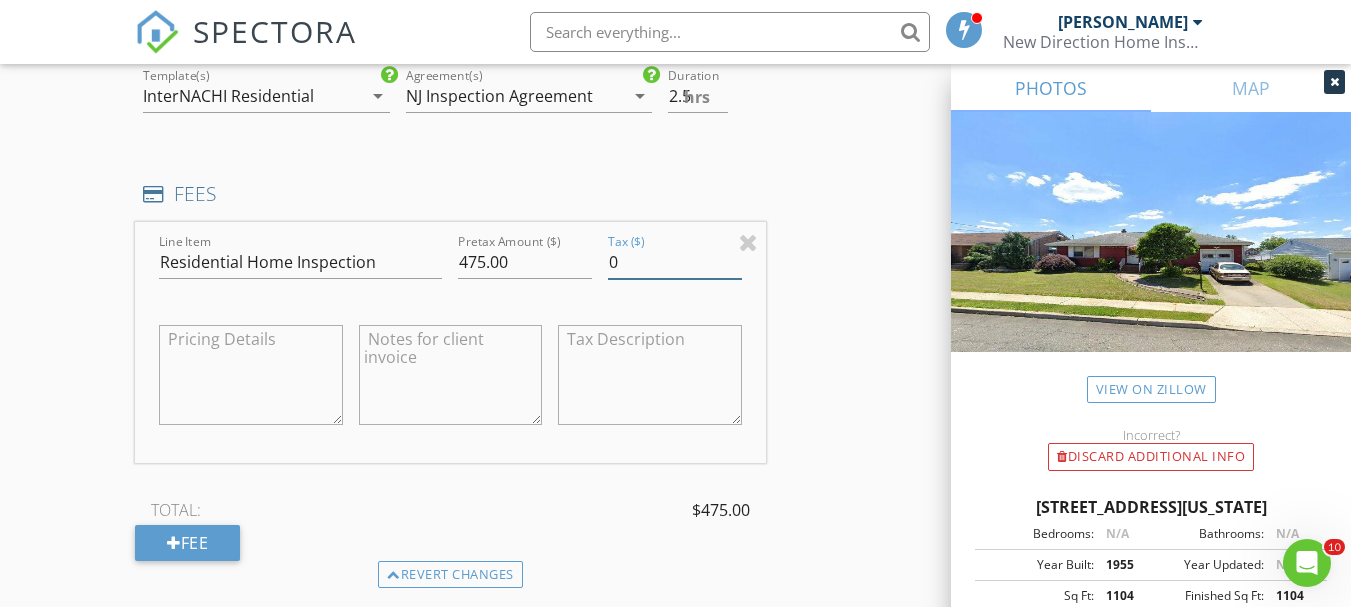 scroll, scrollTop: 1800, scrollLeft: 0, axis: vertical 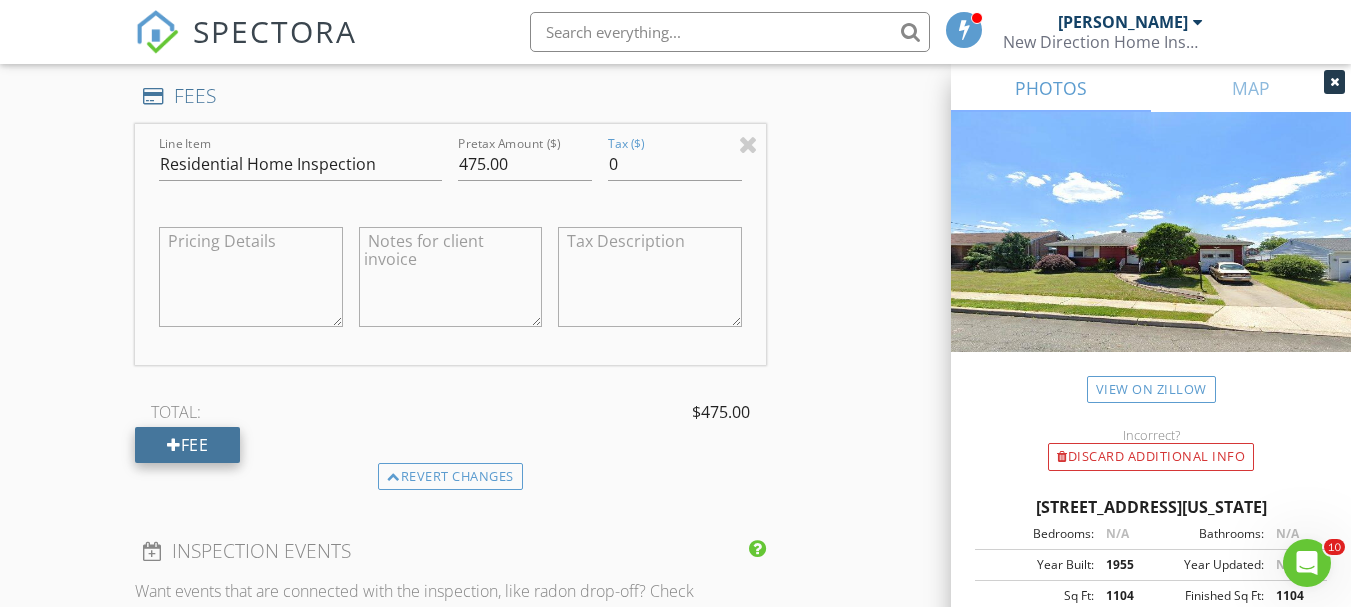click on "Fee" at bounding box center [187, 445] 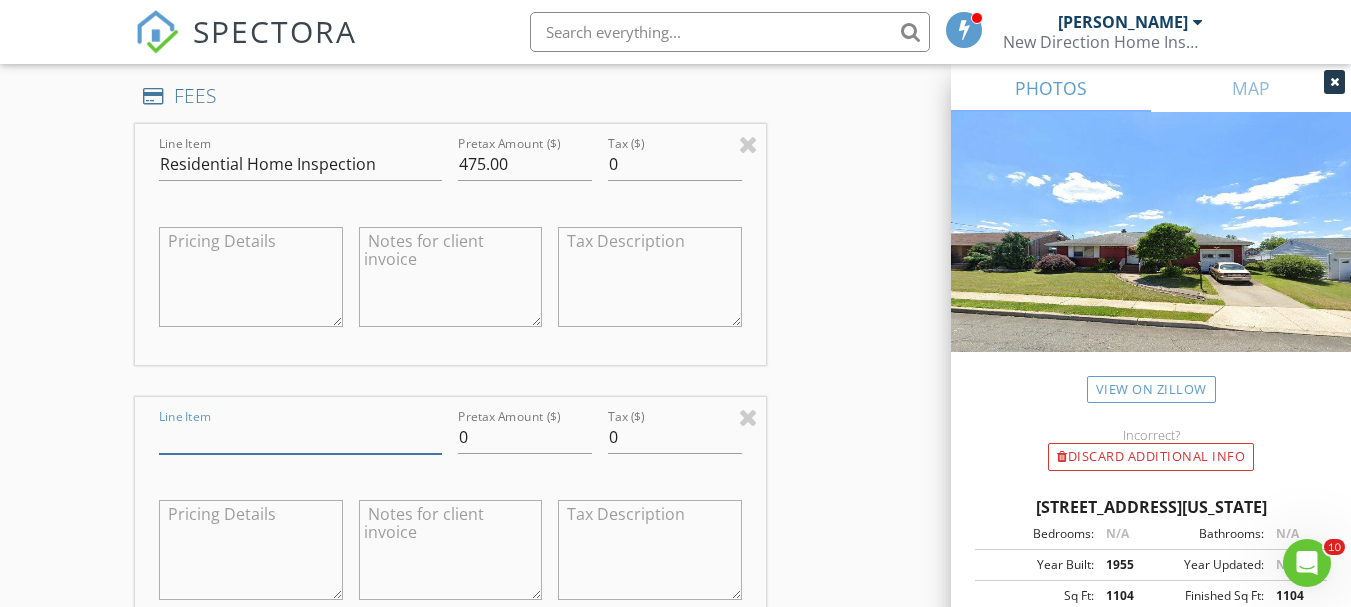 click on "Line Item" at bounding box center [300, 437] 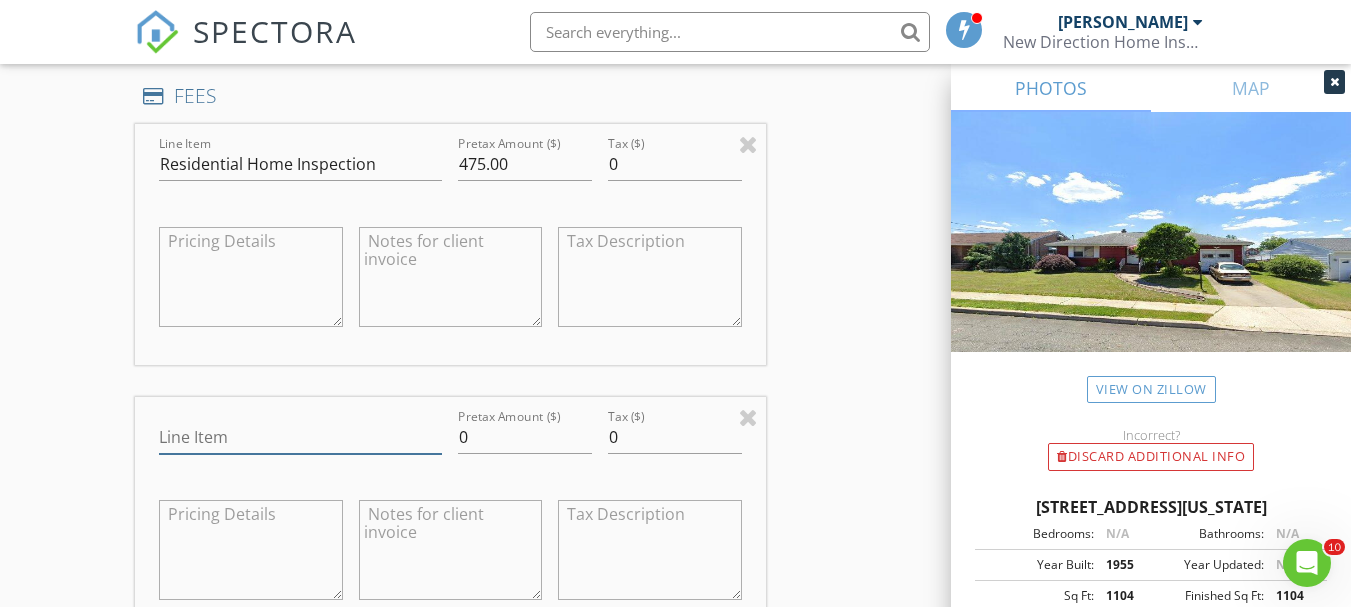 click on "Line Item" at bounding box center [300, 437] 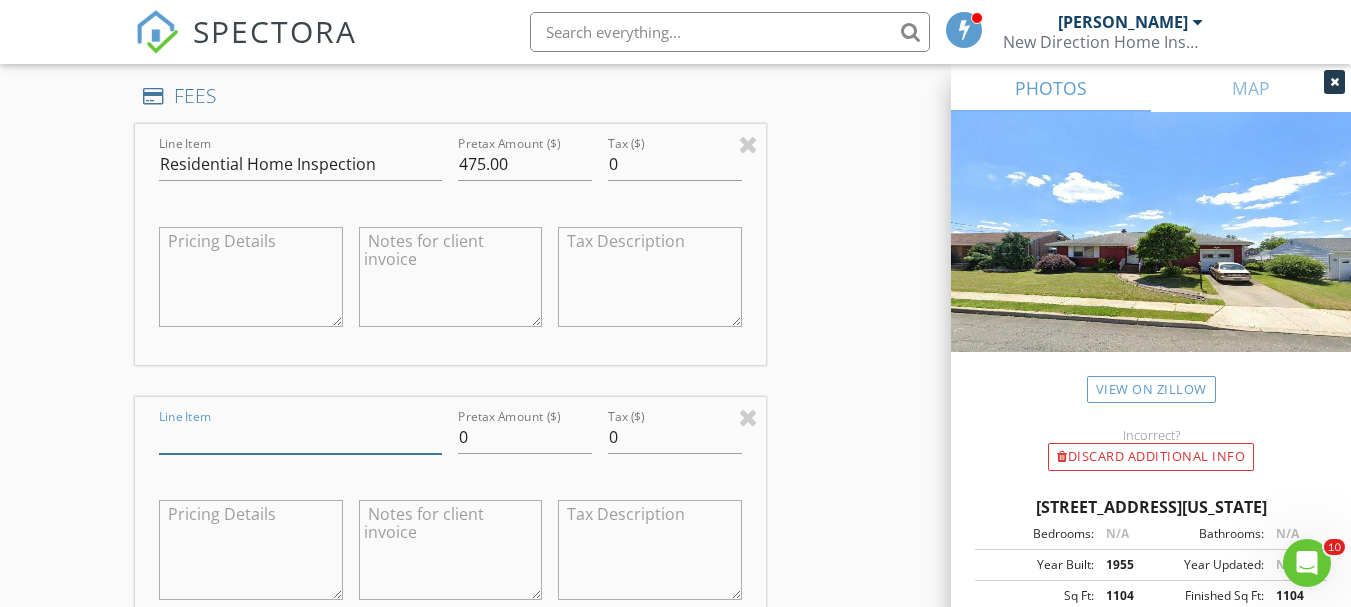 type on "Radon Level Testing" 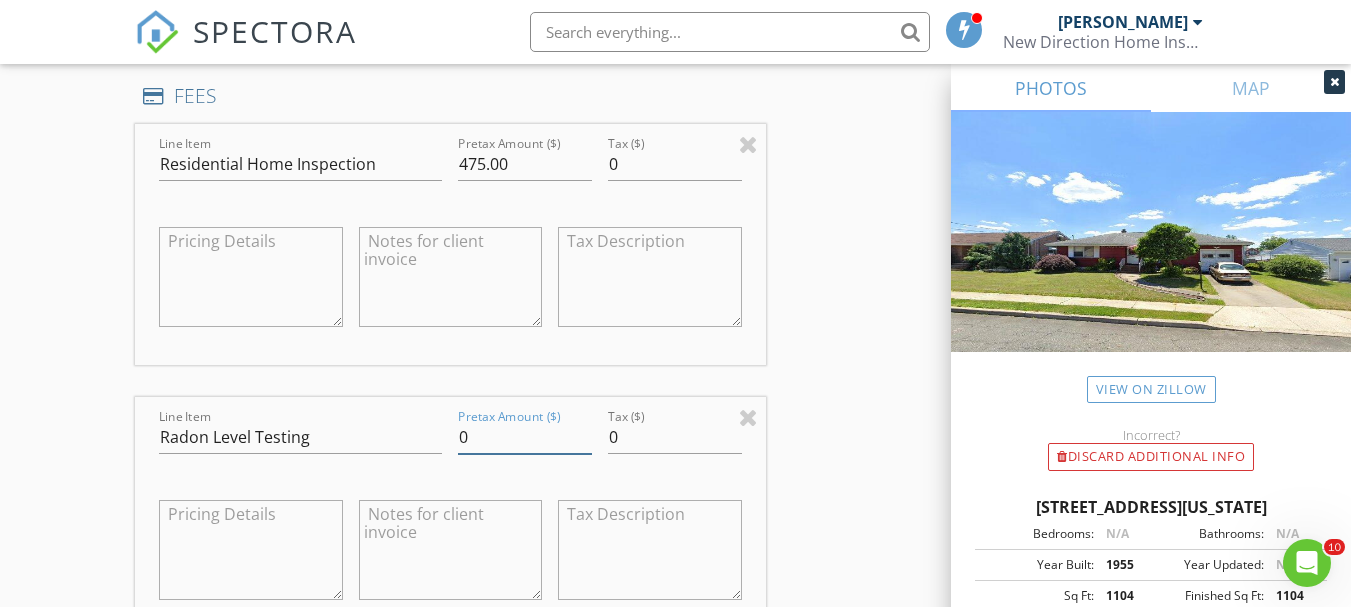 drag, startPoint x: 476, startPoint y: 427, endPoint x: 445, endPoint y: 451, distance: 39.20459 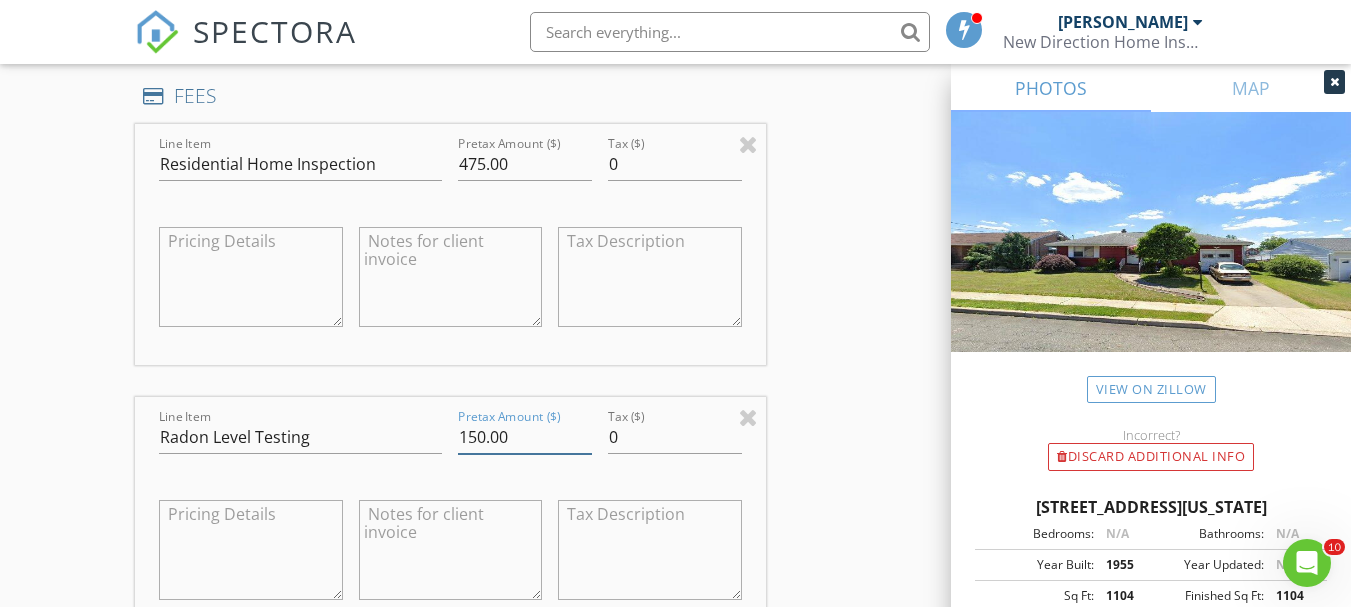 type on "150.00" 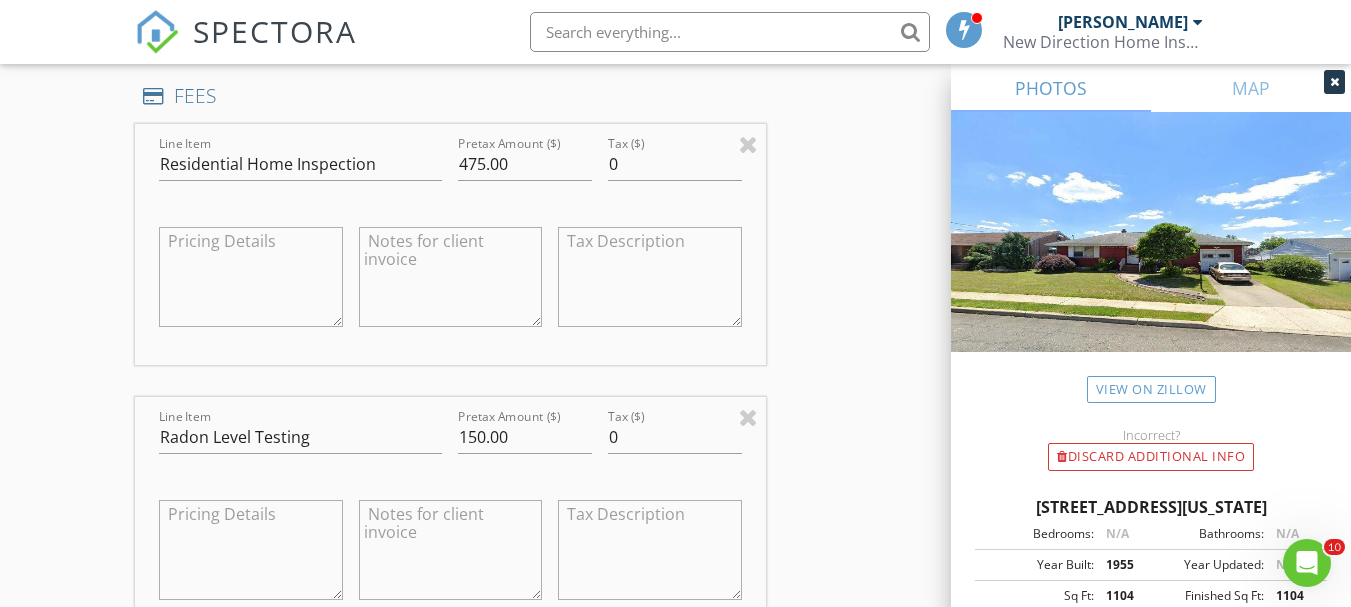 click on "INSPECTOR(S)
check_box   Michael Orem   PRIMARY   Michael Orem arrow_drop_down   check_box_outline_blank Michael Orem specifically requested
Date/Time
07/14/2025 2:00 PM
Location
Address Search       Address 93 N Washington Ave   Unit   City Woodbridge Township   State NJ   Zip 07067   County Middlesex     Square Feet 1104   Year Built 1955   Foundation Basement arrow_drop_down     Michael Orem     18.2 miles     (28 minutes)
client
check_box Enable Client CC email for this inspection   Client Search     check_box_outline_blank Client is a Company/Organization     First Name Uday   Last Name Singh Dibya   Email getudaysingh123@gmail.com   CC Email   Phone 609-480-0241           Notes   Private Notes
ADD ADDITIONAL client
SERVICES
check_box_outline_blank     arrow_drop_down" at bounding box center [675, 372] 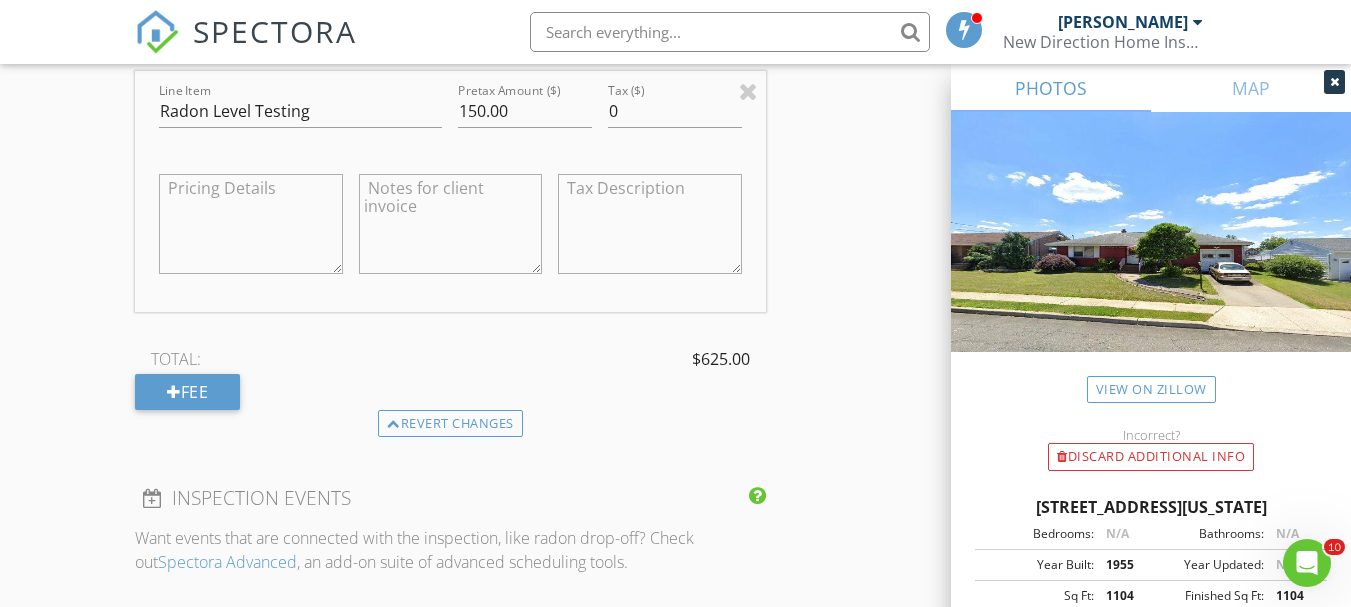 scroll, scrollTop: 2200, scrollLeft: 0, axis: vertical 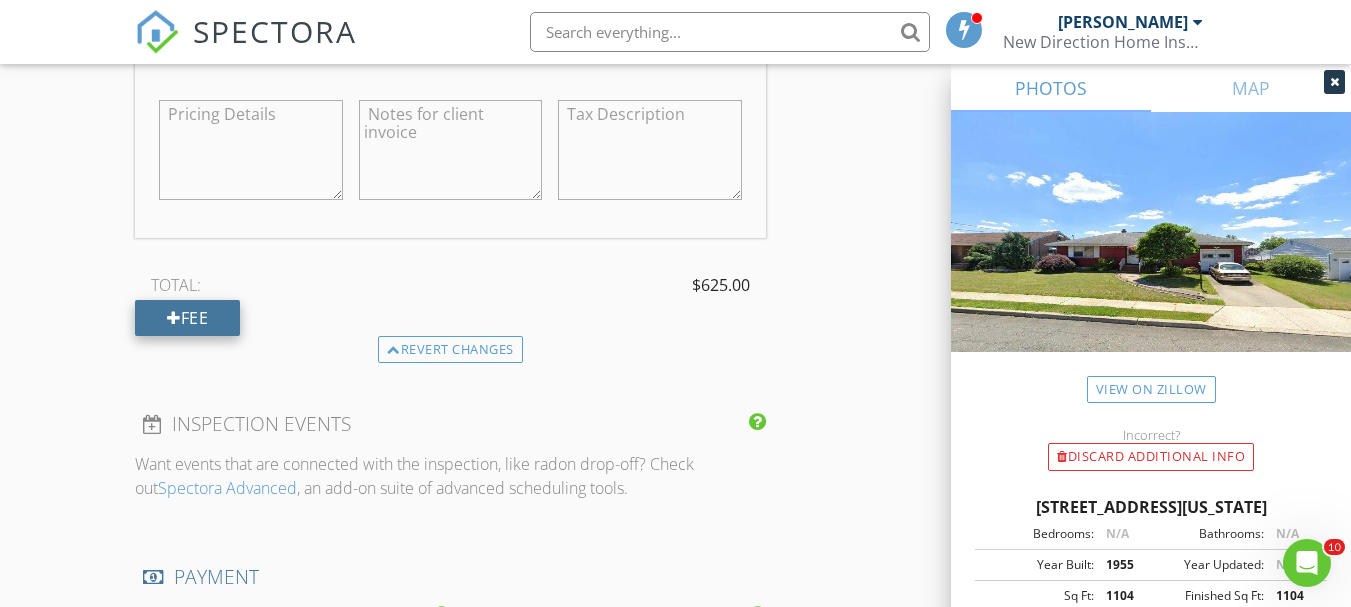 click on "Fee" at bounding box center [187, 318] 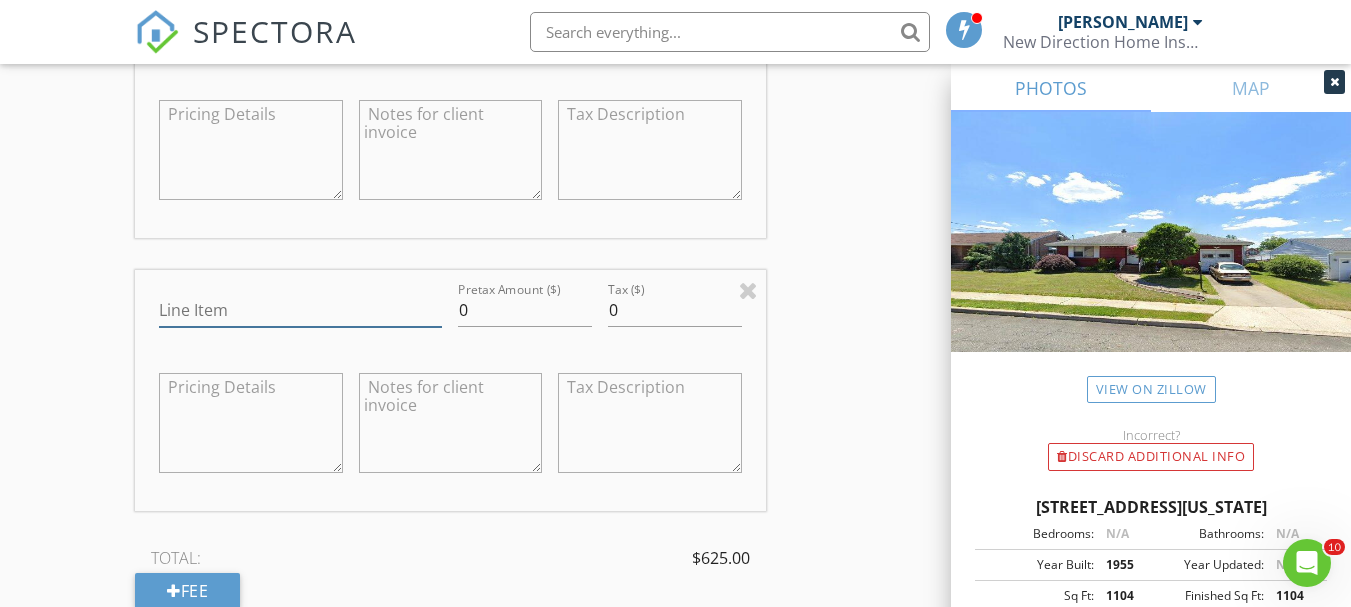 click on "Line Item" at bounding box center (300, 310) 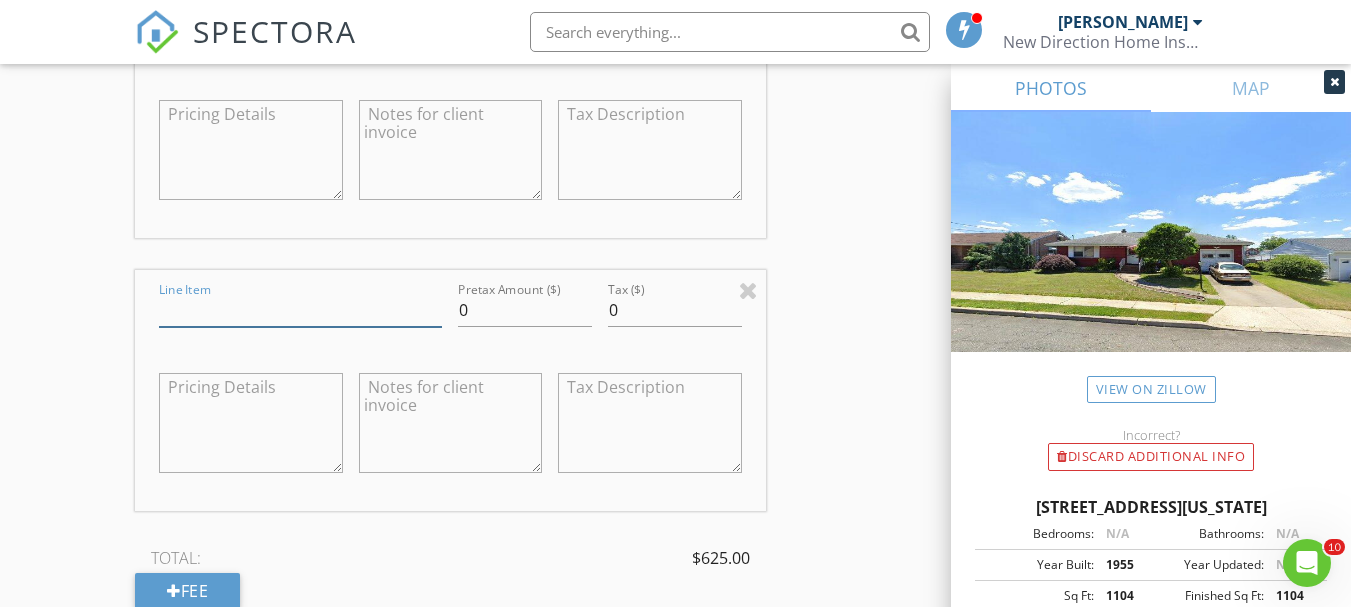 type on "WDO Inspection" 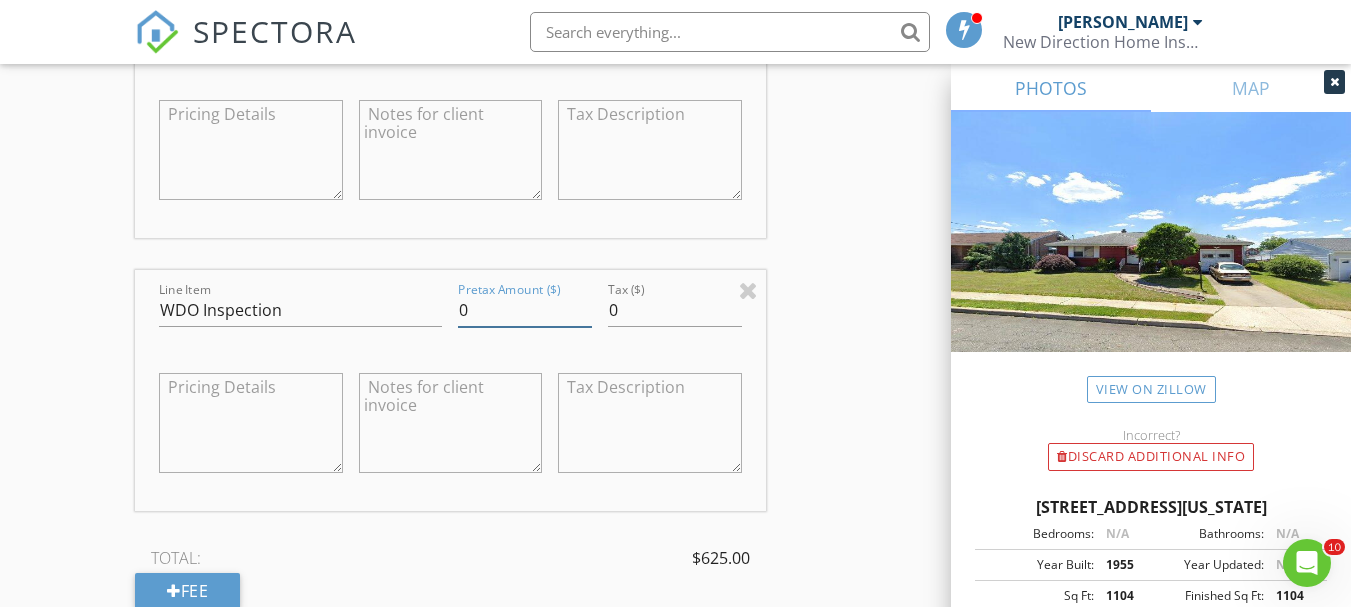 drag, startPoint x: 468, startPoint y: 312, endPoint x: 455, endPoint y: 322, distance: 16.40122 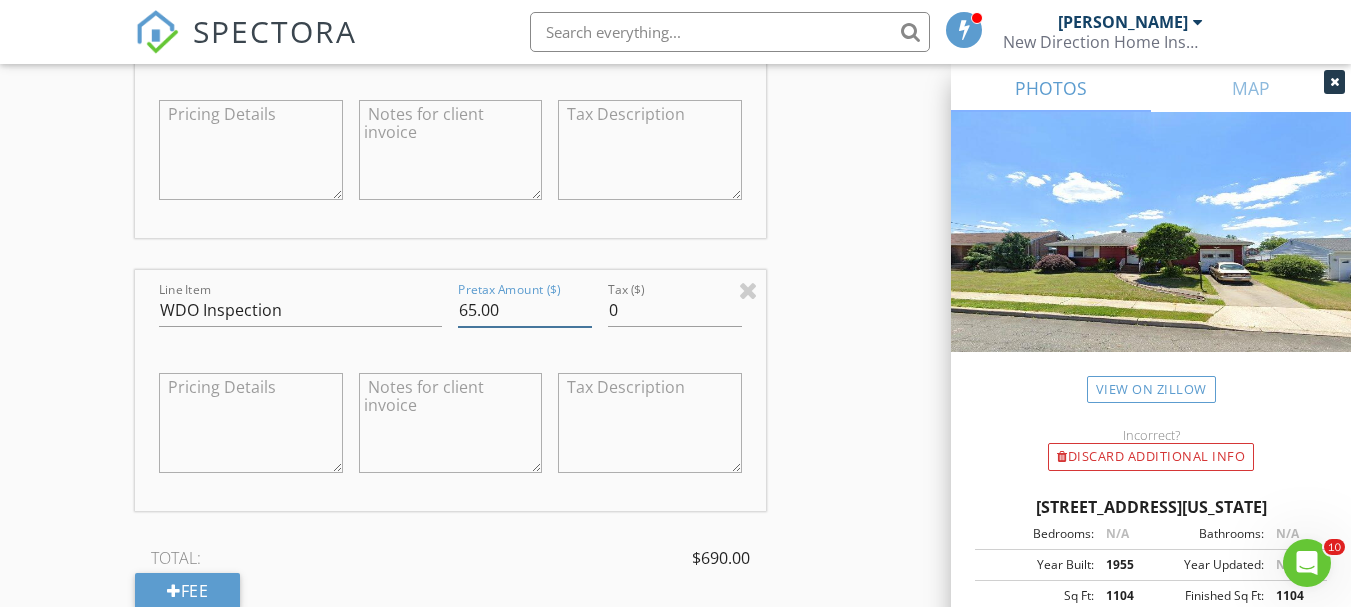 type on "65.00" 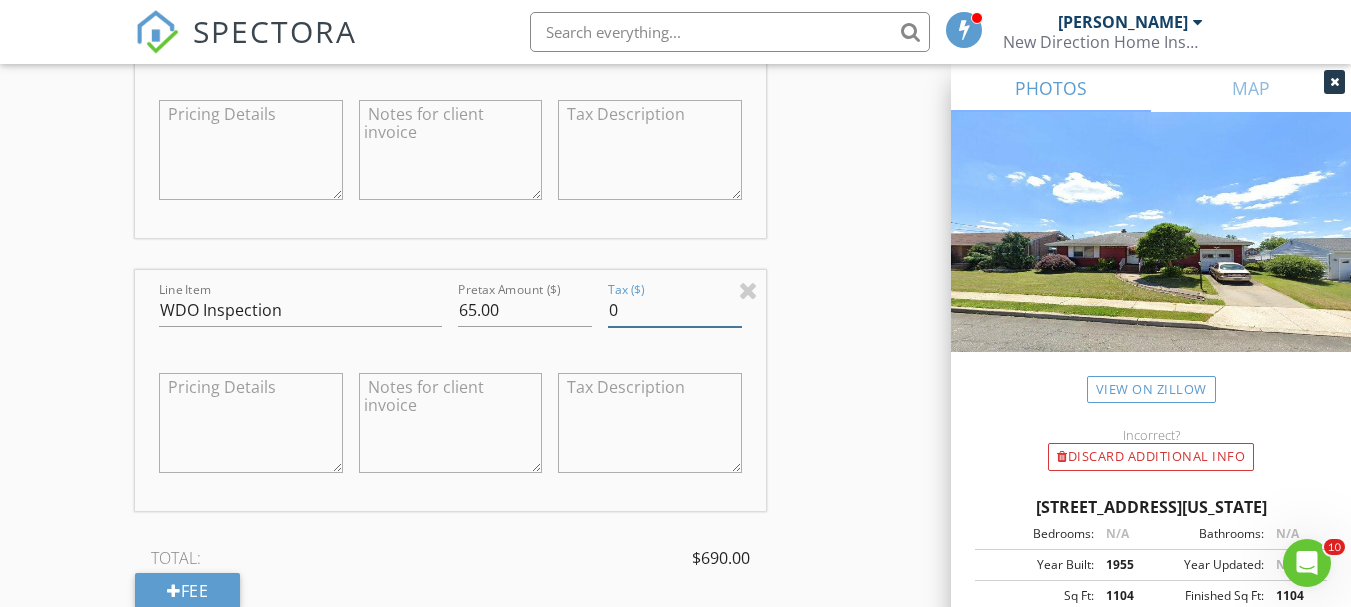 click on "INSPECTOR(S)
check_box   Michael Orem   PRIMARY   Michael Orem arrow_drop_down   check_box_outline_blank Michael Orem specifically requested
Date/Time
07/14/2025 2:00 PM
Location
Address Search       Address 93 N Washington Ave   Unit   City Woodbridge Township   State NJ   Zip 07067   County Middlesex     Square Feet 1104   Year Built 1955   Foundation Basement arrow_drop_down     Michael Orem     18.2 miles     (28 minutes)
client
check_box Enable Client CC email for this inspection   Client Search     check_box_outline_blank Client is a Company/Organization     First Name Uday   Last Name Singh Dibya   Email getudaysingh123@gmail.com   CC Email   Phone 609-480-0241           Notes   Private Notes
ADD ADDITIONAL client
SERVICES
check_box_outline_blank     arrow_drop_down" at bounding box center [675, 108] 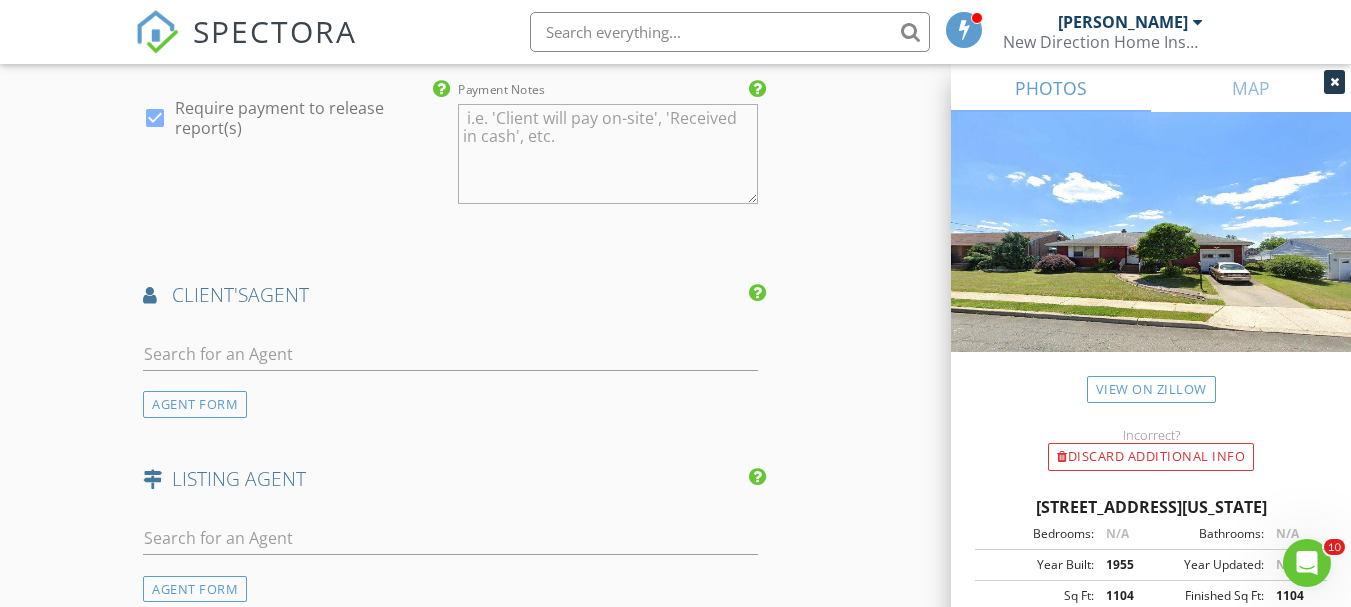 scroll, scrollTop: 3000, scrollLeft: 0, axis: vertical 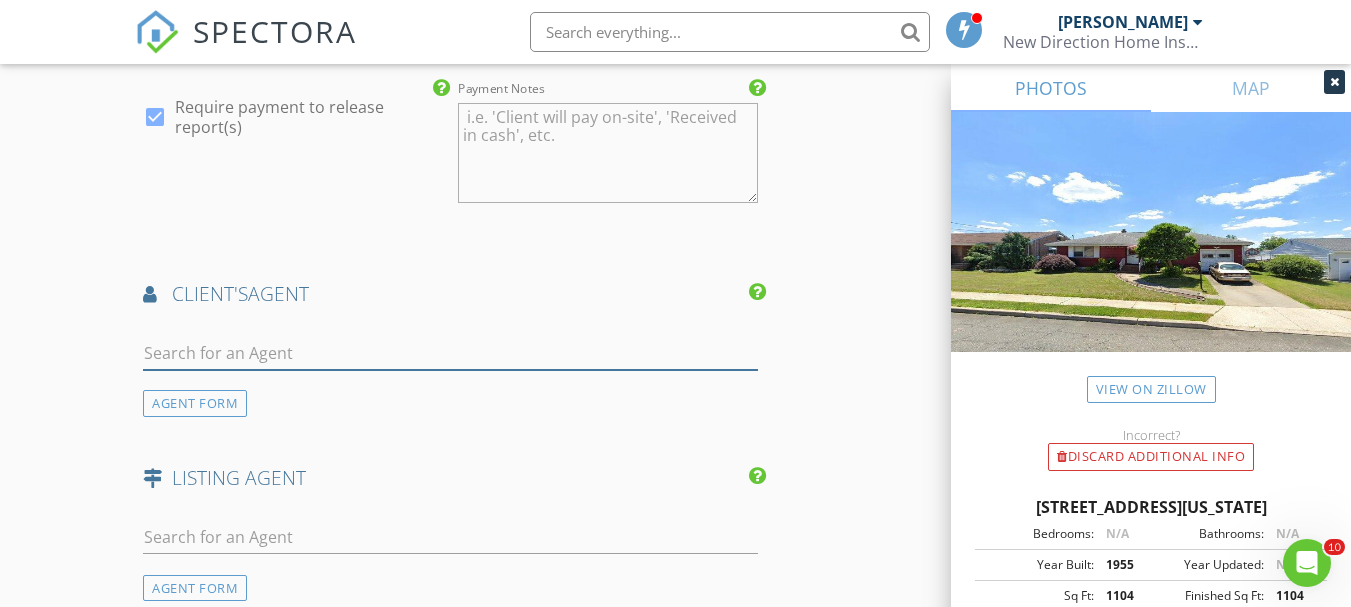 drag, startPoint x: 330, startPoint y: 350, endPoint x: 272, endPoint y: 356, distance: 58.30952 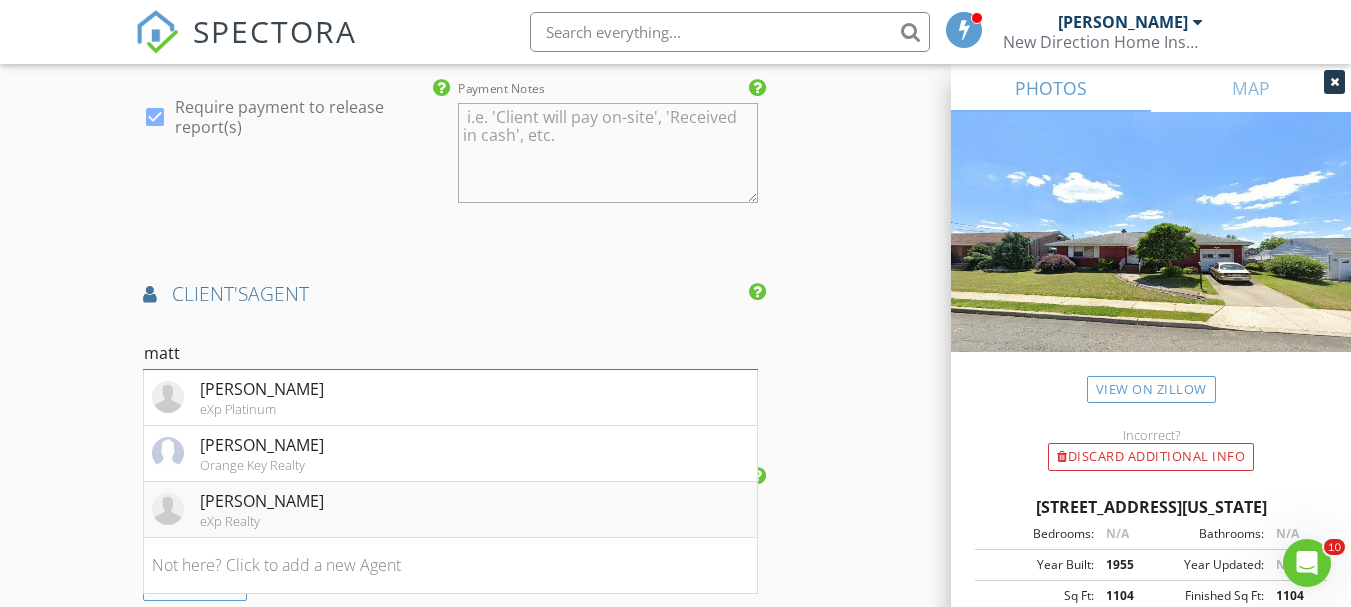 type on "matt" 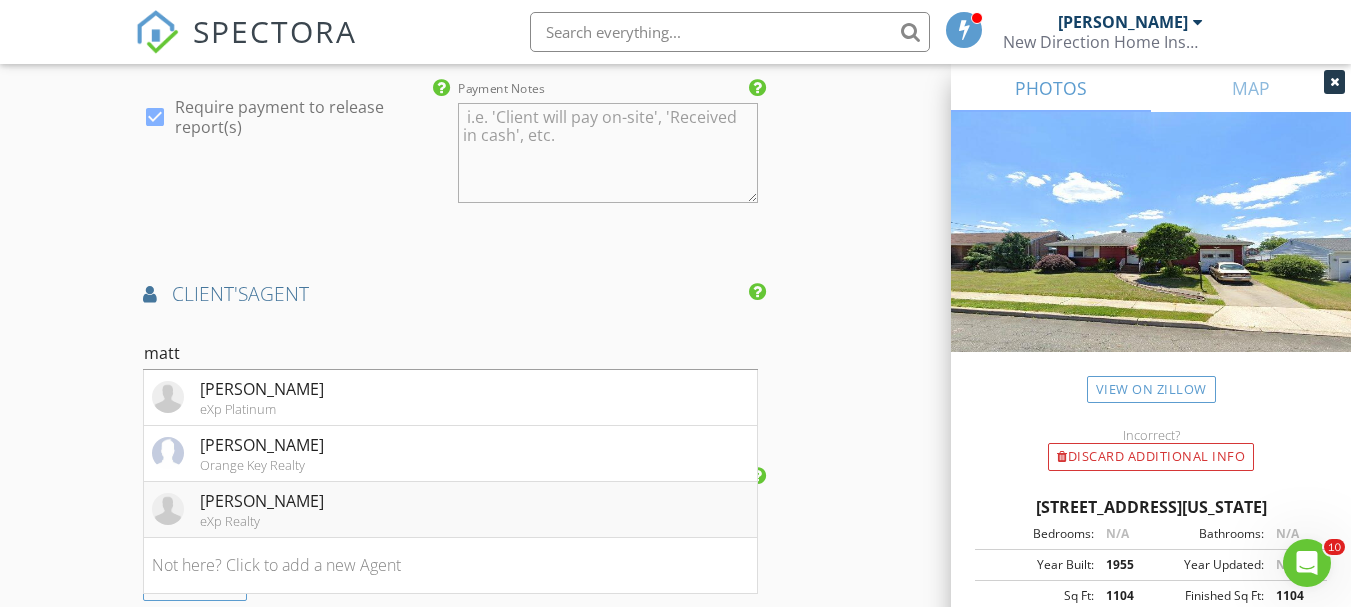 click on "eXp Realty" at bounding box center (262, 521) 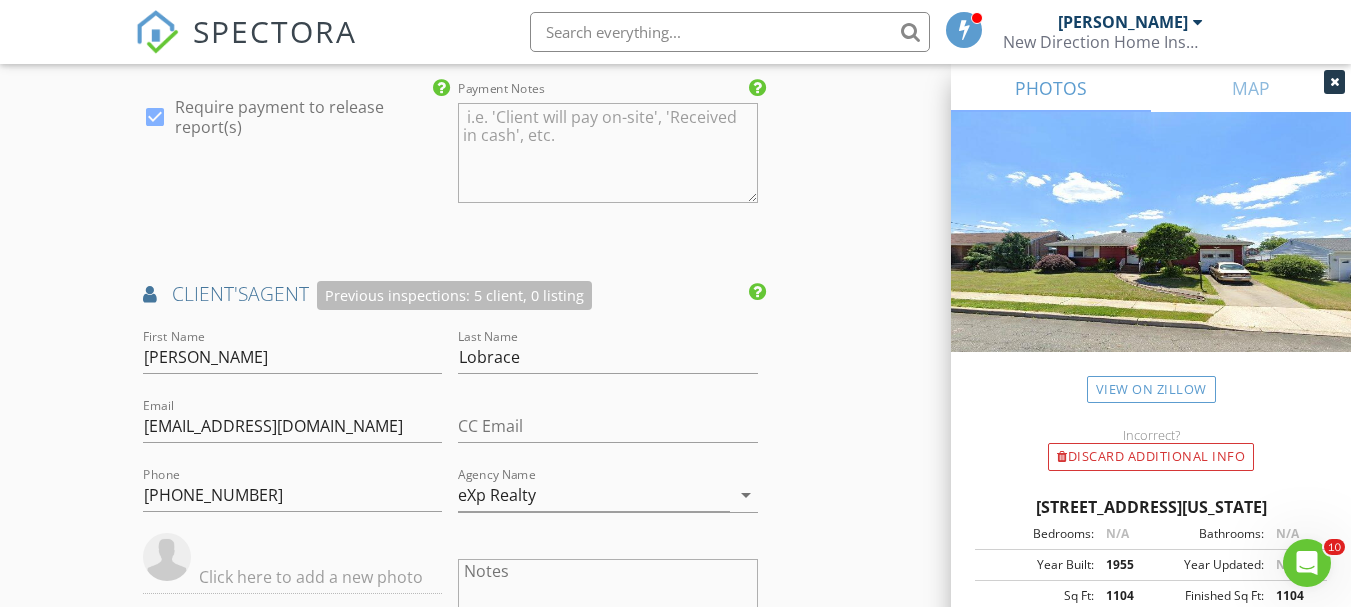 click on "INSPECTOR(S)
check_box   Michael Orem   PRIMARY   Michael Orem arrow_drop_down   check_box_outline_blank Michael Orem specifically requested
Date/Time
07/14/2025 2:00 PM
Location
Address Search       Address 93 N Washington Ave   Unit   City Woodbridge Township   State NJ   Zip 07067   County Middlesex     Square Feet 1104   Year Built 1955   Foundation Basement arrow_drop_down     Michael Orem     18.2 miles     (28 minutes)
client
check_box Enable Client CC email for this inspection   Client Search     check_box_outline_blank Client is a Company/Organization     First Name Uday   Last Name Singh Dibya   Email getudaysingh123@gmail.com   CC Email   Phone 609-480-0241           Notes   Private Notes
ADD ADDITIONAL client
SERVICES
check_box_outline_blank     arrow_drop_down" at bounding box center (675, -464) 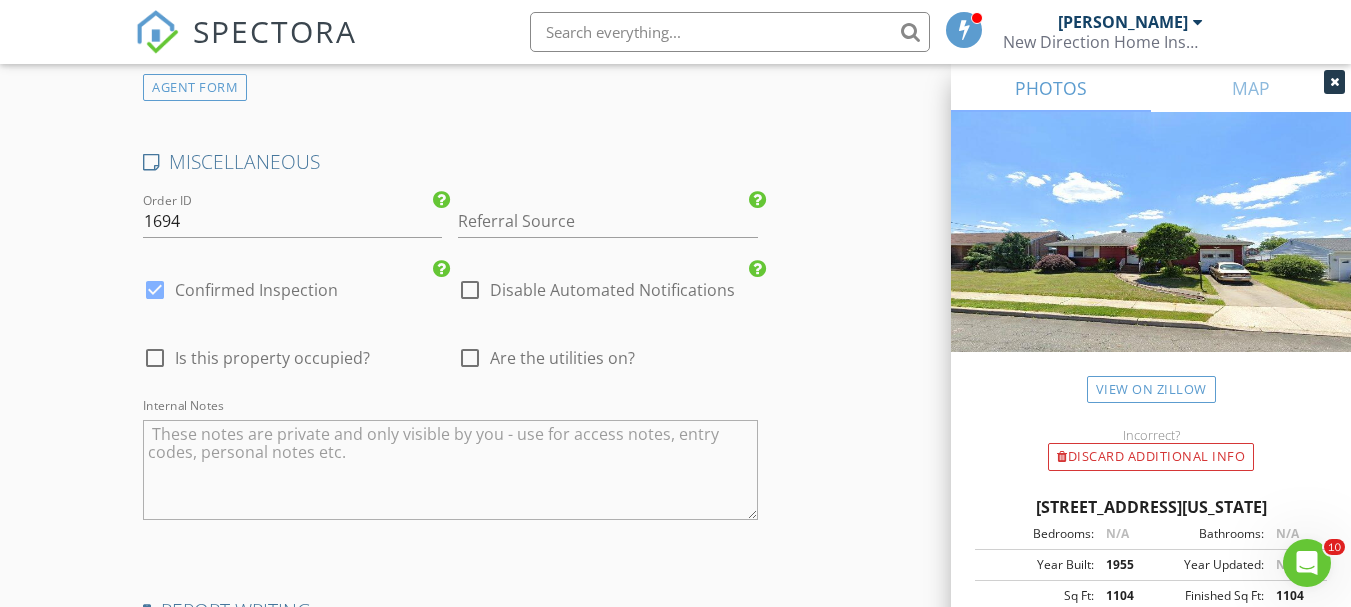 scroll, scrollTop: 4100, scrollLeft: 0, axis: vertical 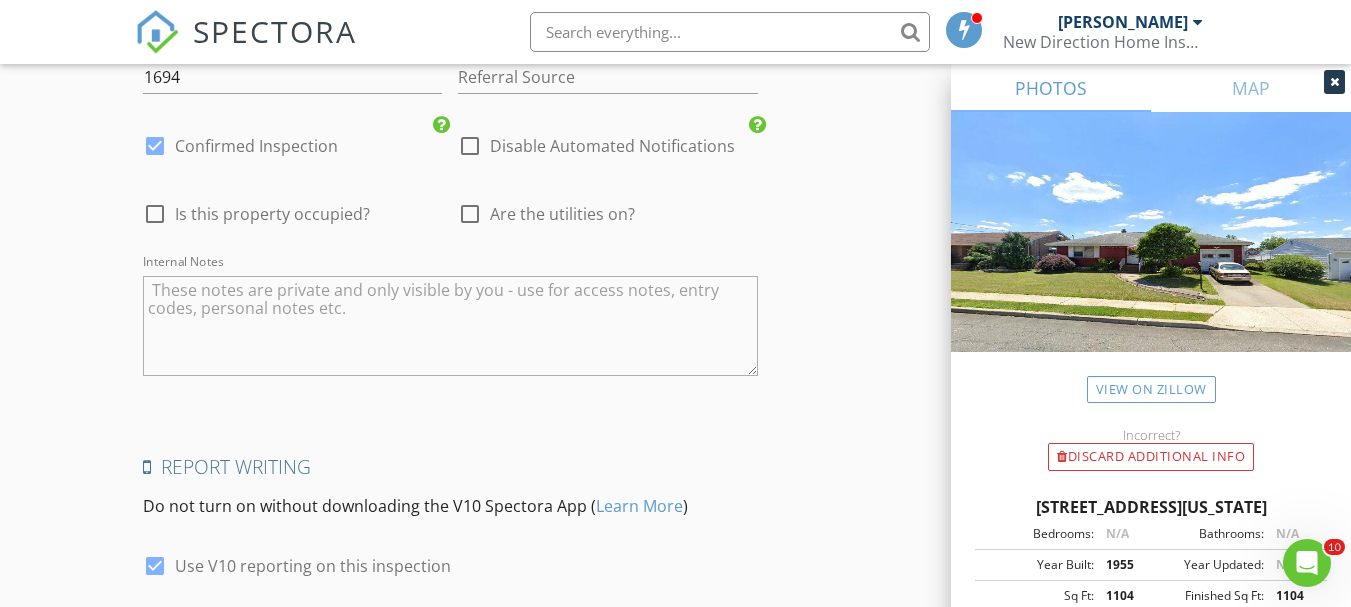 click at bounding box center [470, 214] 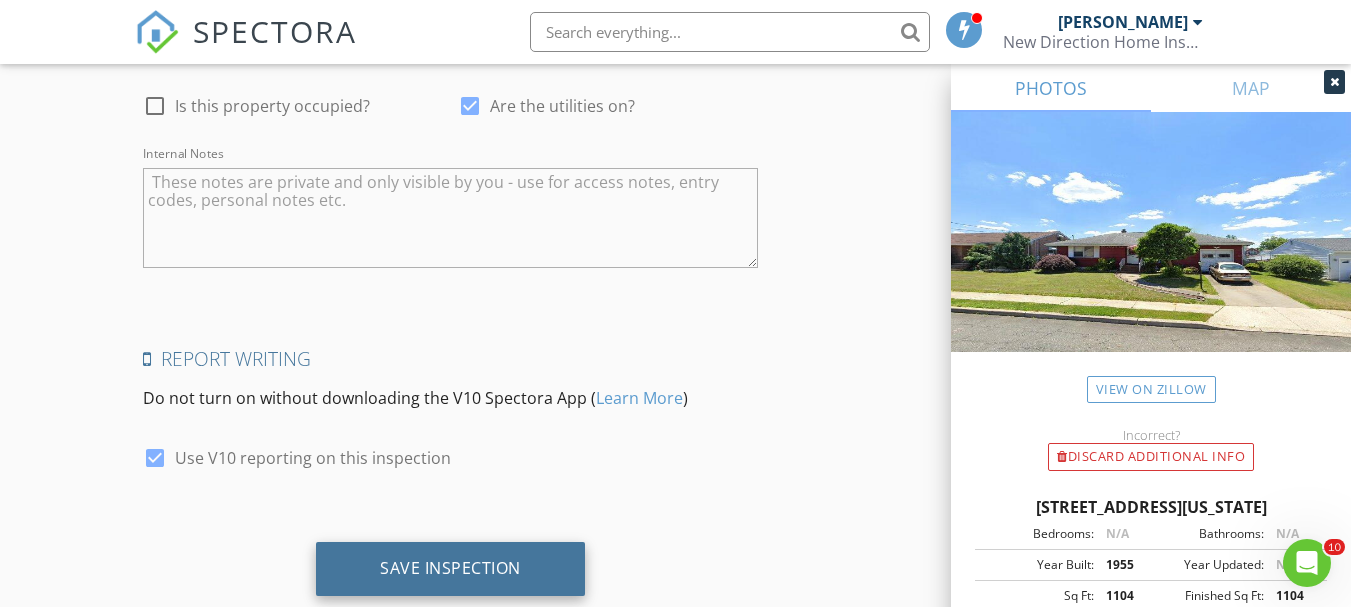 scroll, scrollTop: 4260, scrollLeft: 0, axis: vertical 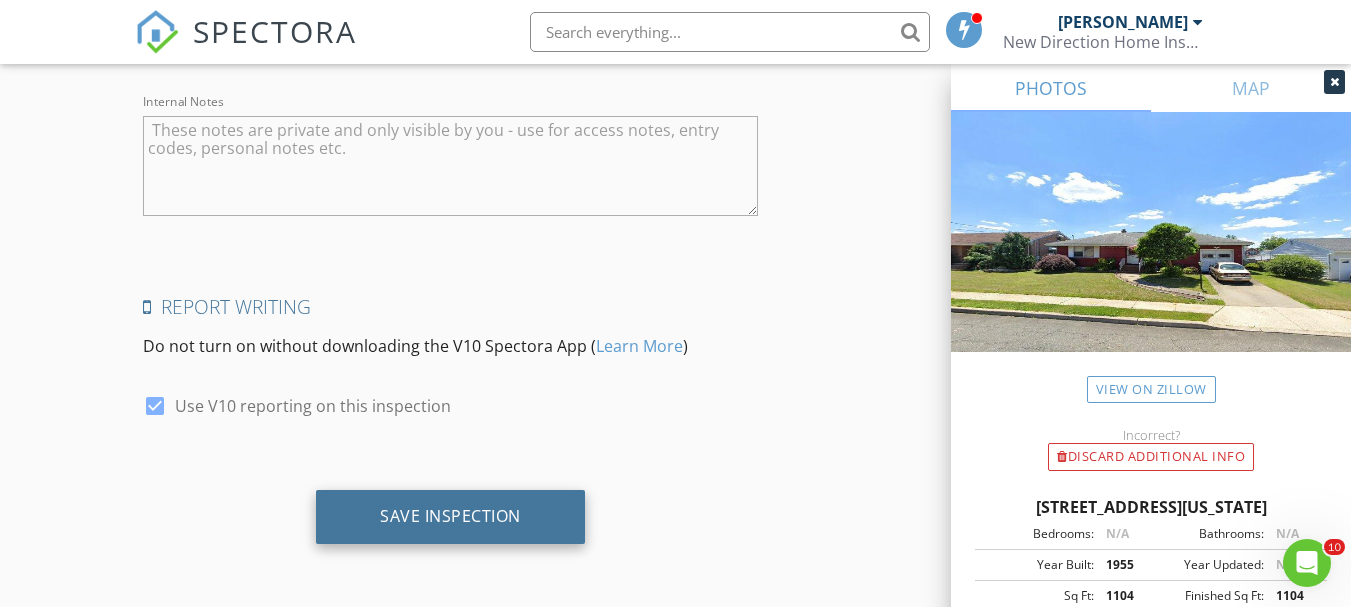 click on "Save Inspection" at bounding box center [450, 517] 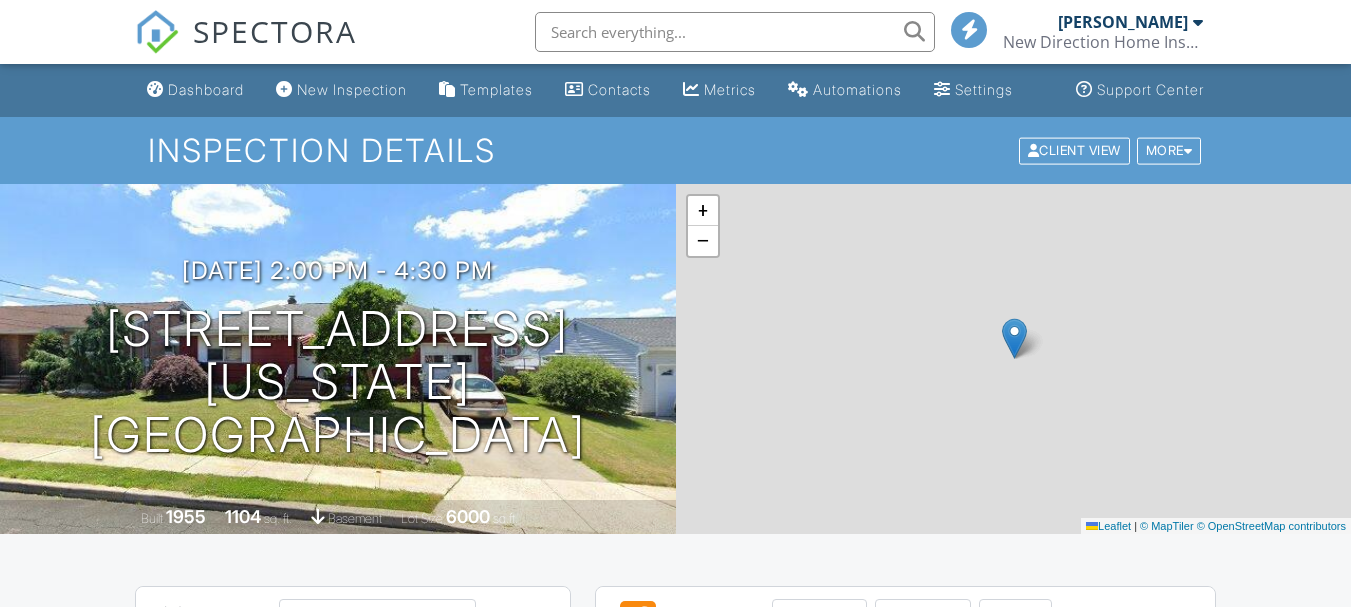 scroll, scrollTop: 0, scrollLeft: 0, axis: both 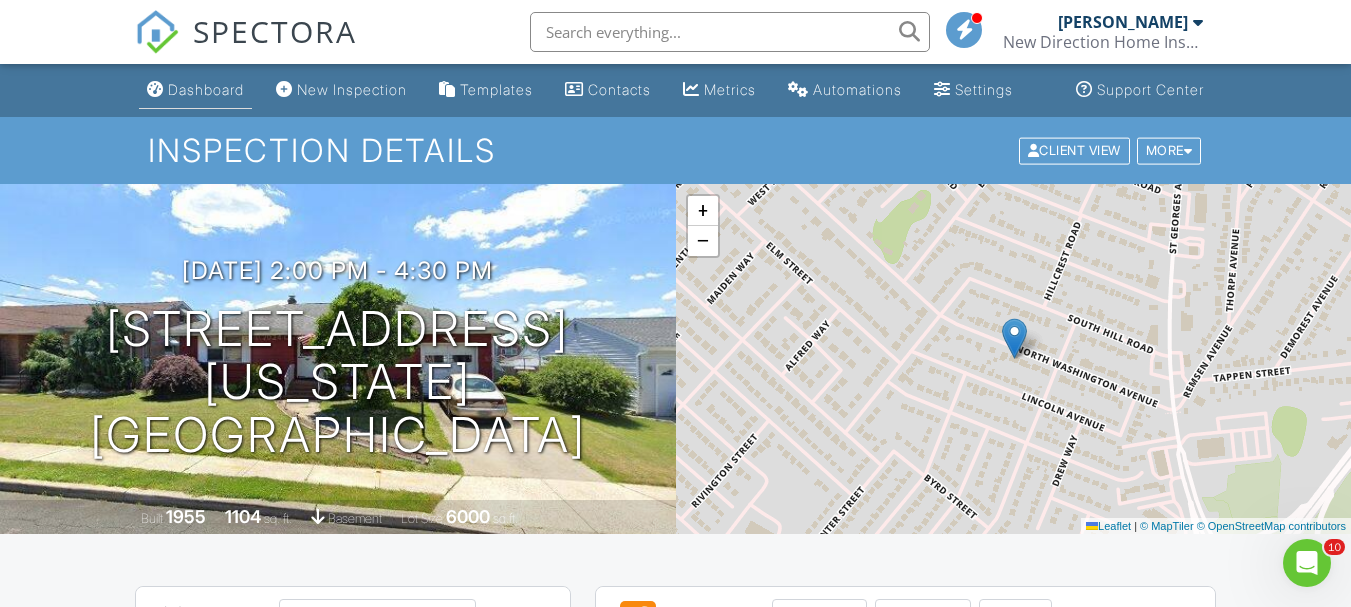 click on "Dashboard" at bounding box center (195, 90) 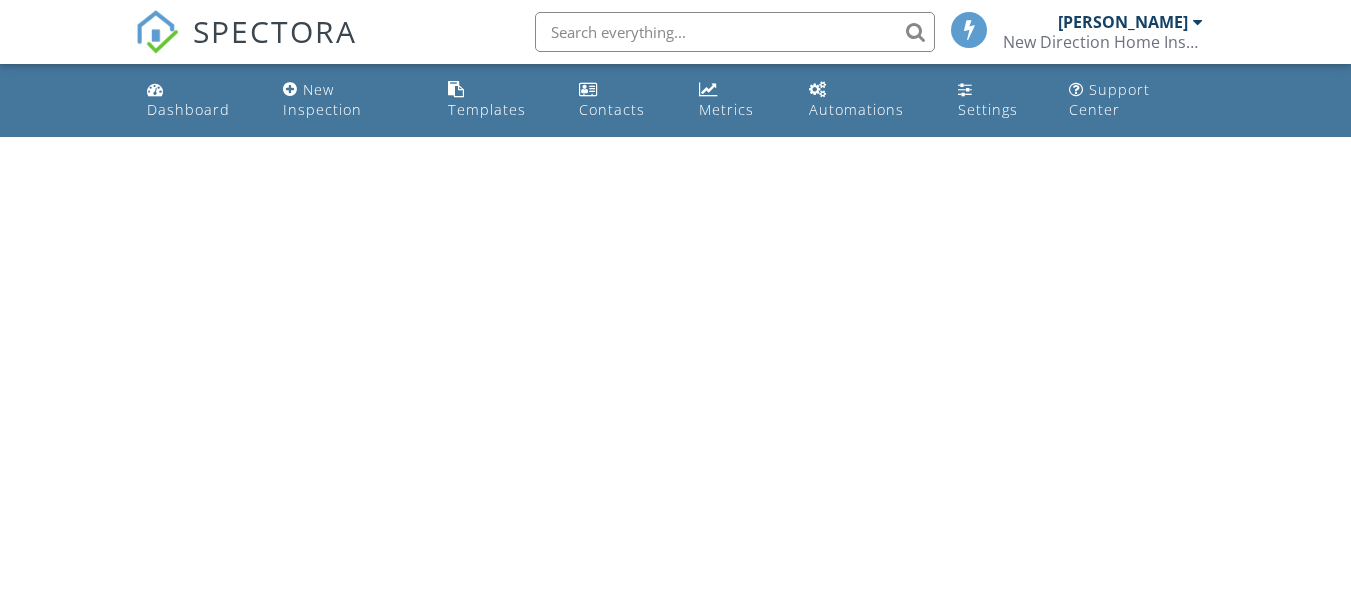 scroll, scrollTop: 0, scrollLeft: 0, axis: both 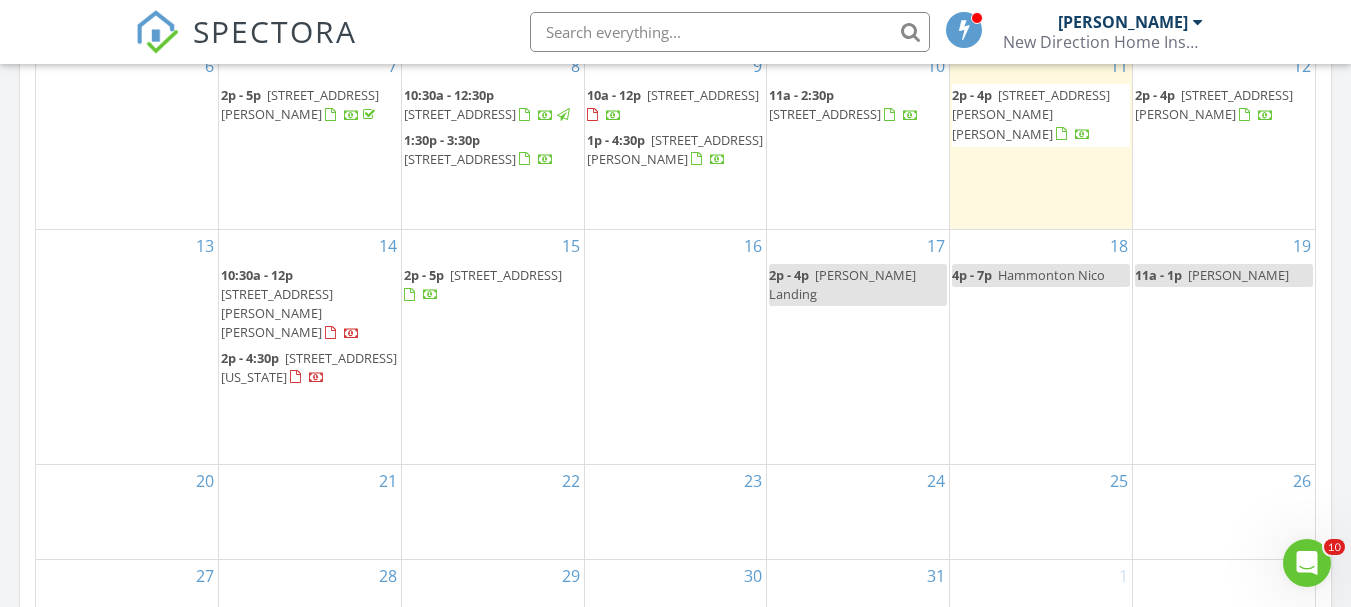 click on "17
2p - 4p
[PERSON_NAME][GEOGRAPHIC_DATA]" at bounding box center [858, 347] 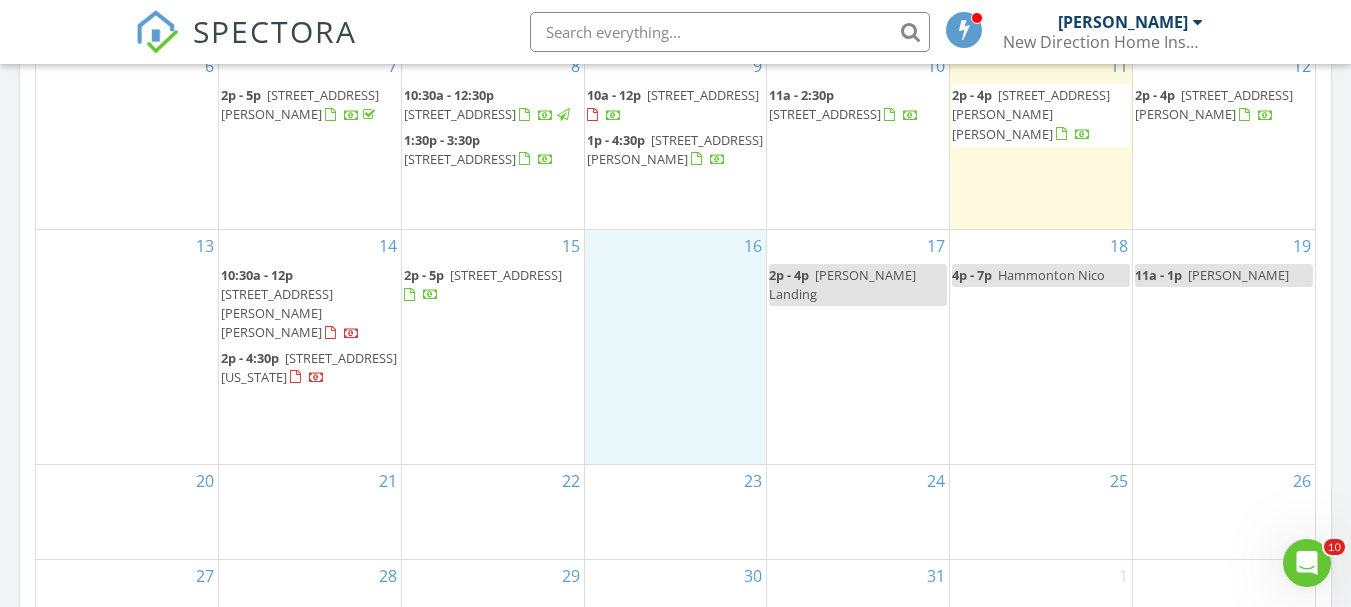 click on "16" at bounding box center [676, 347] 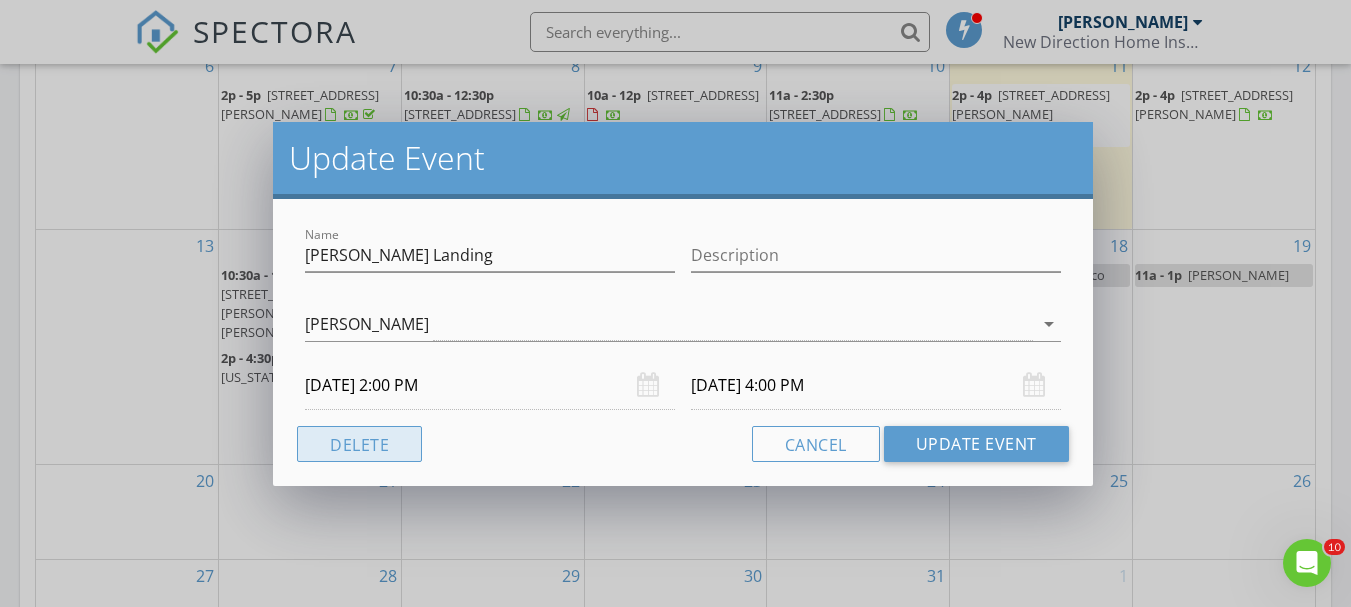 click on "Delete" at bounding box center (359, 444) 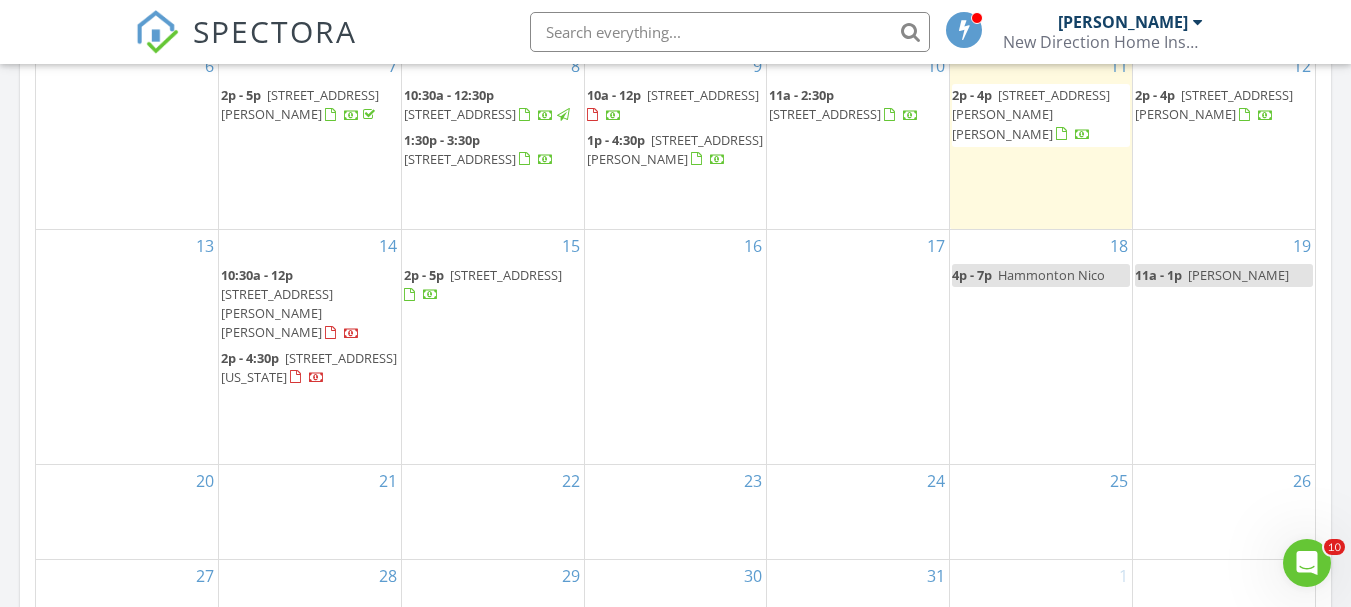 click on "17" at bounding box center [858, 347] 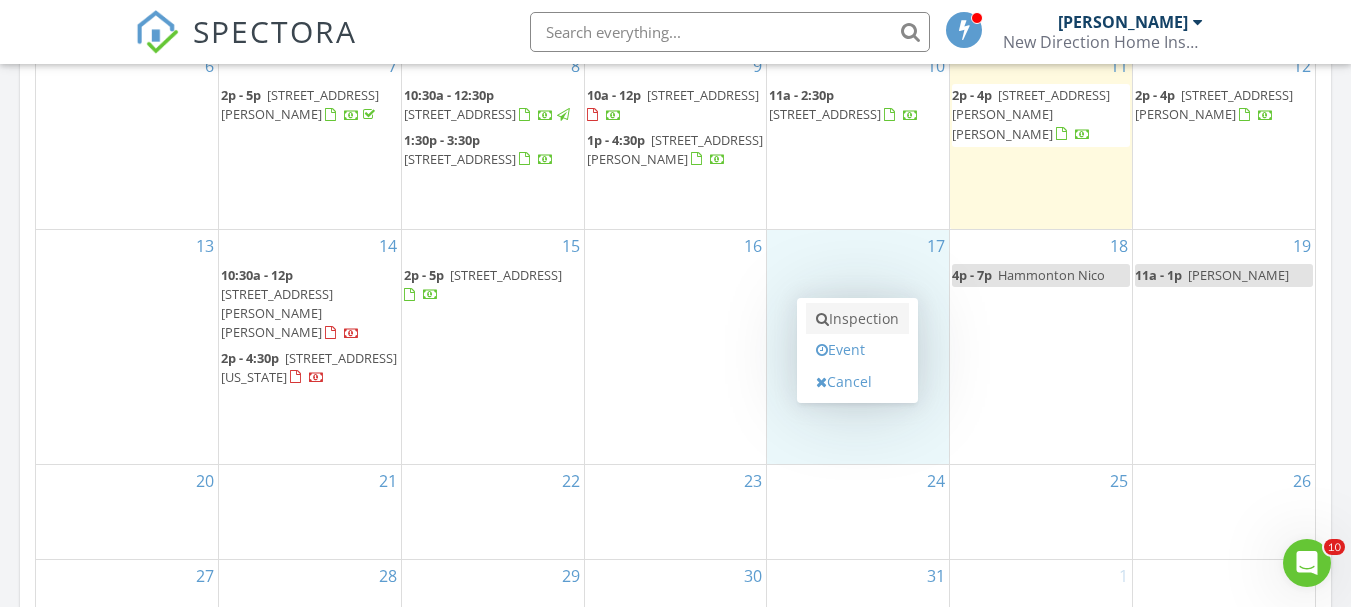 click on "Inspection" at bounding box center [857, 319] 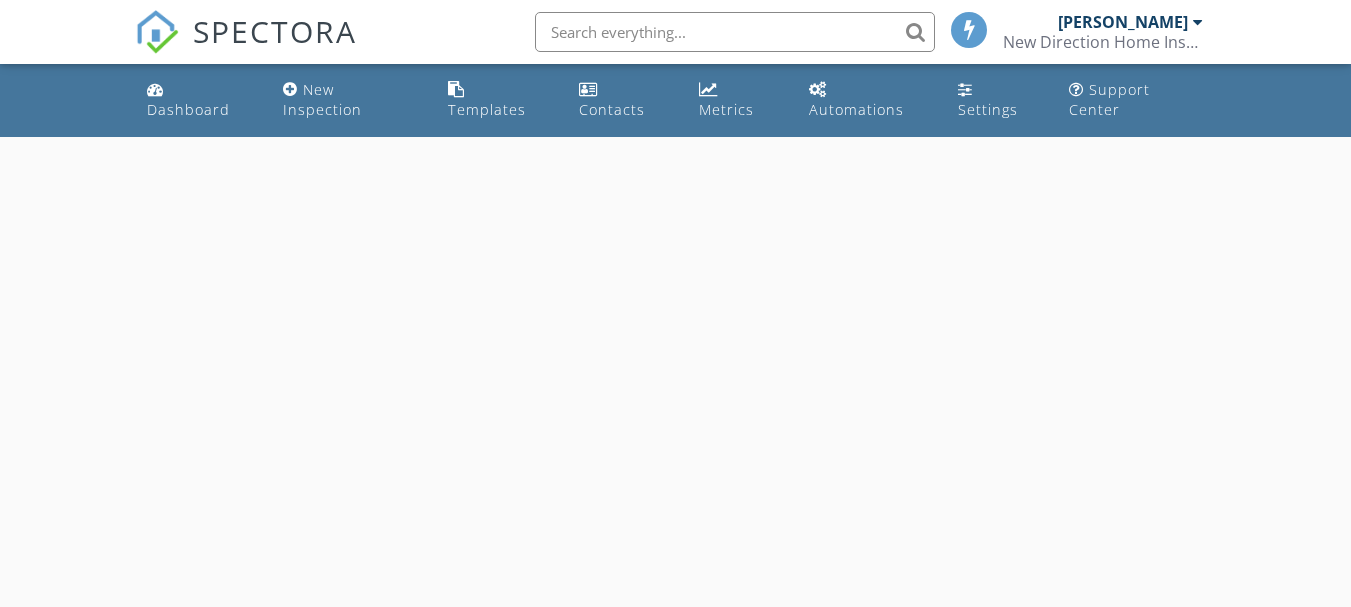 scroll, scrollTop: 0, scrollLeft: 0, axis: both 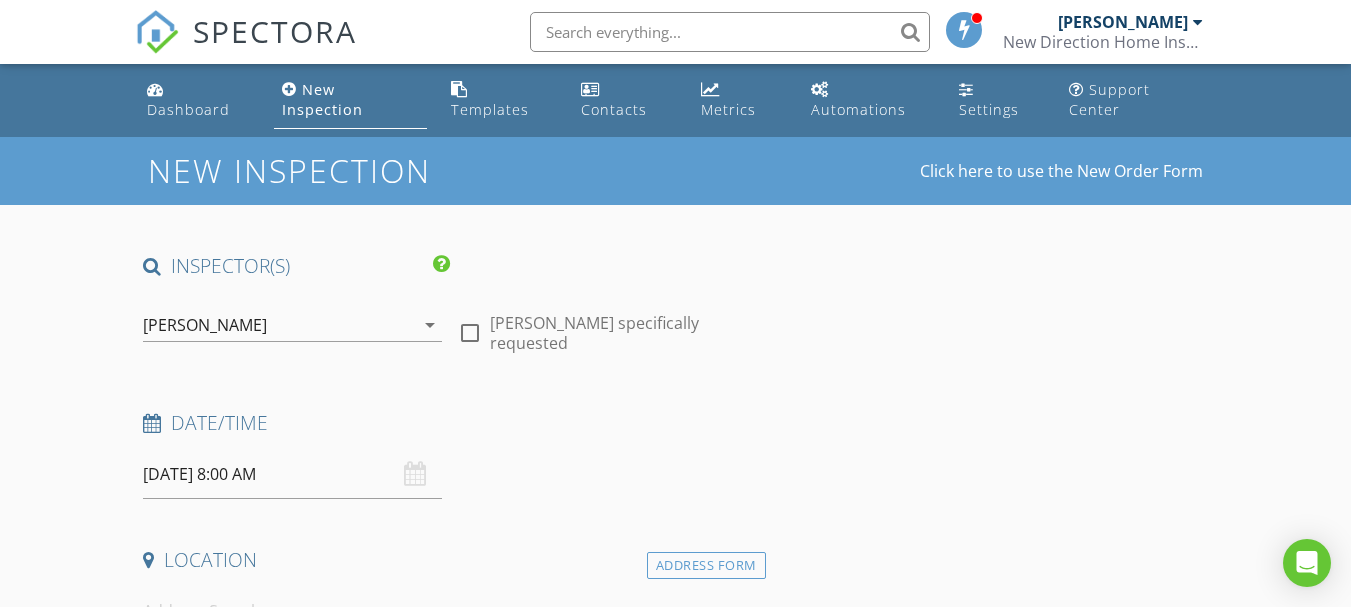 click on "[DATE] 8:00 AM" at bounding box center [292, 474] 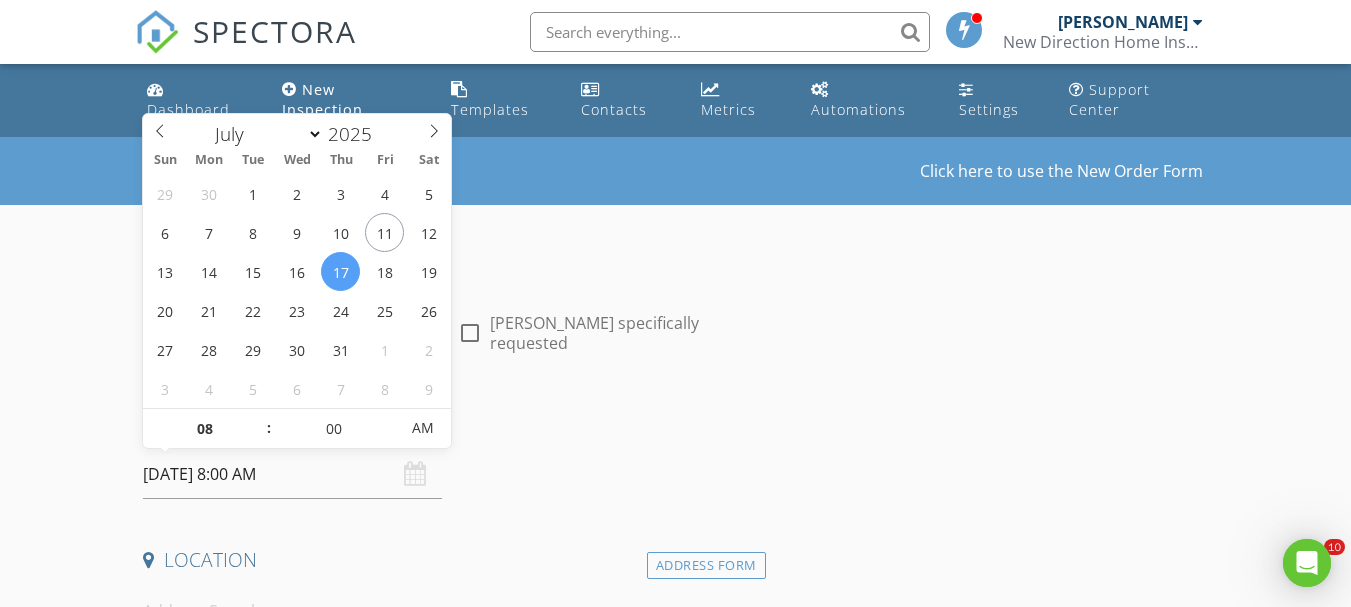 scroll, scrollTop: 0, scrollLeft: 0, axis: both 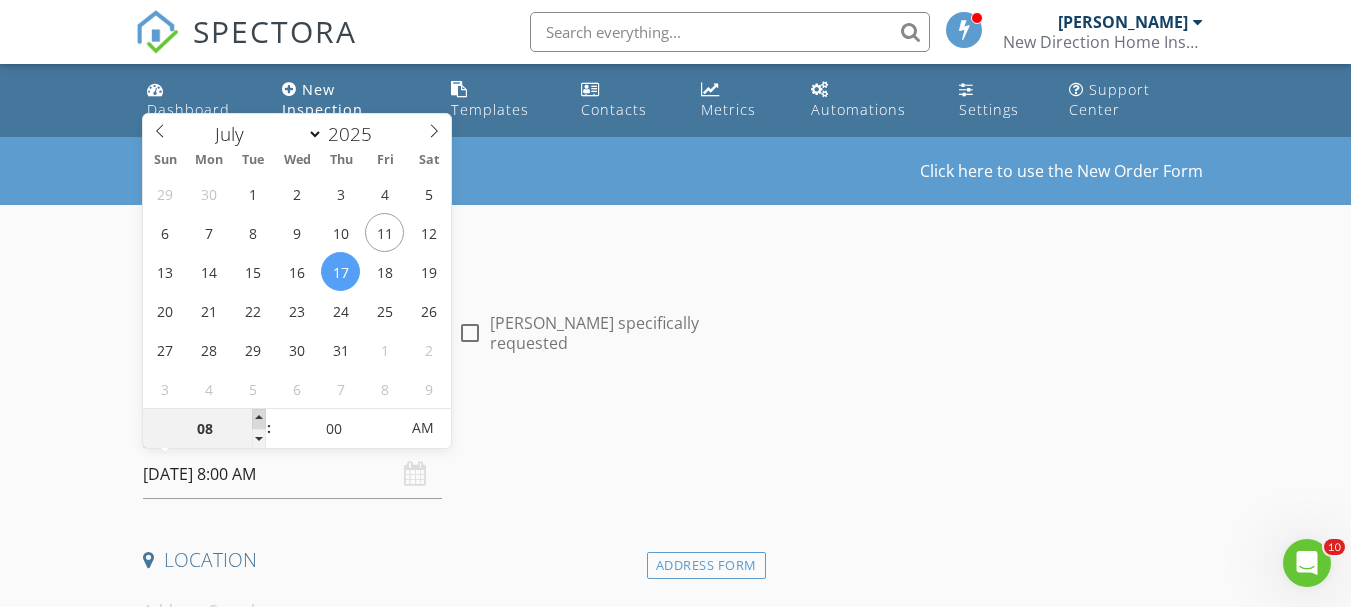 type on "09" 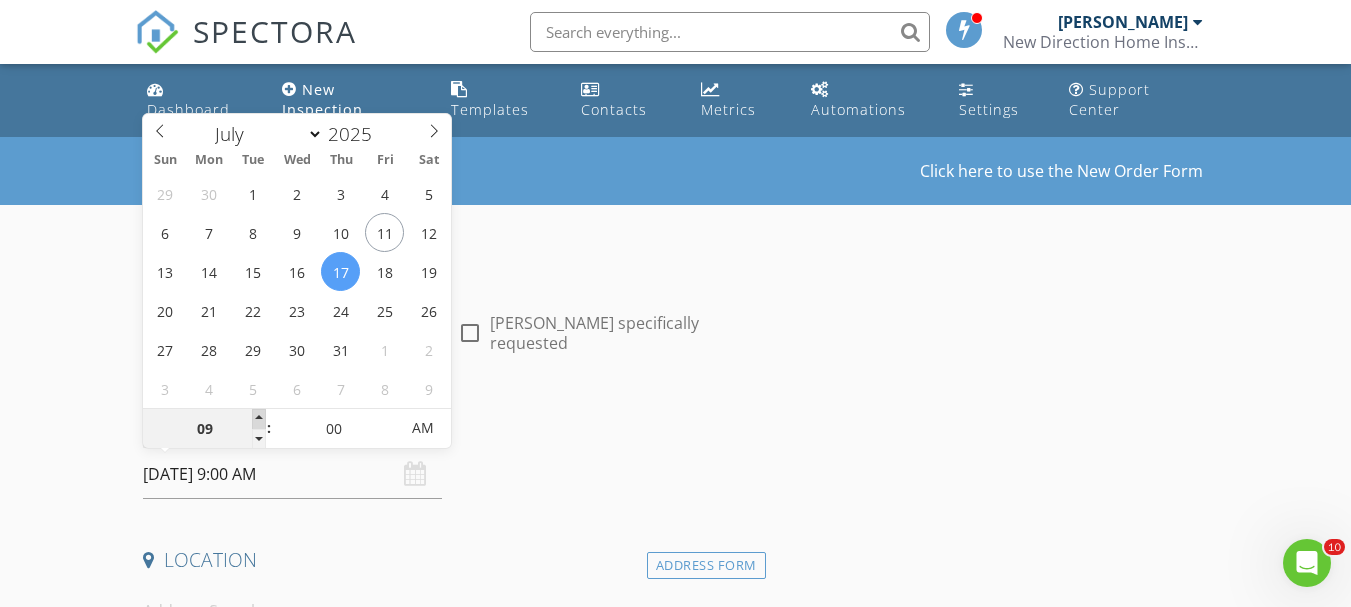 click at bounding box center [259, 419] 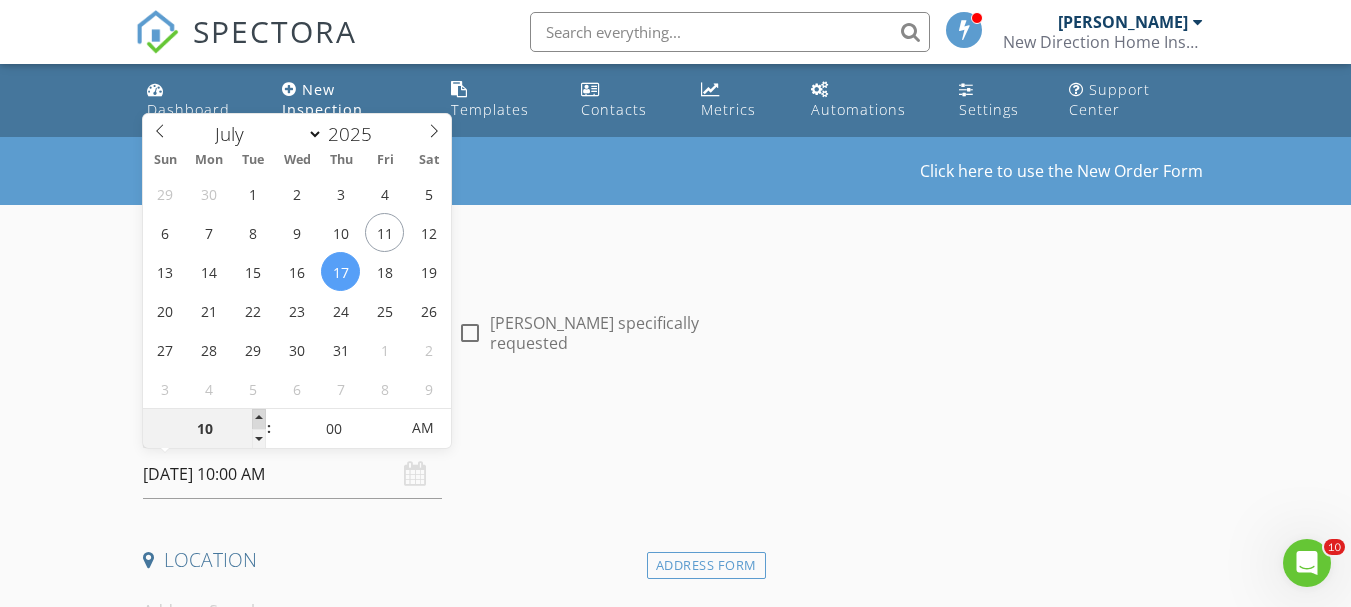 click at bounding box center [259, 419] 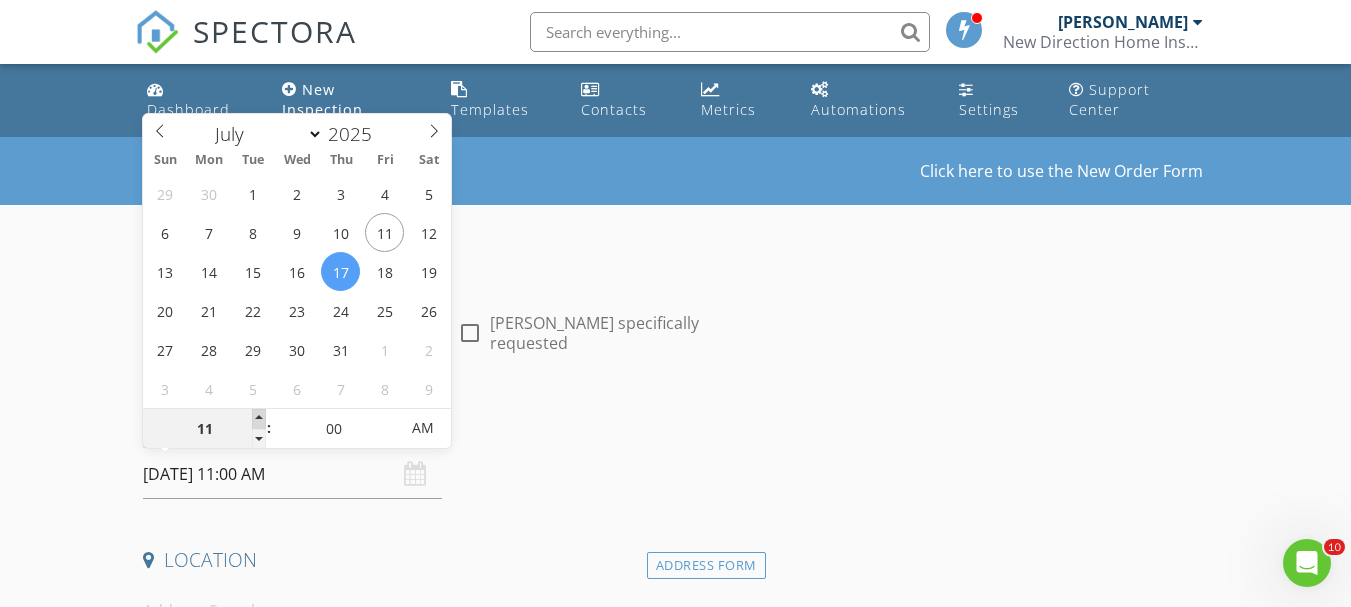 click at bounding box center [259, 419] 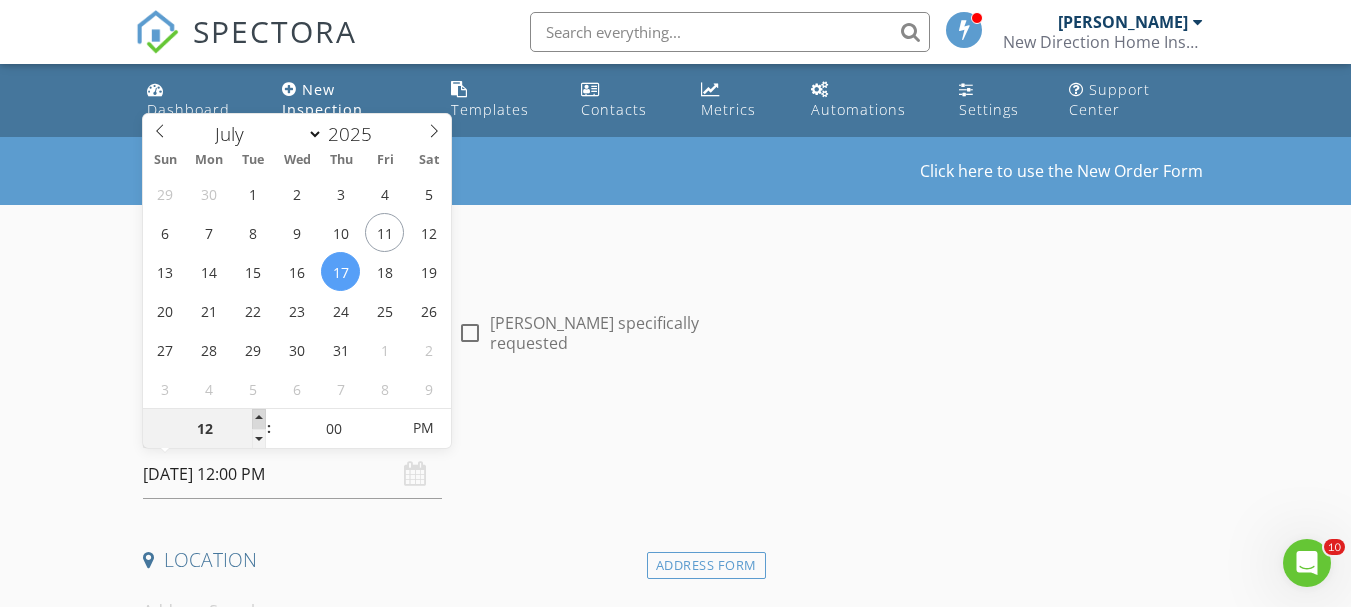 click at bounding box center [259, 419] 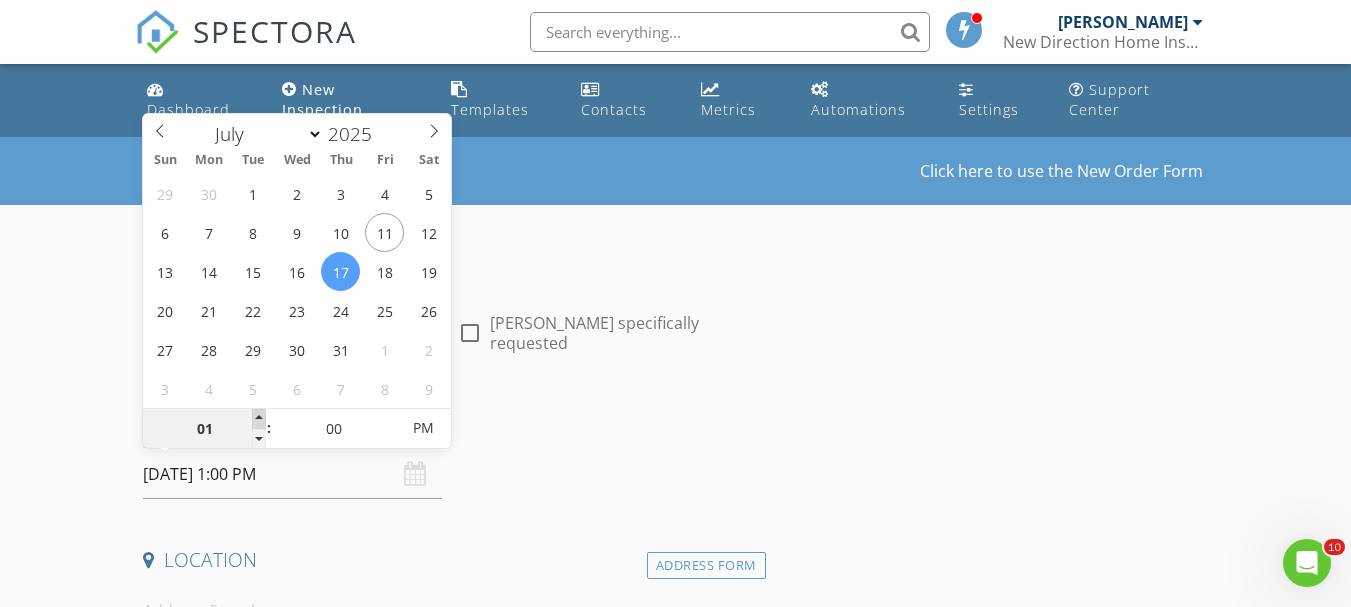 click at bounding box center [259, 419] 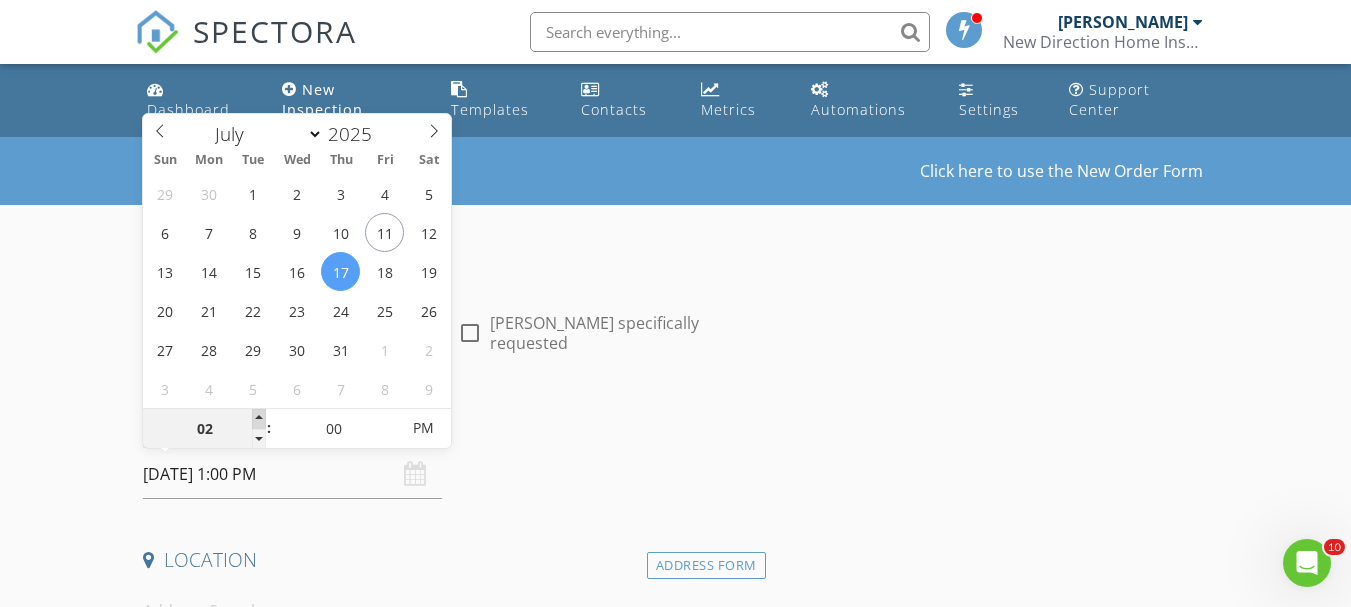 type on "[DATE] 2:00 PM" 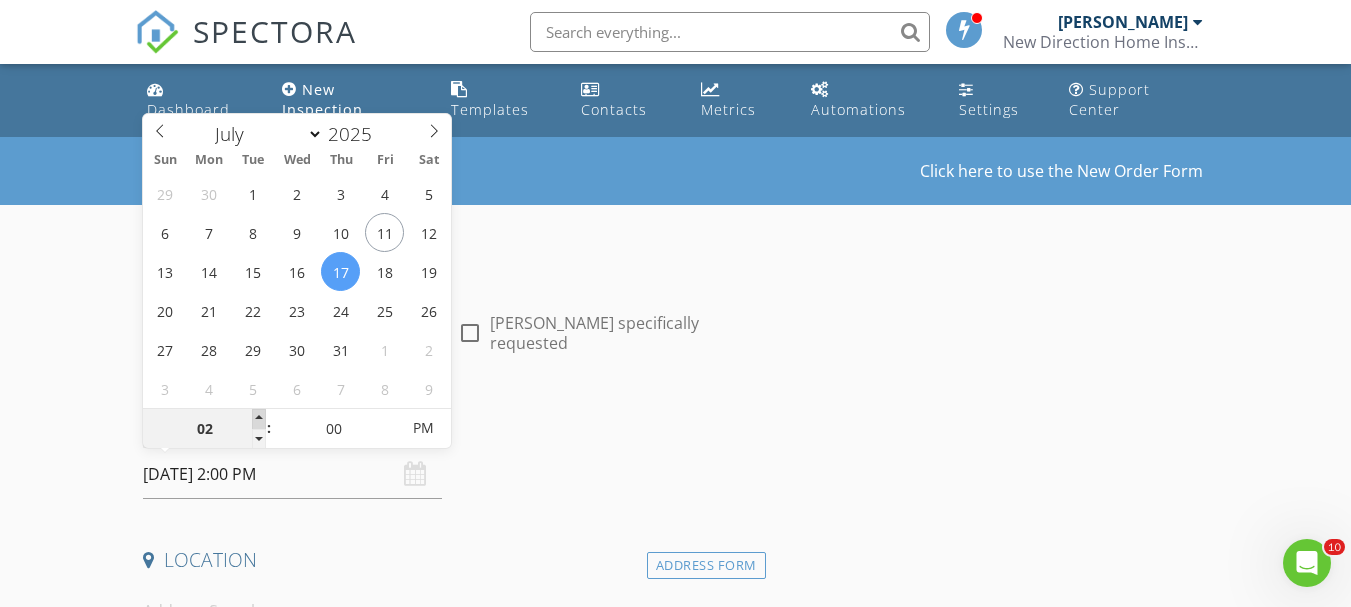 click at bounding box center (259, 419) 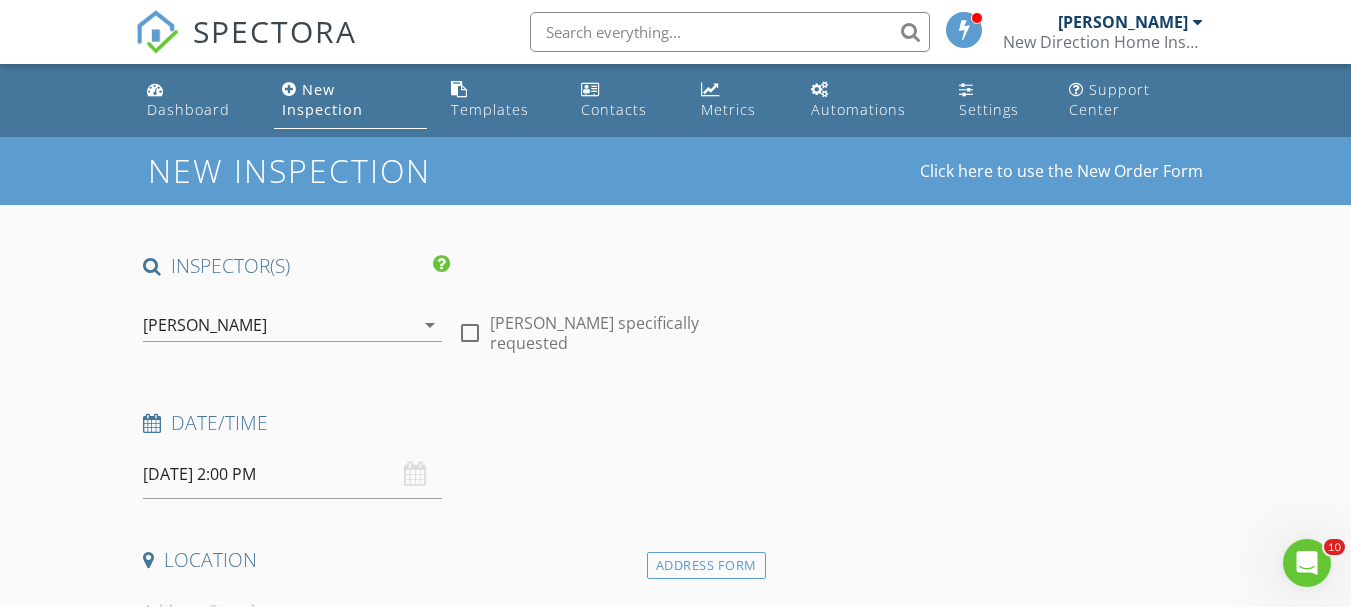 click on "New Inspection
Click here to use the New Order Form
INSPECTOR(S)
check_box   Michael Orem   PRIMARY   Michael Orem arrow_drop_down   check_box_outline_blank Michael Orem specifically requested
Date/Time
07/17/2025 2:00 PM
Location
Address Form       Can't find your address?   Click here.
client
check_box Enable Client CC email for this inspection   Client Search     check_box_outline_blank Client is a Company/Organization     First Name   Last Name   Email   CC Email   Phone           Notes   Private Notes
ADD ADDITIONAL client
SERVICES
check_box_outline_blank   Residential Home Inspection   arrow_drop_down     Select Discount Code arrow_drop_down    Charges       TOTAL   $0.00    Duration    No services with durations selected      Templates       Agreements" at bounding box center [675, 1687] 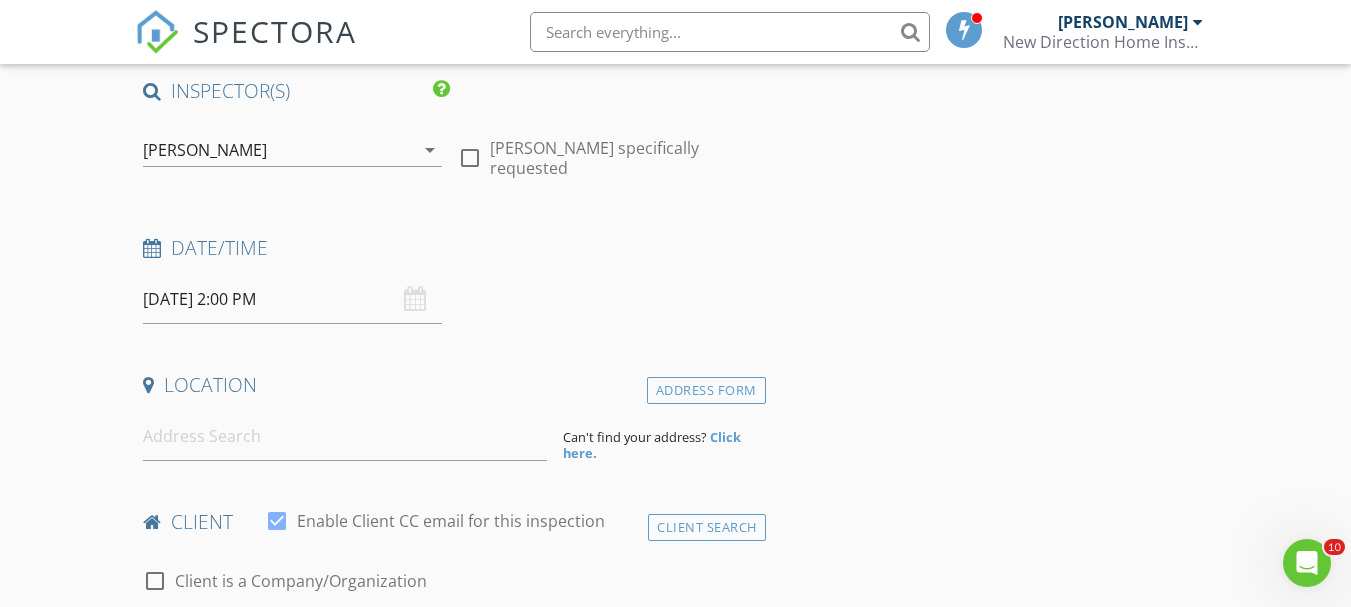 scroll, scrollTop: 200, scrollLeft: 0, axis: vertical 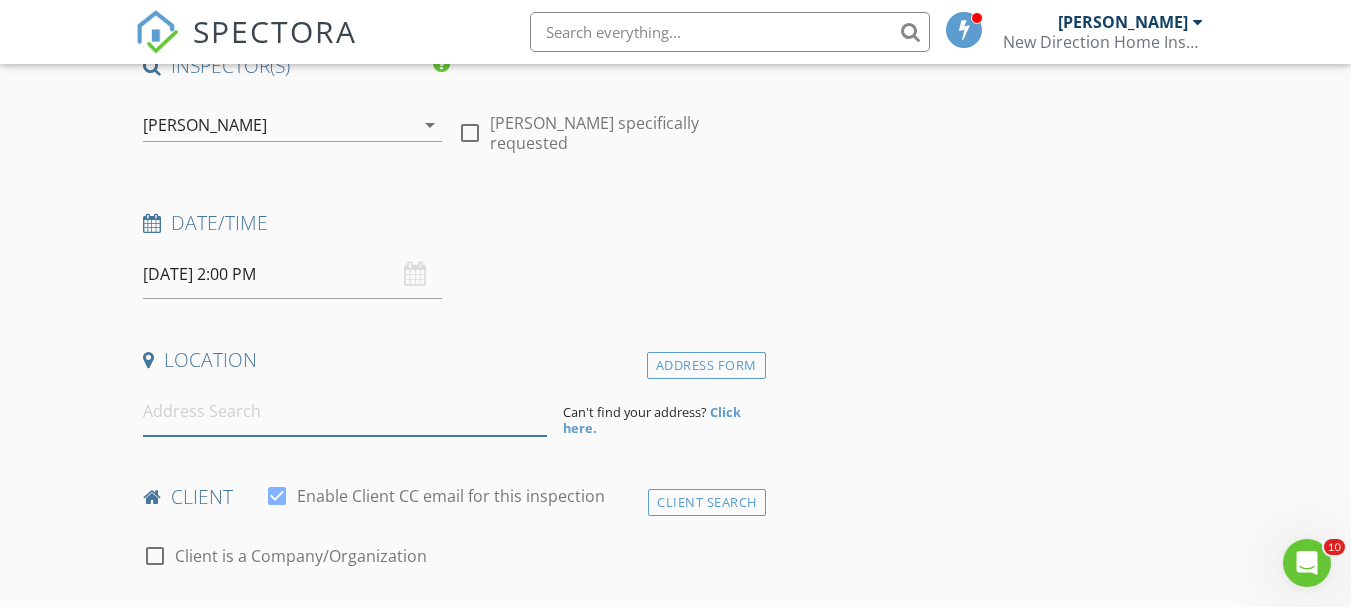 click at bounding box center [345, 411] 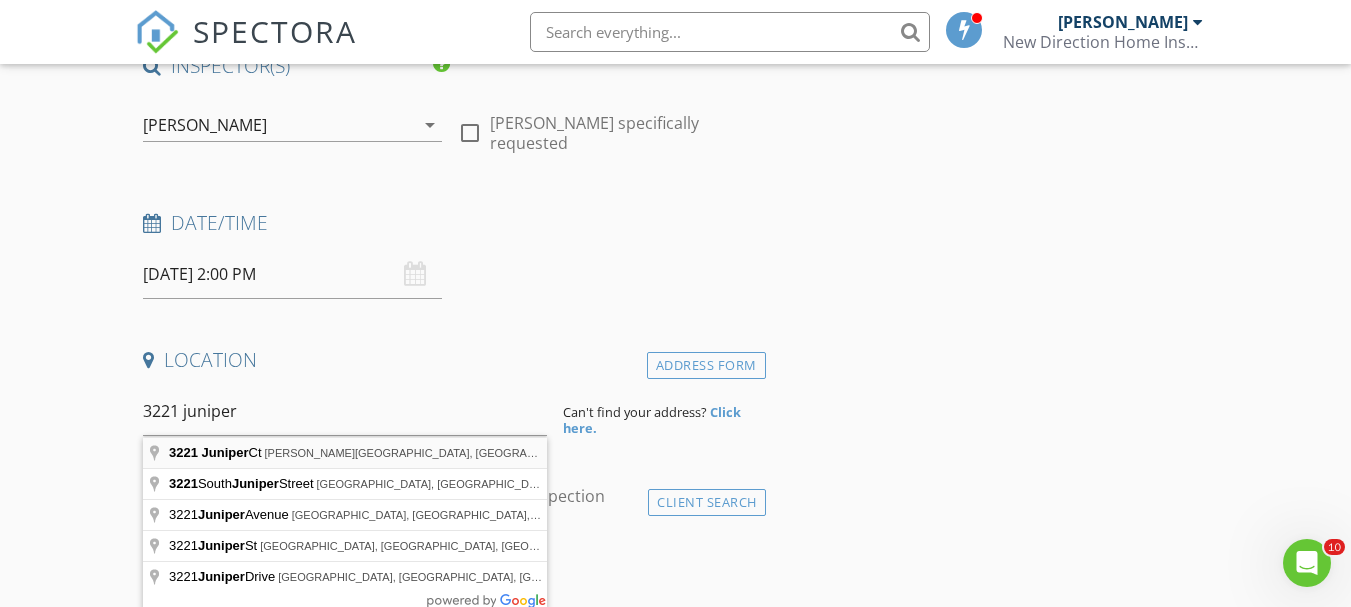 type on "3221 Juniper Ct, Mays Landing, NJ, USA" 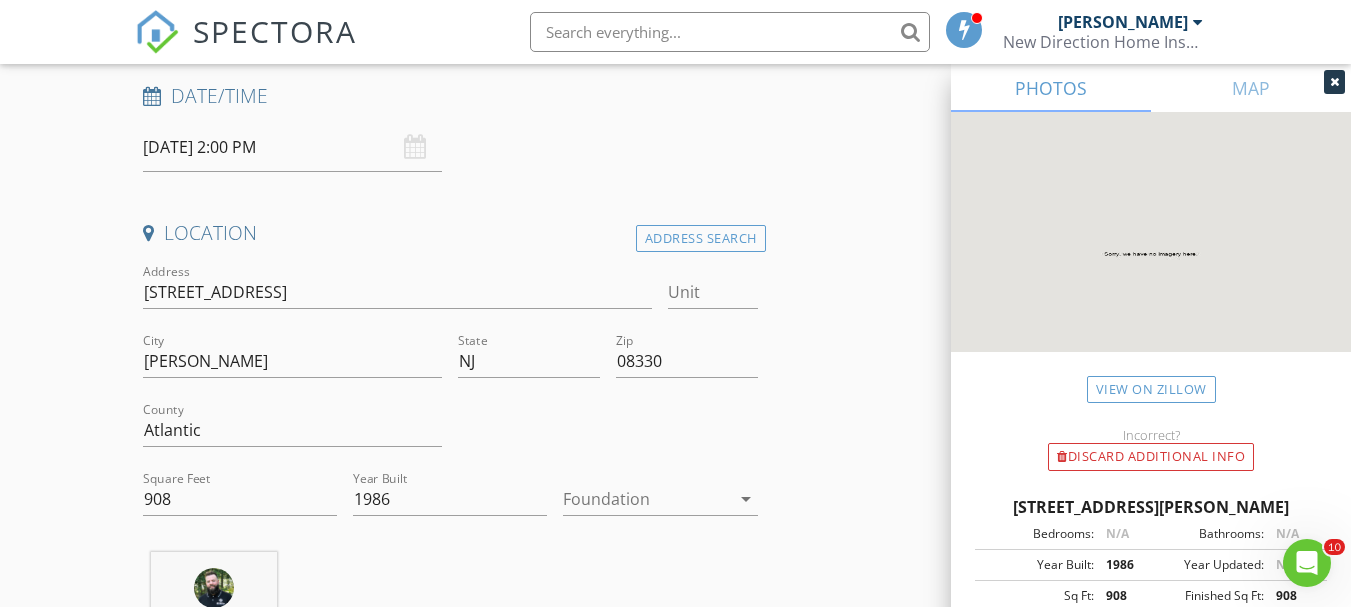 scroll, scrollTop: 400, scrollLeft: 0, axis: vertical 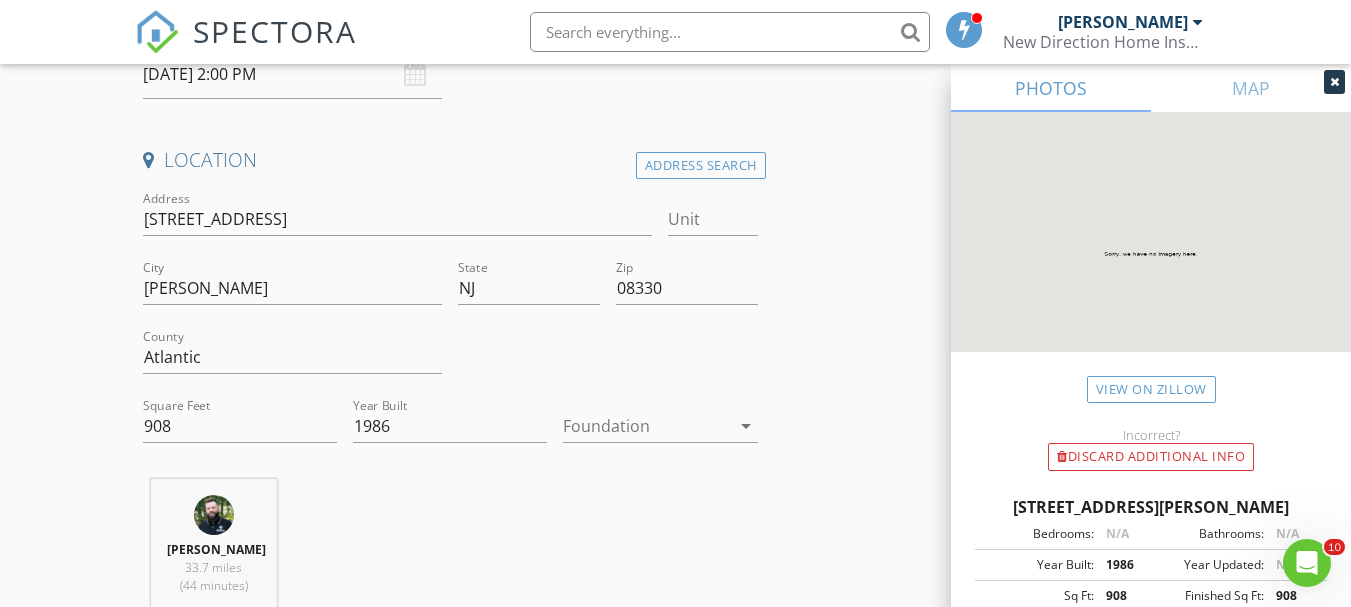 click at bounding box center [646, 426] 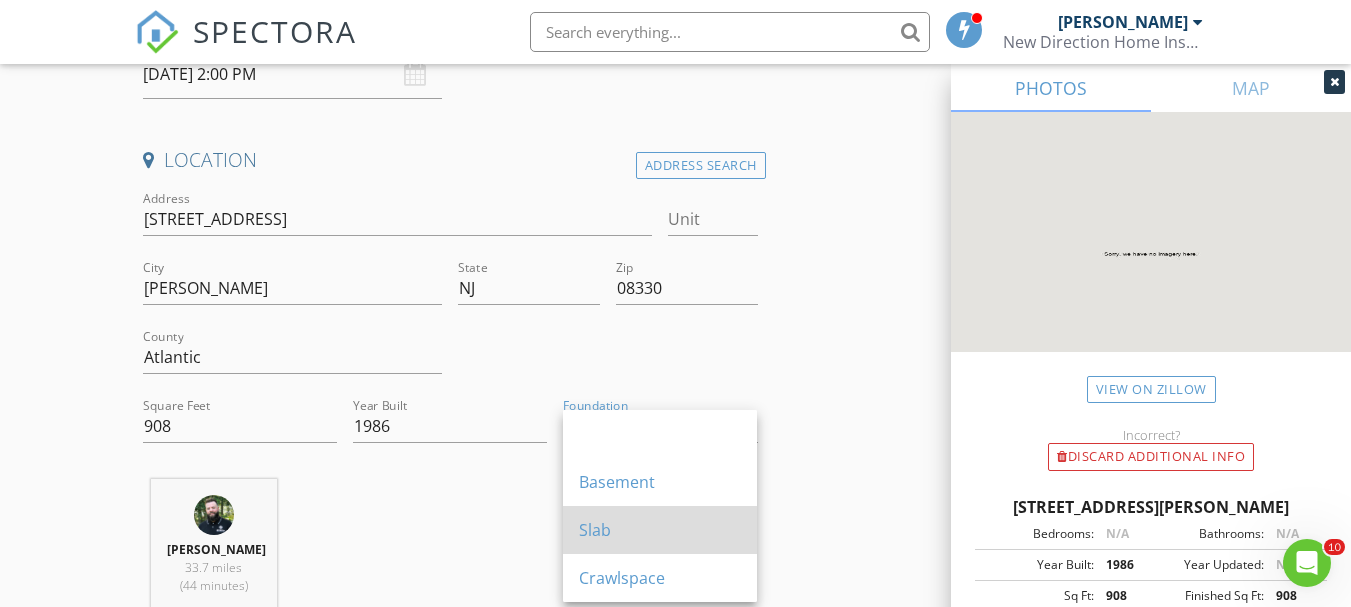 click on "Slab" at bounding box center (660, 530) 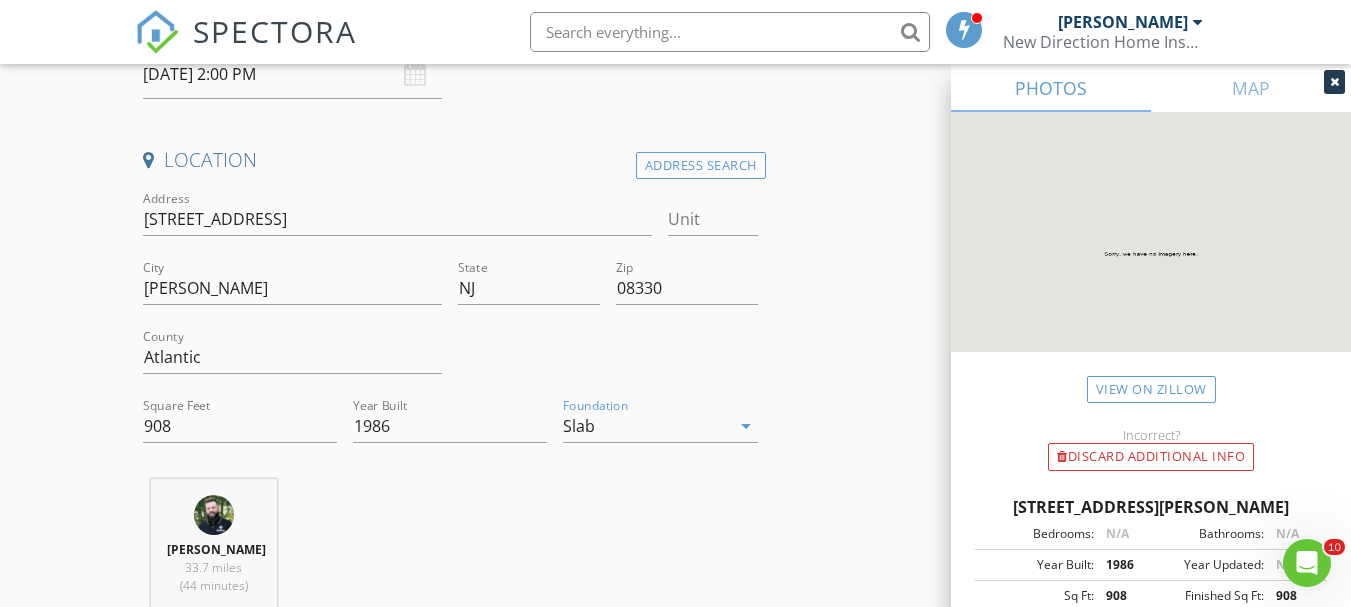 click on "New Inspection
Click here to use the New Order Form
INSPECTOR(S)
check_box   Michael Orem   PRIMARY   Michael Orem arrow_drop_down   check_box_outline_blank Michael Orem specifically requested
Date/Time
07/17/2025 2:00 PM
Location
Address Search       Address 3221 Juniper Ct   Unit   City Hamilton   State NJ   Zip 08330   County Atlantic     Square Feet 908   Year Built 1986   Foundation Slab arrow_drop_down     Michael Orem     33.7 miles     (44 minutes)
client
check_box Enable Client CC email for this inspection   Client Search     check_box_outline_blank Client is a Company/Organization     First Name   Last Name   Email   CC Email   Phone           Notes   Private Notes
ADD ADDITIONAL client
SERVICES
check_box_outline_blank   Residential Home Inspection" at bounding box center (675, 1492) 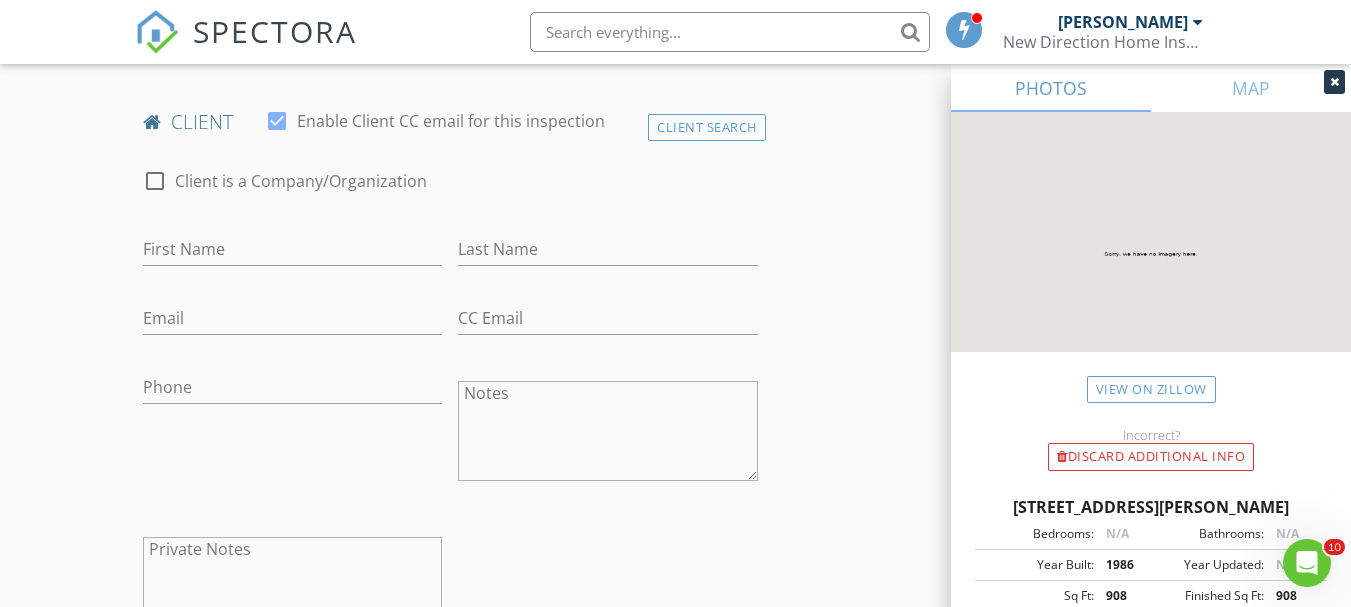 scroll, scrollTop: 1000, scrollLeft: 0, axis: vertical 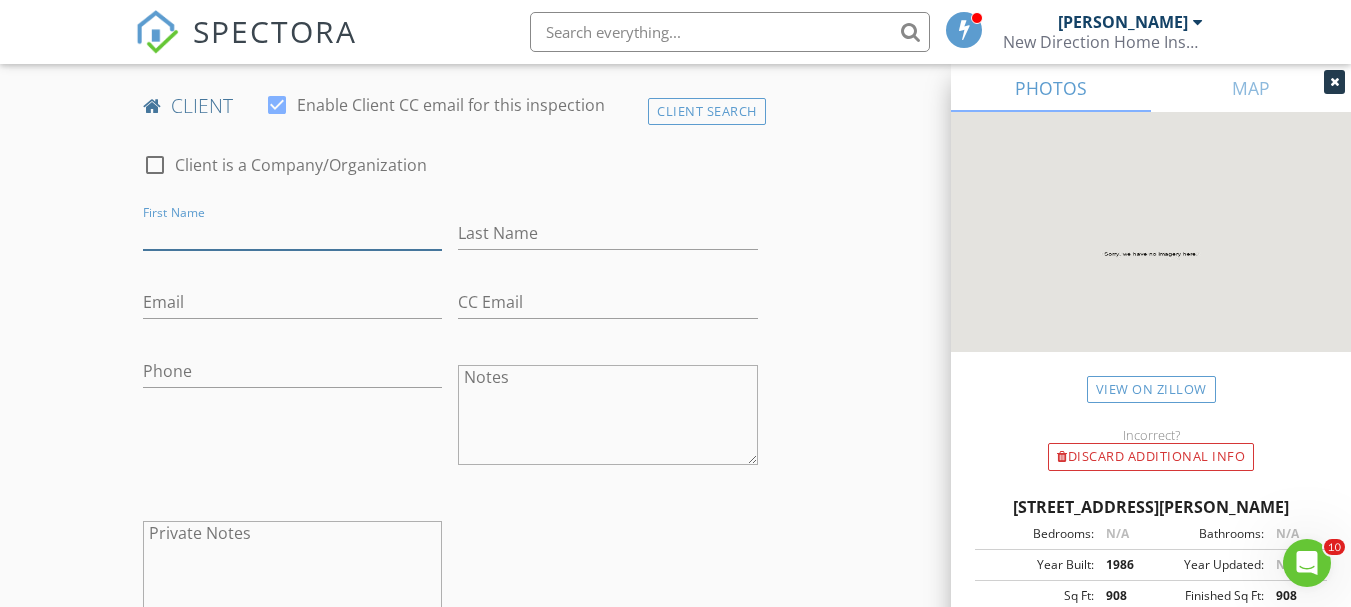 click on "First Name" at bounding box center [292, 233] 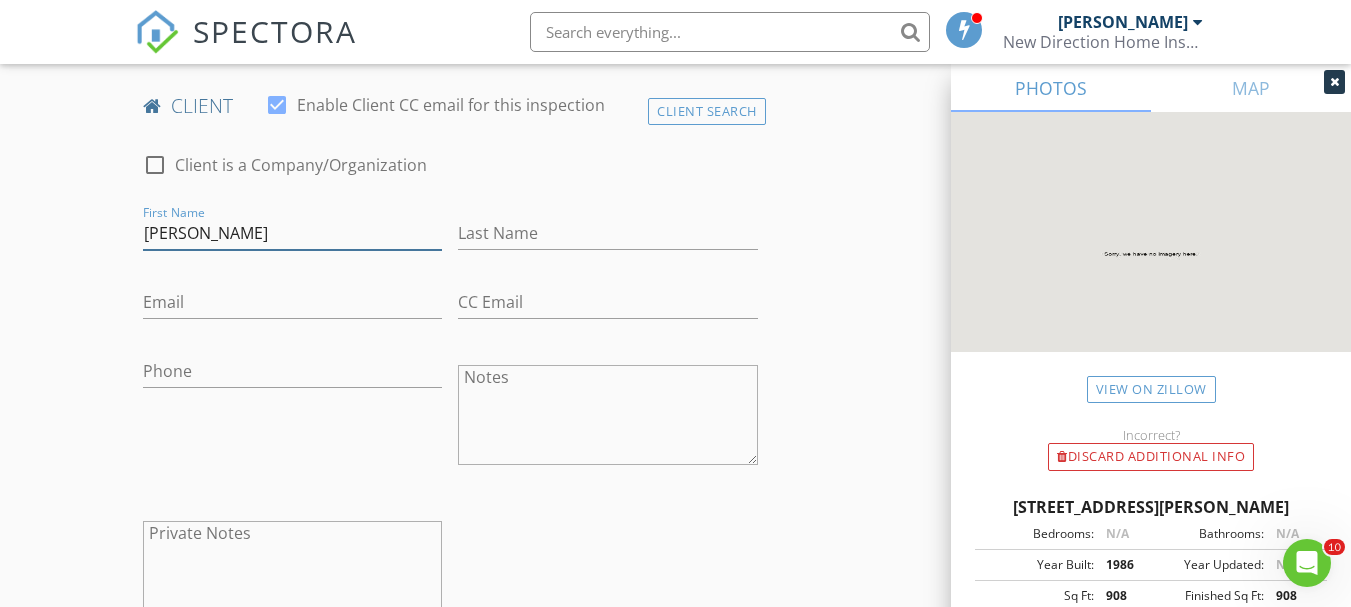 type on "[PERSON_NAME]" 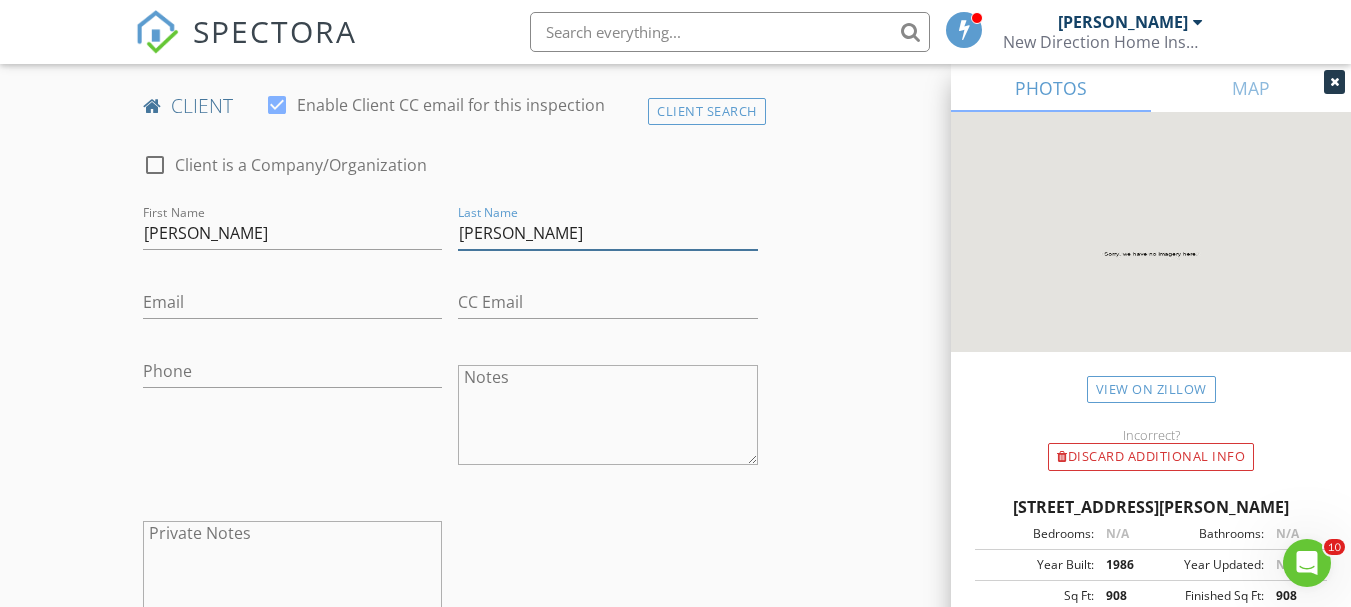 type on "[PERSON_NAME]" 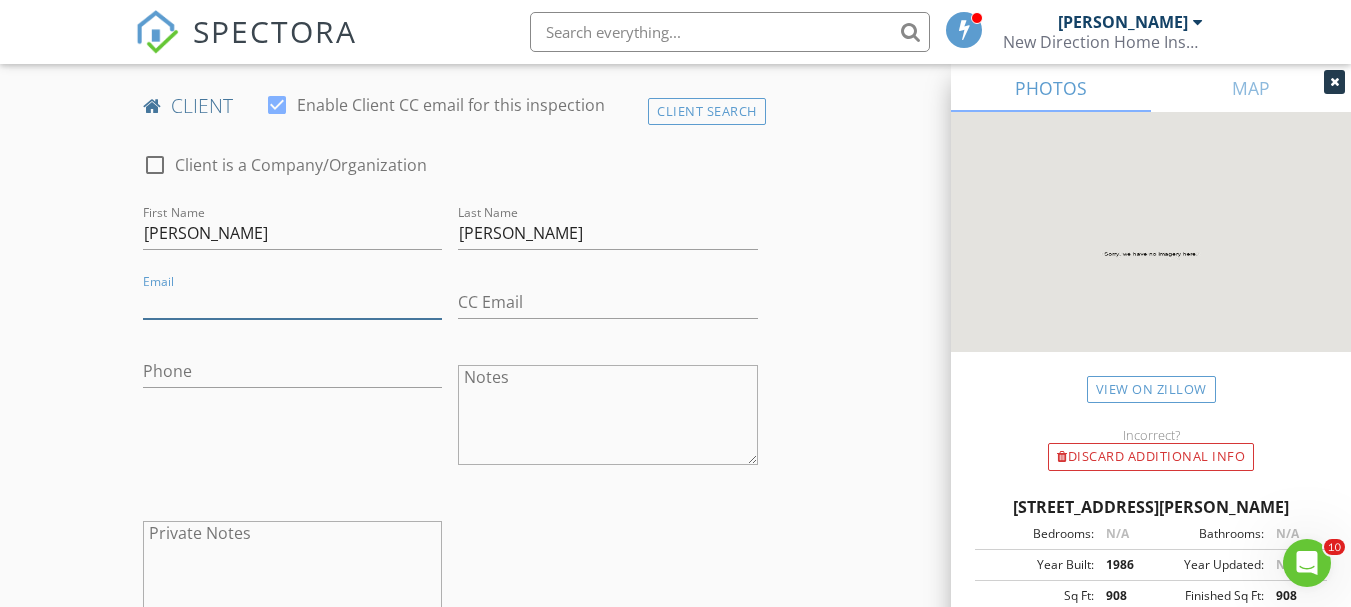 click on "Email" at bounding box center (292, 302) 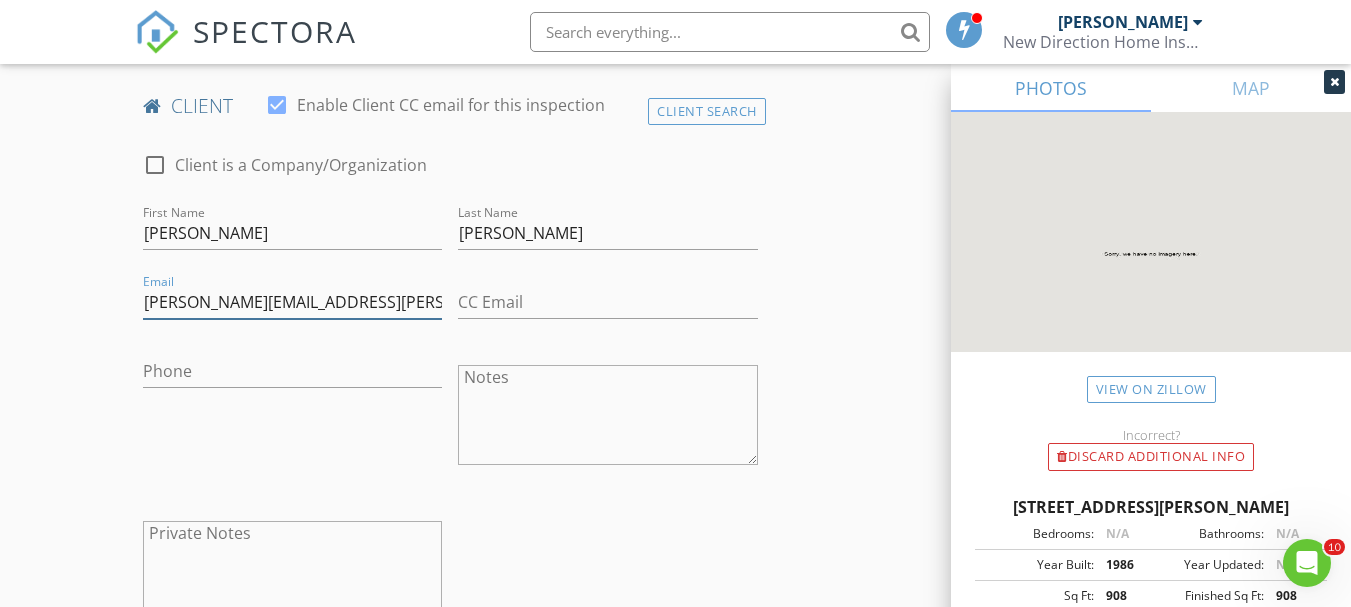 type on "[PERSON_NAME][EMAIL_ADDRESS][PERSON_NAME][DOMAIN_NAME]" 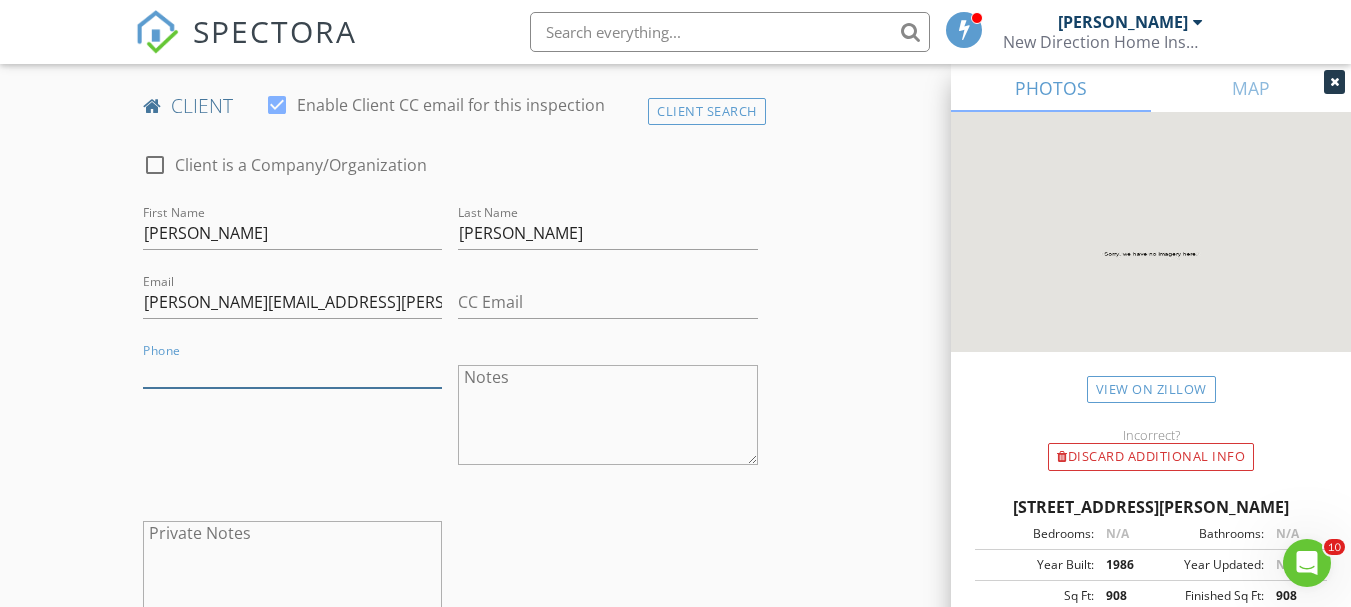 click on "Phone" at bounding box center [292, 371] 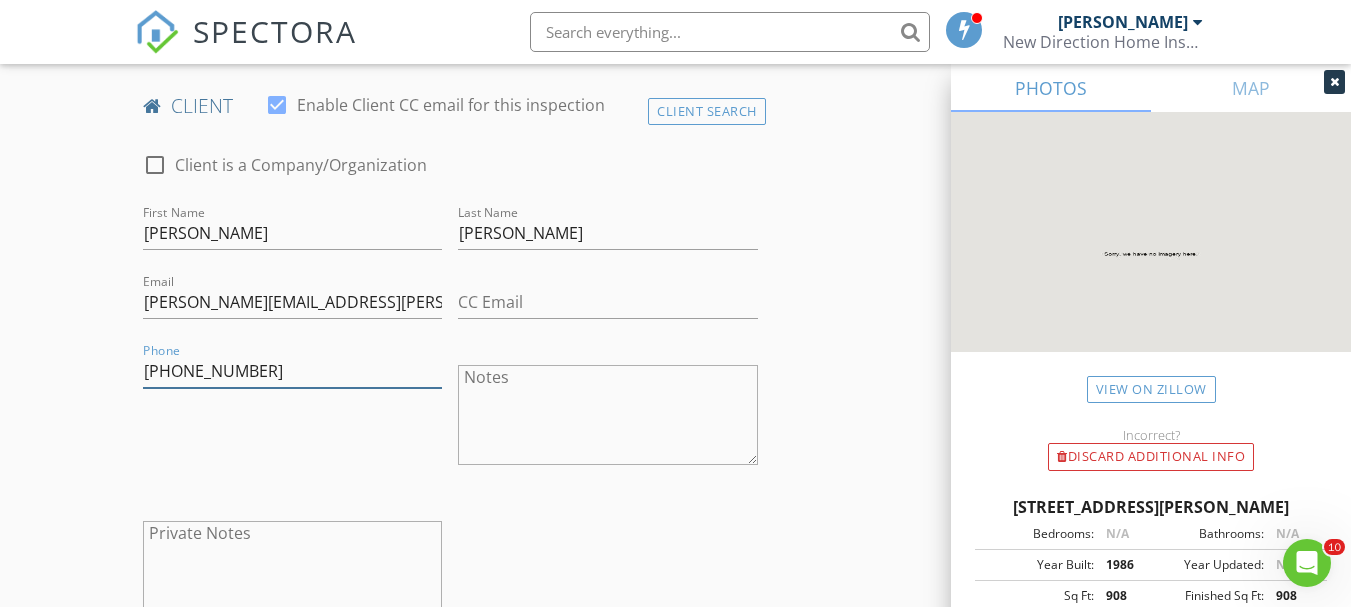 type on "[PHONE_NUMBER]" 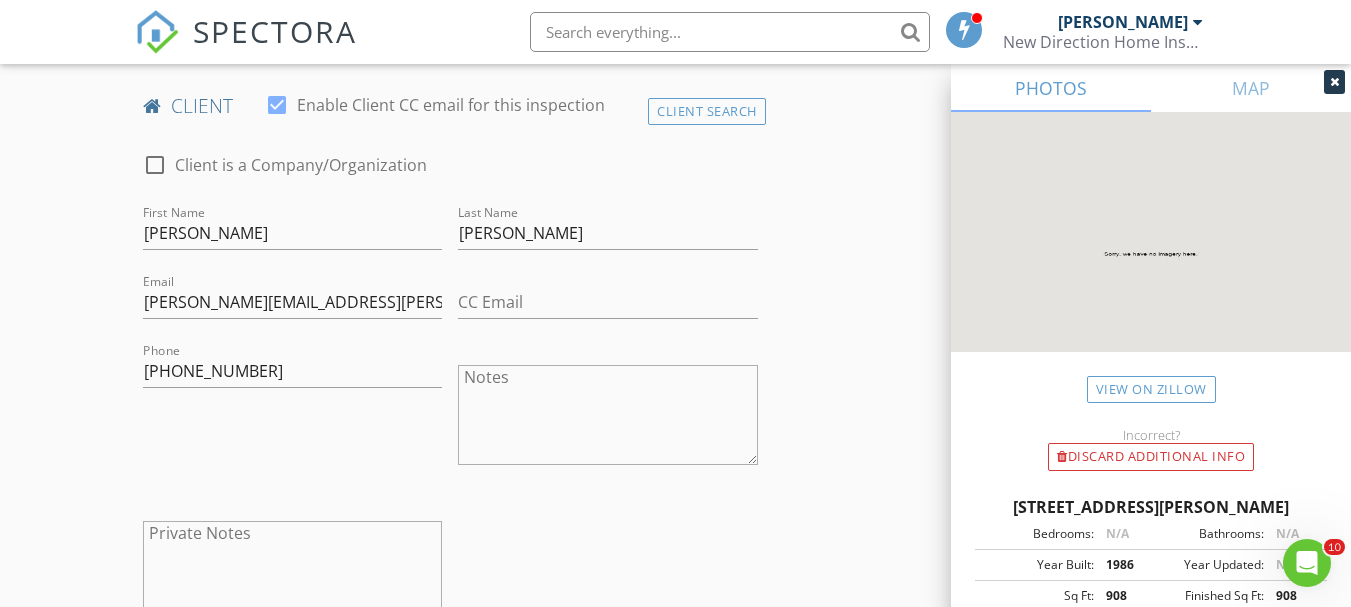 click on "New Inspection
Click here to use the New Order Form
INSPECTOR(S)
check_box   Michael Orem   PRIMARY   Michael Orem arrow_drop_down   check_box_outline_blank Michael Orem specifically requested
Date/Time
07/17/2025 2:00 PM
Location
Address Search       Address 3221 Juniper Ct   Unit   City Hamilton   State NJ   Zip 08330   County Atlantic     Square Feet 908   Year Built 1986   Foundation Slab arrow_drop_down     Michael Orem     33.7 miles     (44 minutes)
client
check_box Enable Client CC email for this inspection   Client Search     check_box_outline_blank Client is a Company/Organization     First Name William   Last Name Galletta Jr   Email billy.galletta.jr@gmail.com   CC Email   Phone 609-500-5681           Notes   Private Notes
ADD ADDITIONAL client
check_box_outline_blank" at bounding box center (675, 892) 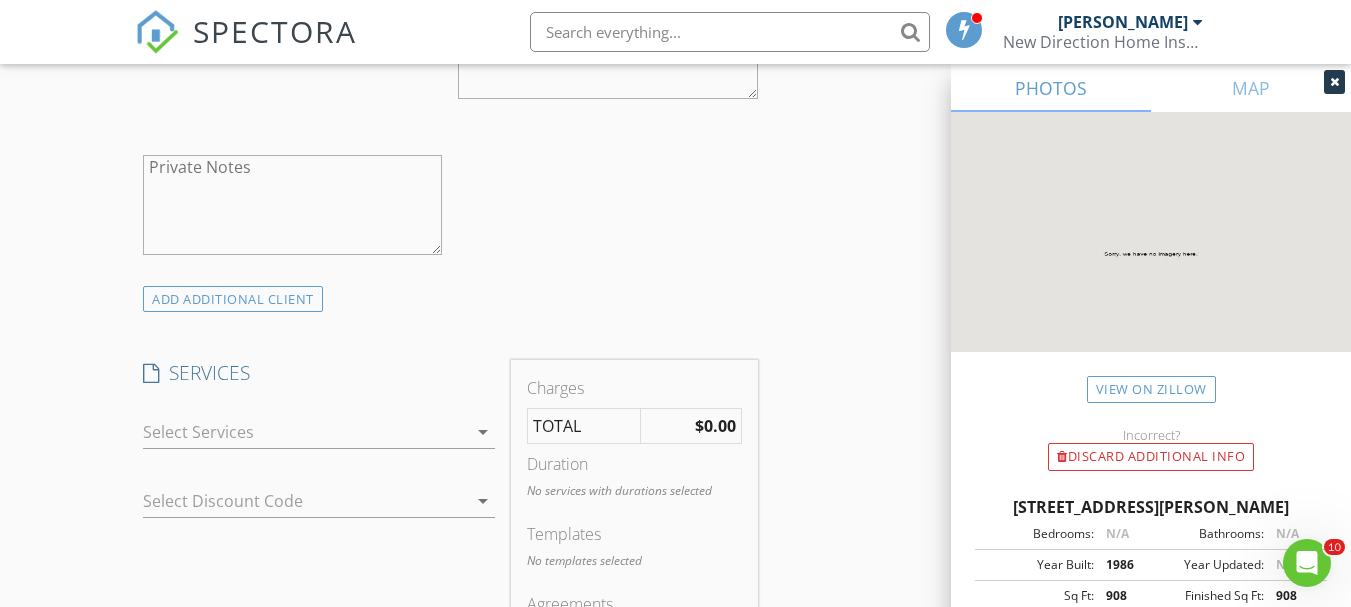 scroll, scrollTop: 1500, scrollLeft: 0, axis: vertical 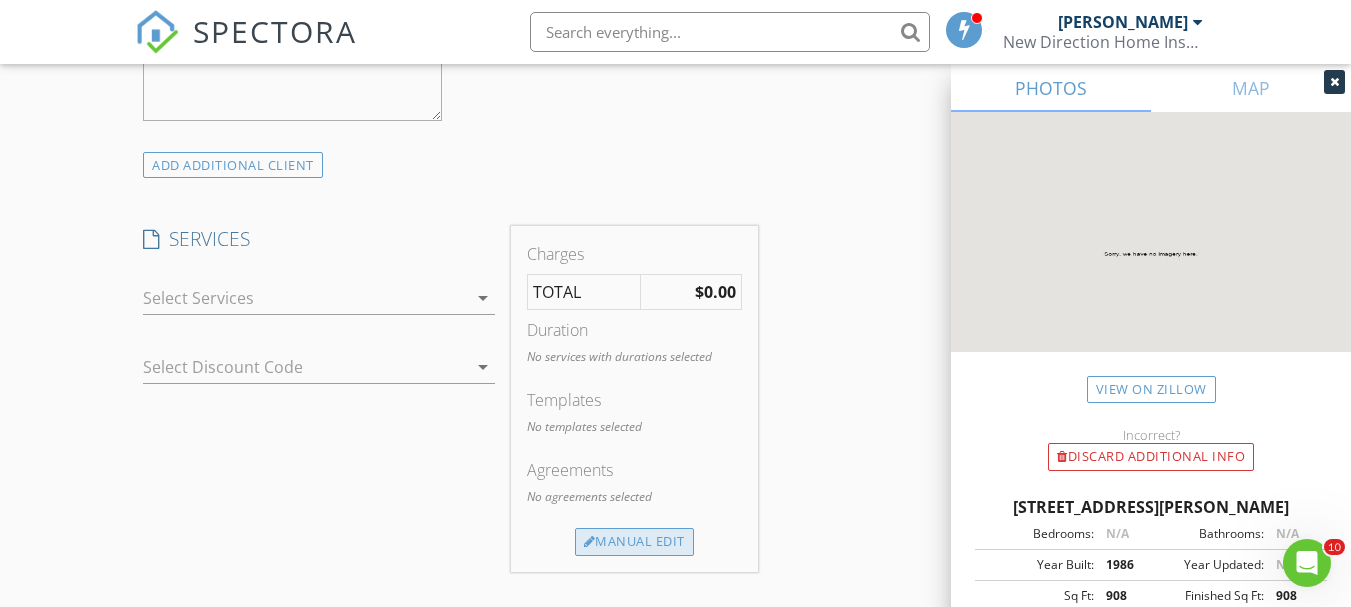 click on "Manual Edit" at bounding box center (634, 542) 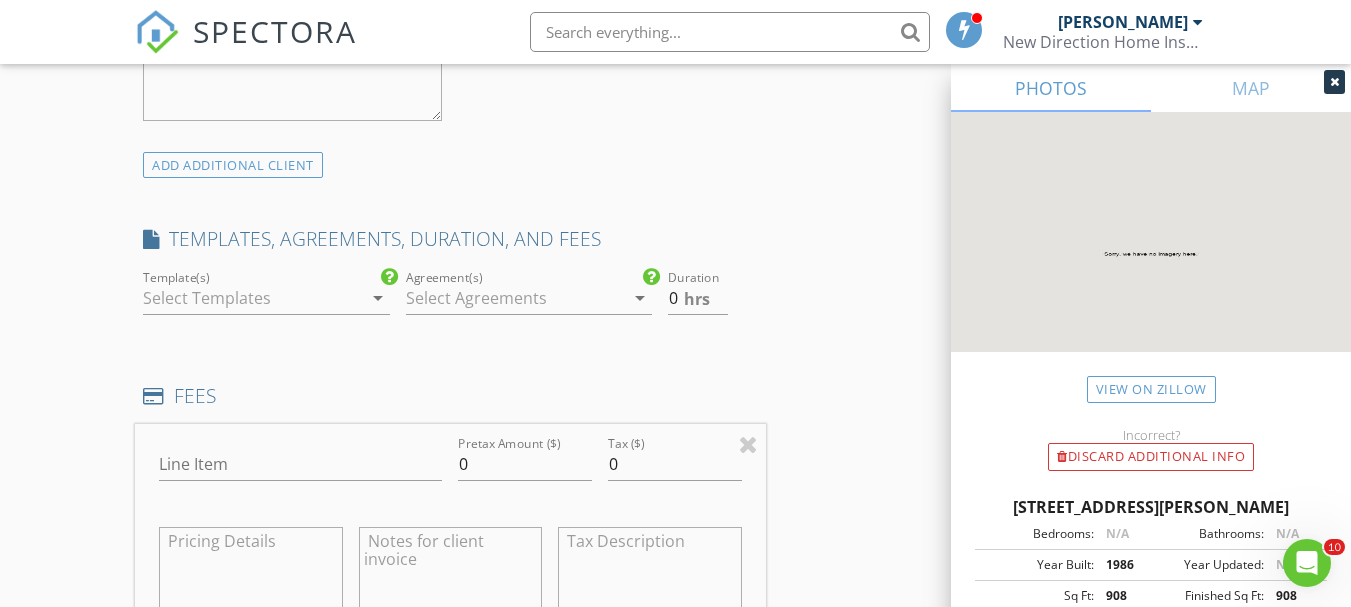 click at bounding box center (252, 298) 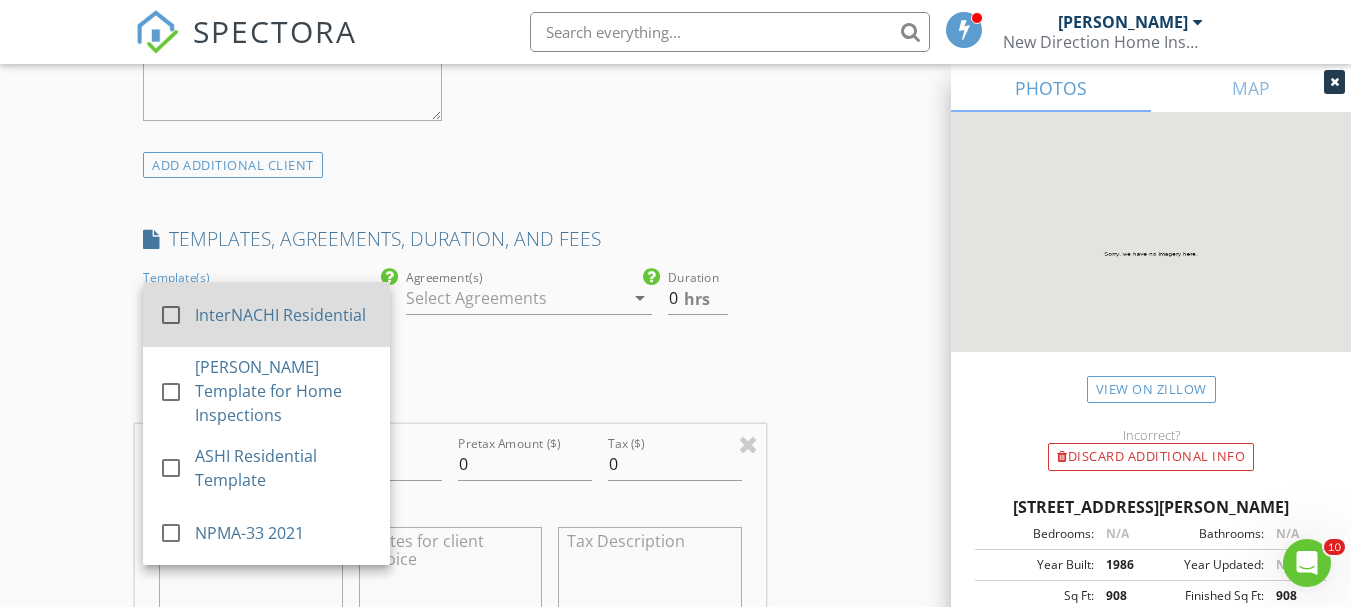 click on "InterNACHI Residential" at bounding box center [284, 315] 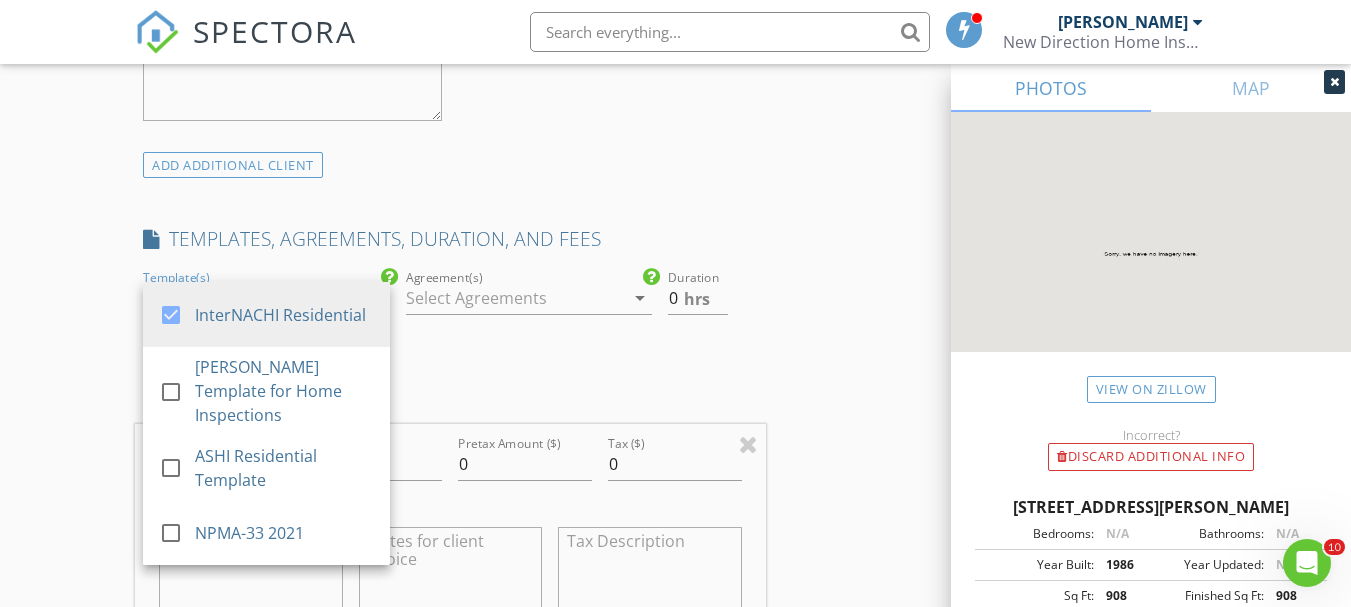 click at bounding box center (515, 298) 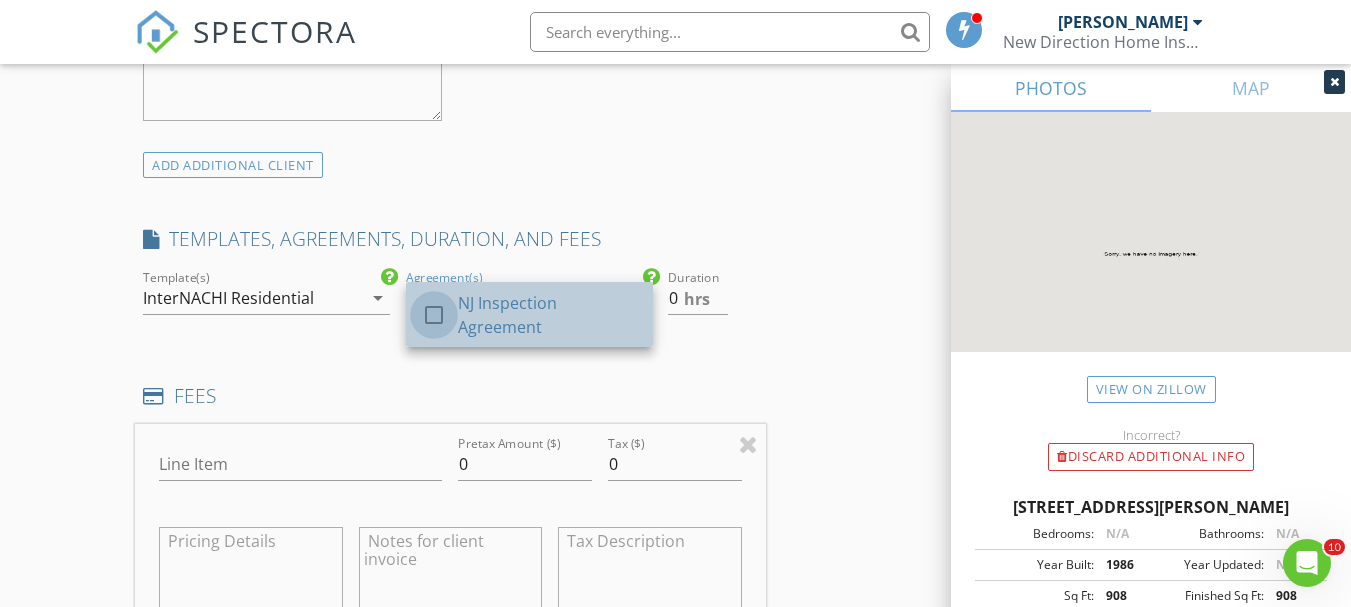 click at bounding box center (434, 315) 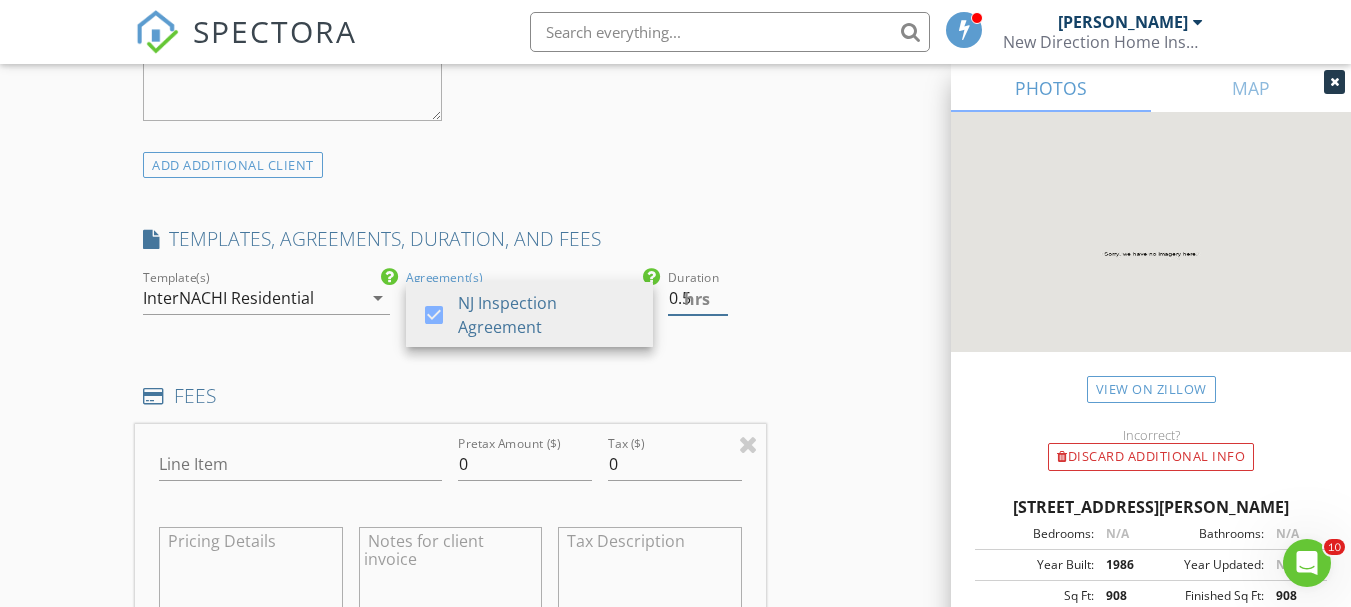 click on "0.5" at bounding box center (697, 298) 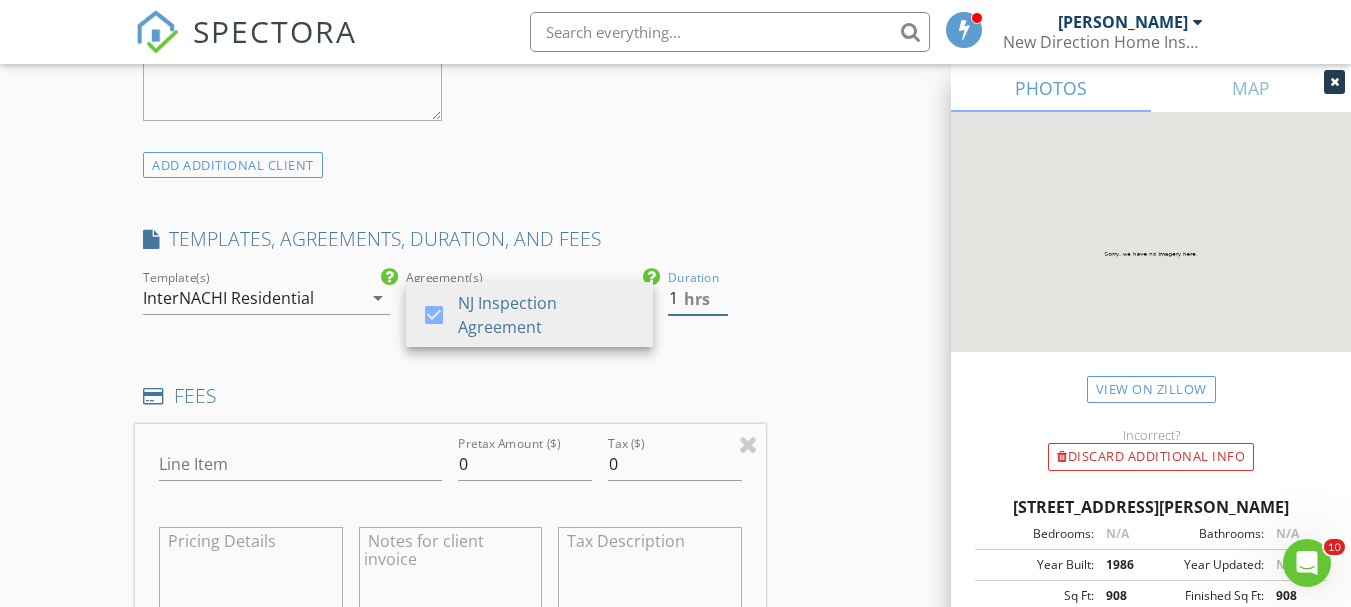 click on "1" at bounding box center [697, 298] 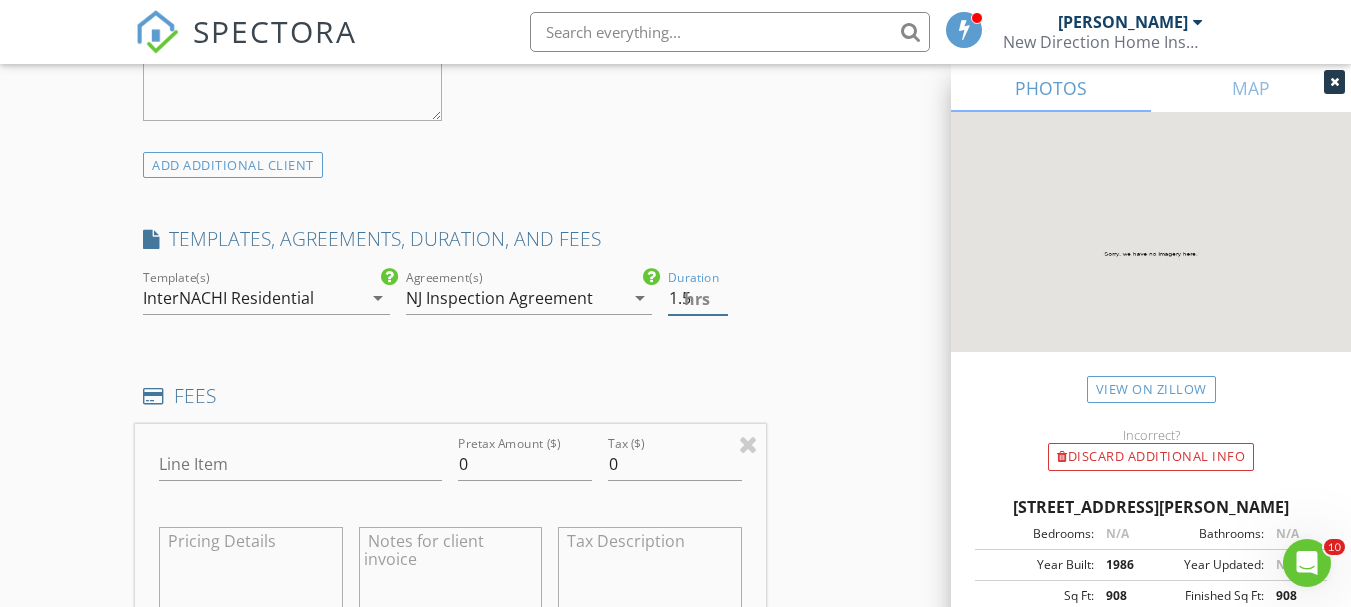 click on "1.5" at bounding box center (697, 298) 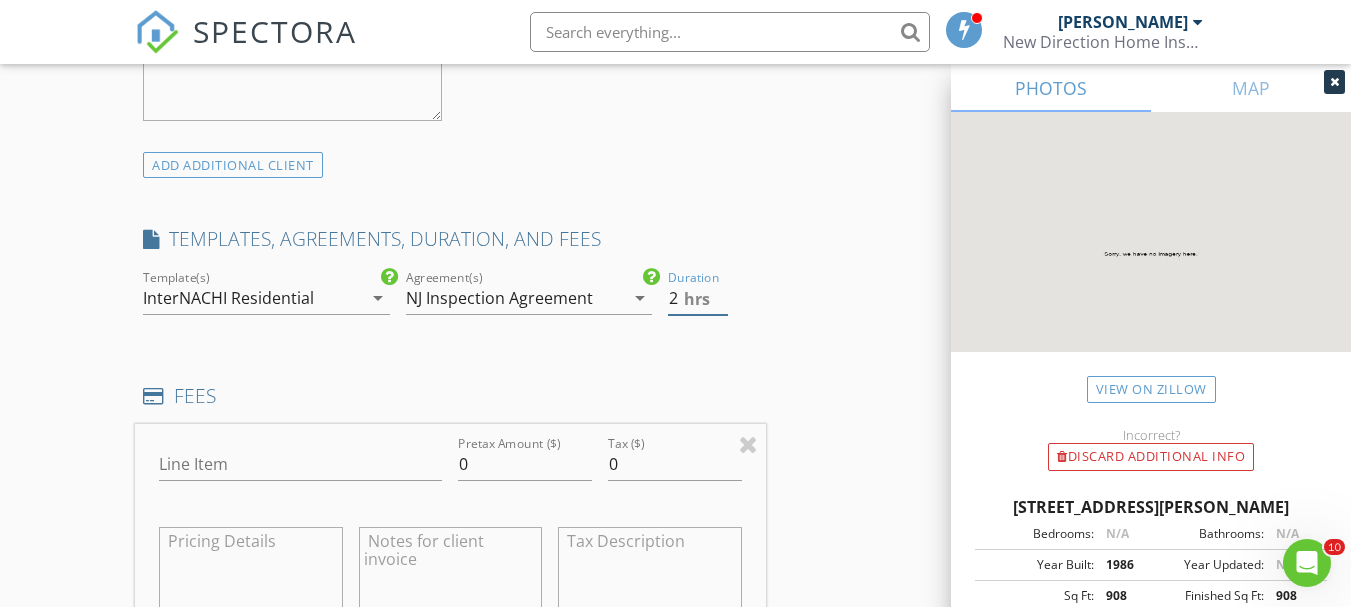 click on "2" at bounding box center [697, 298] 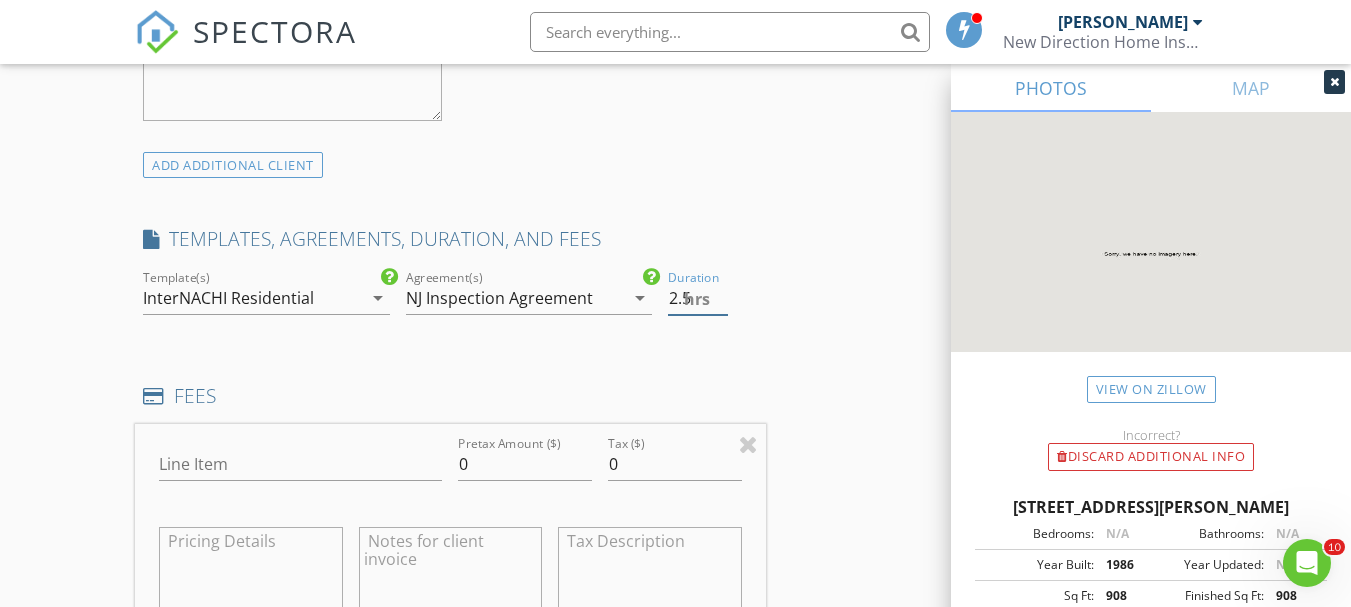 click on "2.5" at bounding box center [697, 298] 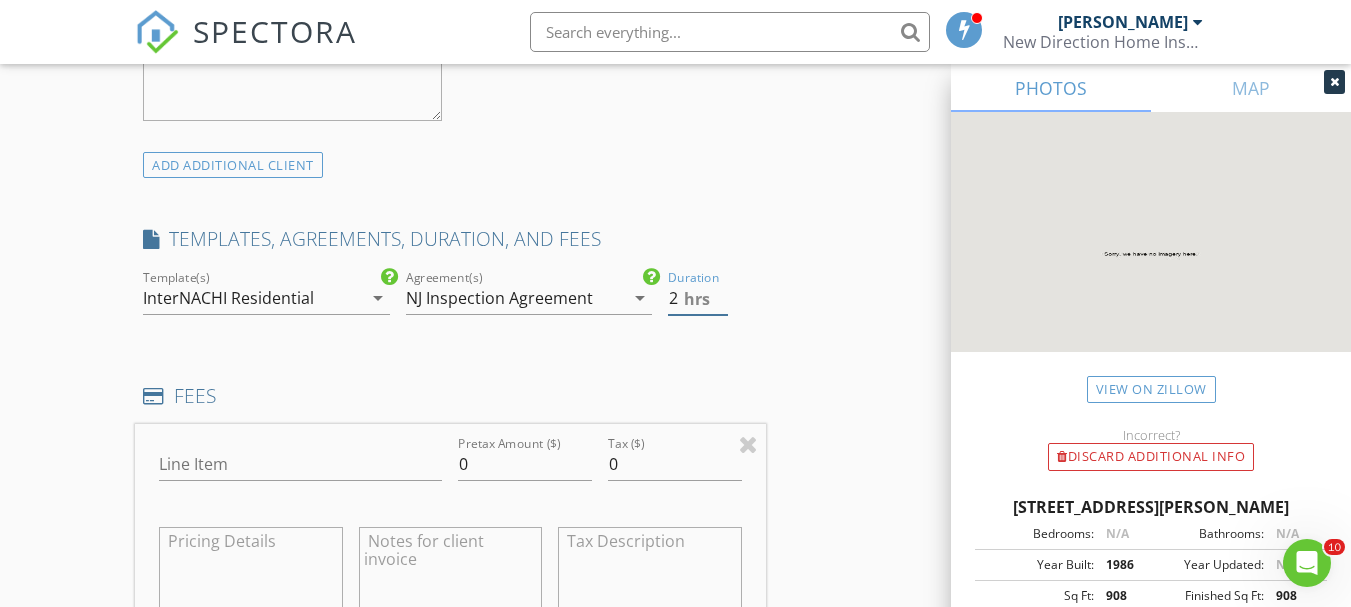 type on "2" 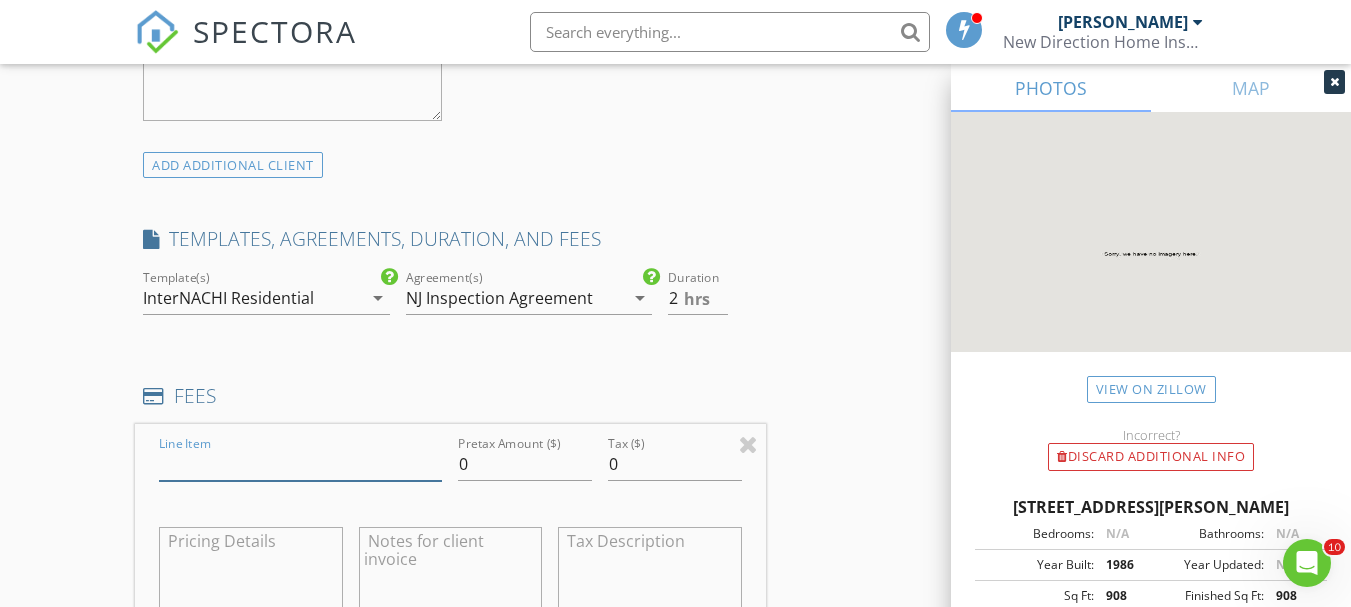 click on "Line Item" at bounding box center (300, 464) 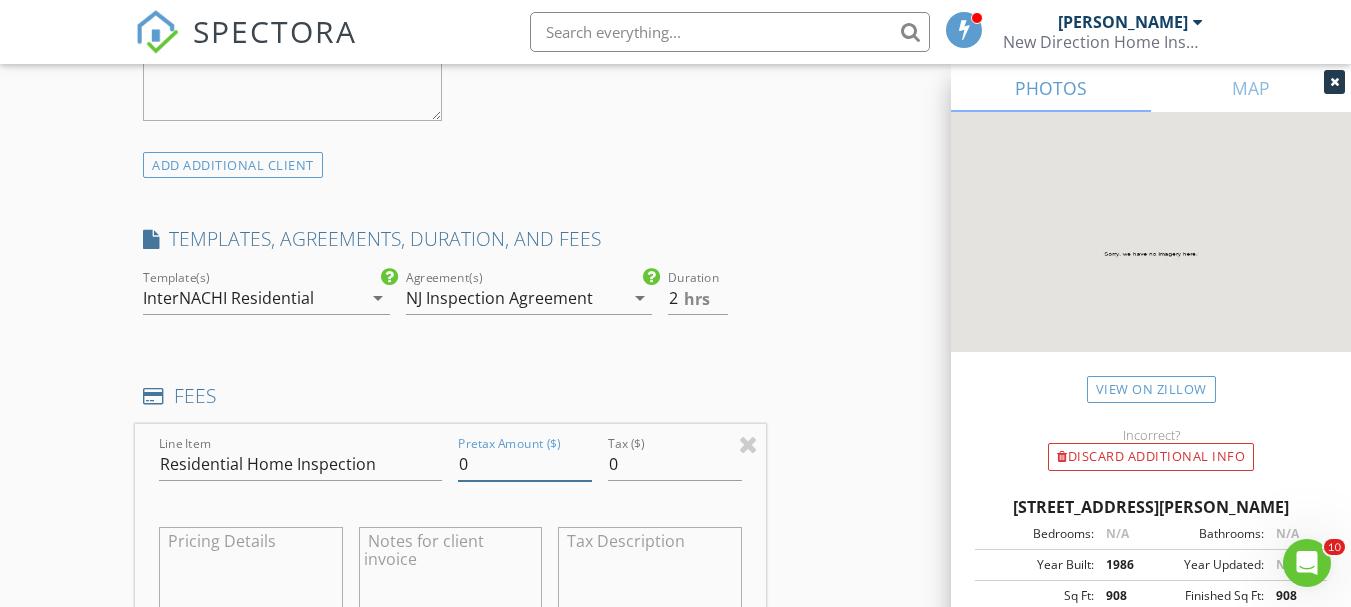 drag, startPoint x: 471, startPoint y: 465, endPoint x: 455, endPoint y: 473, distance: 17.888544 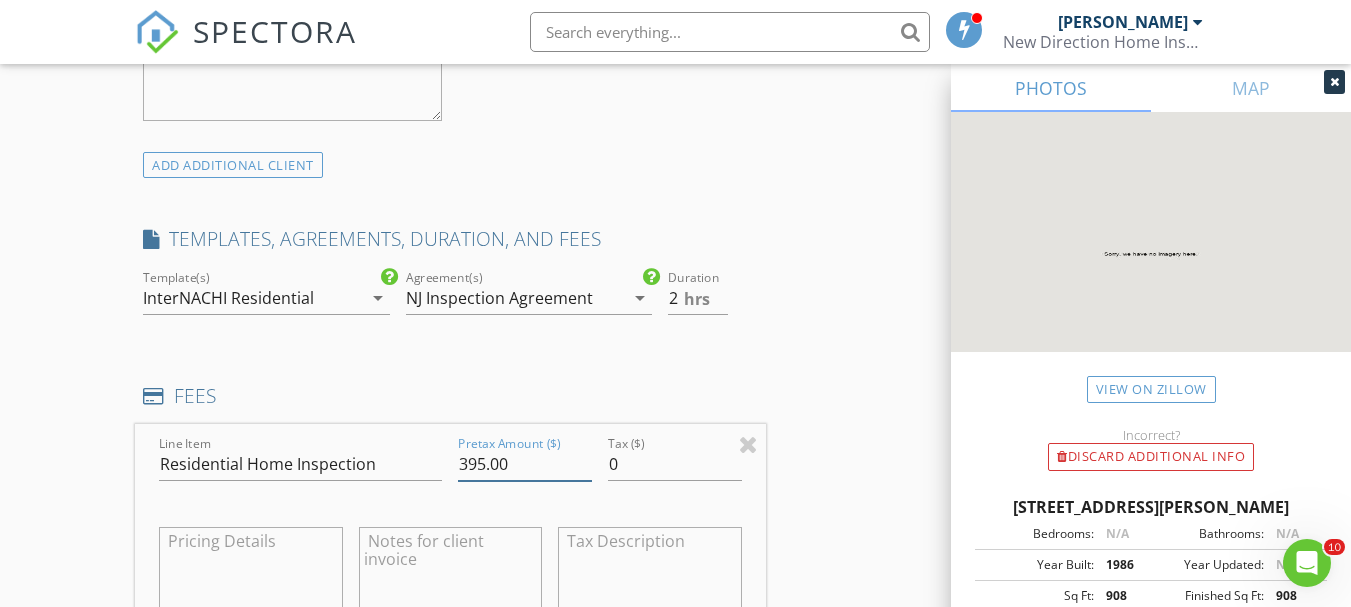 type on "395.00" 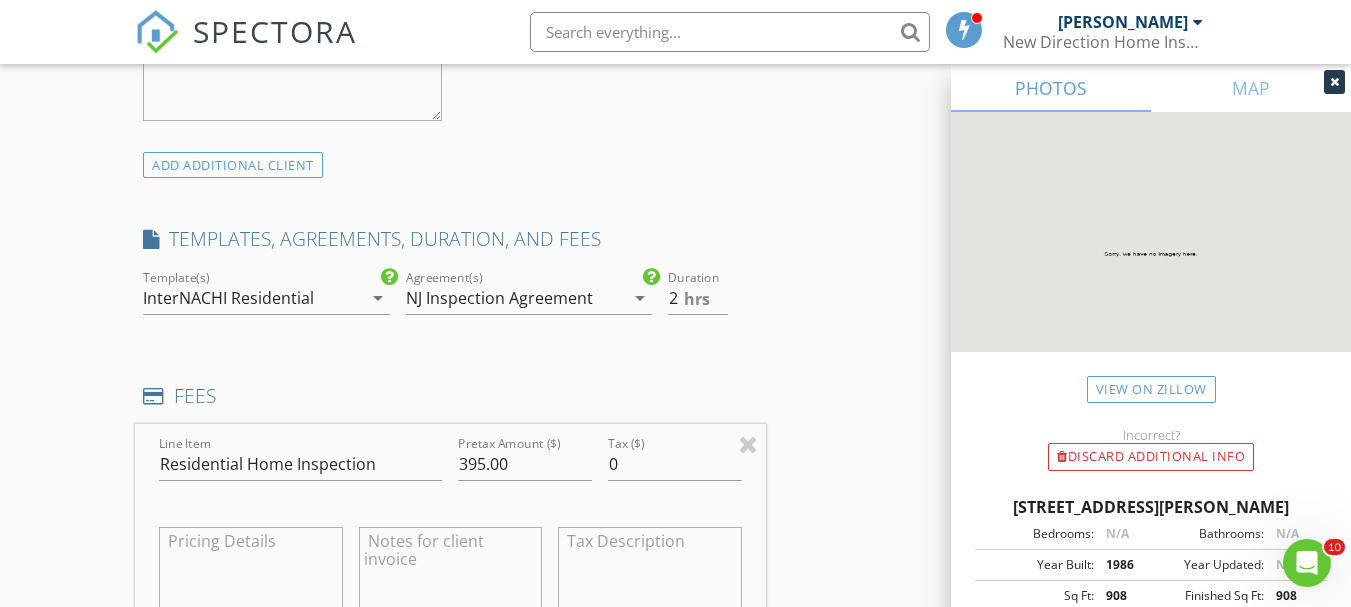 click on "INSPECTOR(S)
check_box   Michael Orem   PRIMARY   Michael Orem arrow_drop_down   check_box_outline_blank Michael Orem specifically requested
Date/Time
07/17/2025 2:00 PM
Location
Address Search       Address 3221 Juniper Ct   Unit   City Hamilton   State NJ   Zip 08330   County Atlantic     Square Feet 908   Year Built 1986   Foundation Slab arrow_drop_down     Michael Orem     33.7 miles     (44 minutes)
client
check_box Enable Client CC email for this inspection   Client Search     check_box_outline_blank Client is a Company/Organization     First Name William   Last Name Galletta Jr   Email billy.galletta.jr@gmail.com   CC Email   Phone 609-500-5681           Notes   Private Notes
ADD ADDITIONAL client
SERVICES
check_box_outline_blank   Residential Home Inspection" at bounding box center [675, 535] 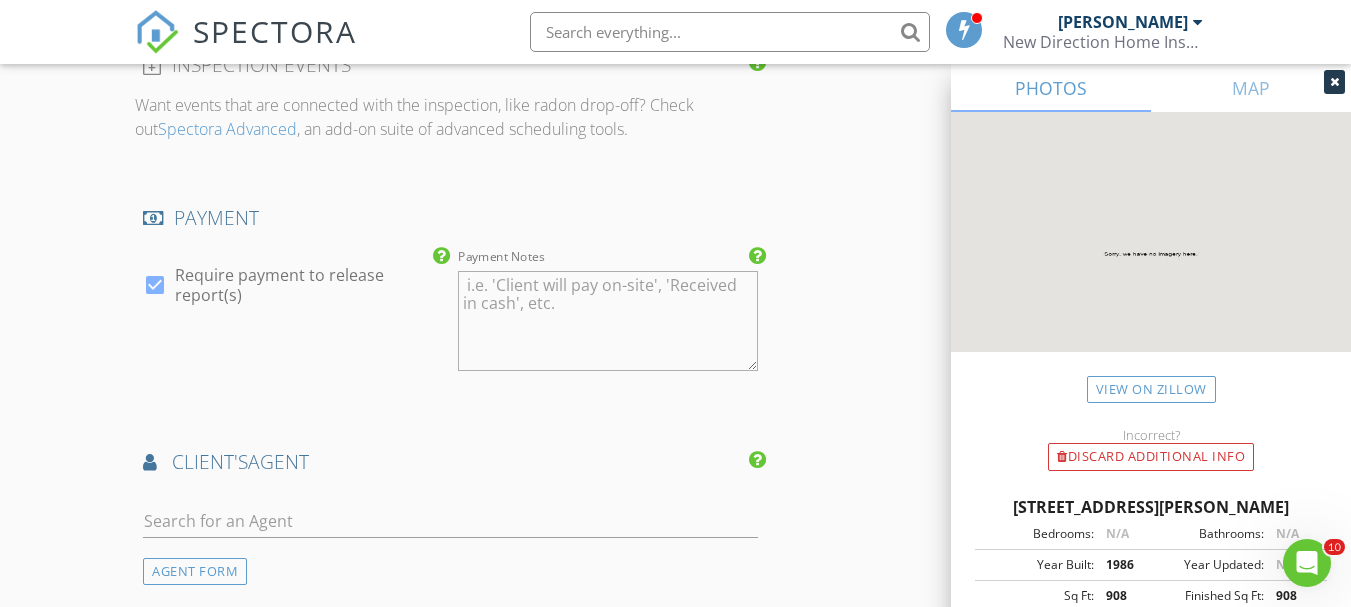 scroll, scrollTop: 2400, scrollLeft: 0, axis: vertical 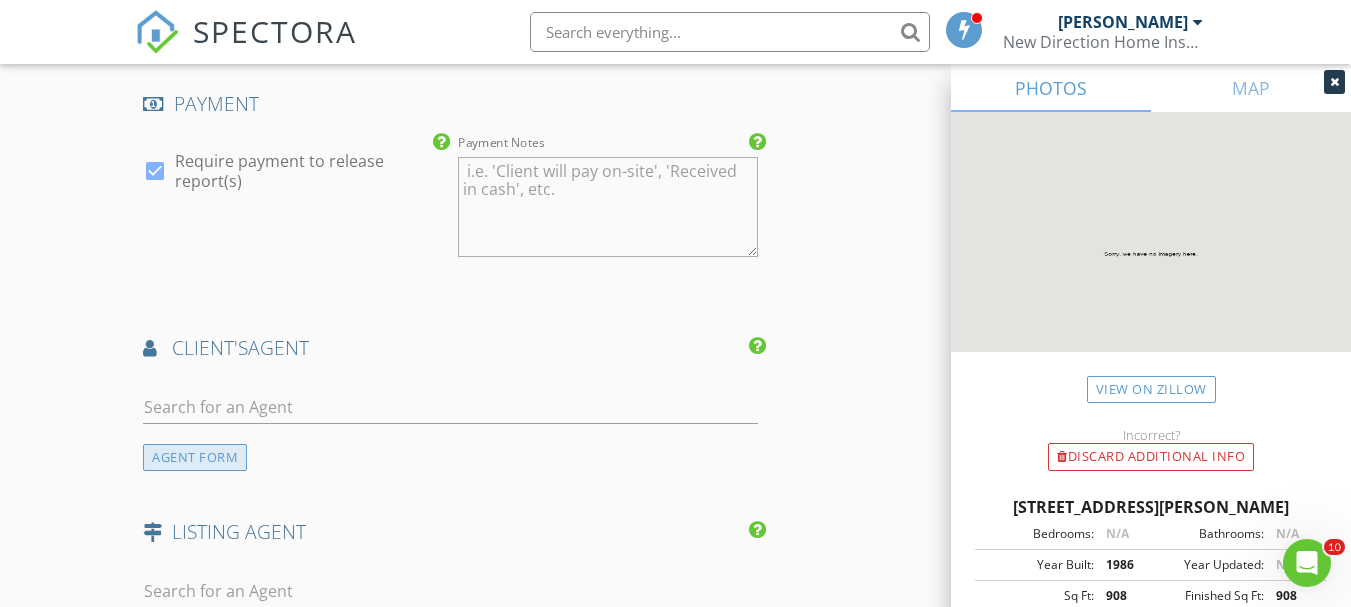 click on "AGENT FORM" at bounding box center [195, 457] 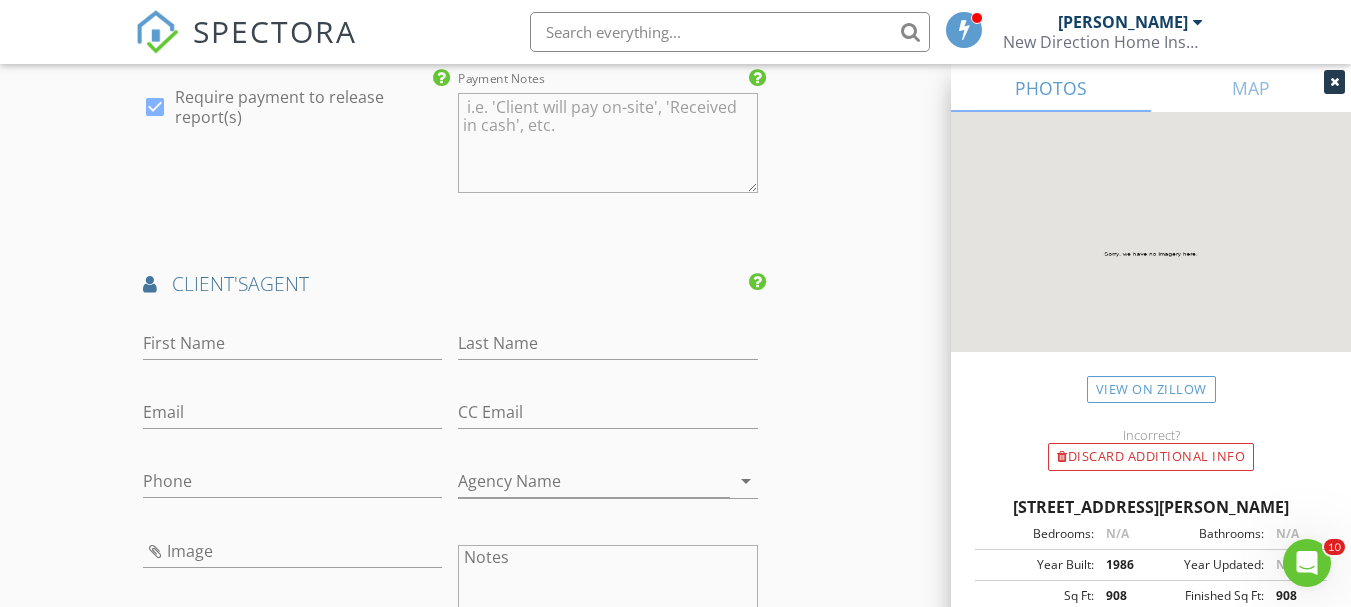 scroll, scrollTop: 2500, scrollLeft: 0, axis: vertical 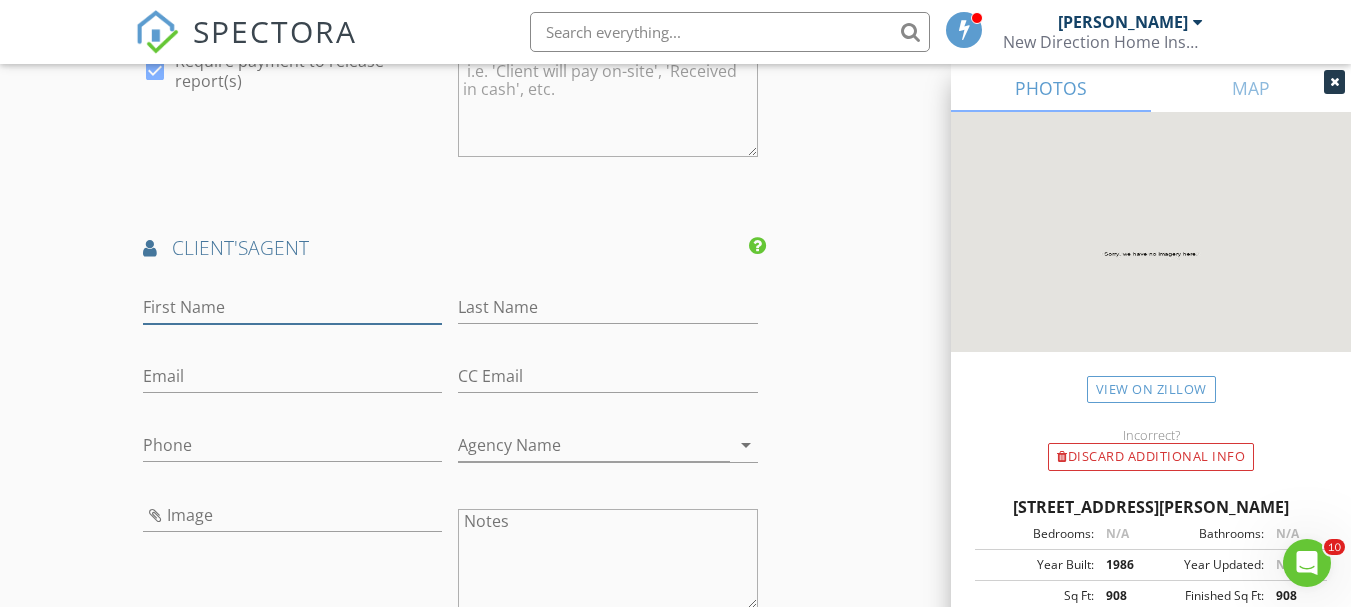 click on "First Name" at bounding box center [292, 307] 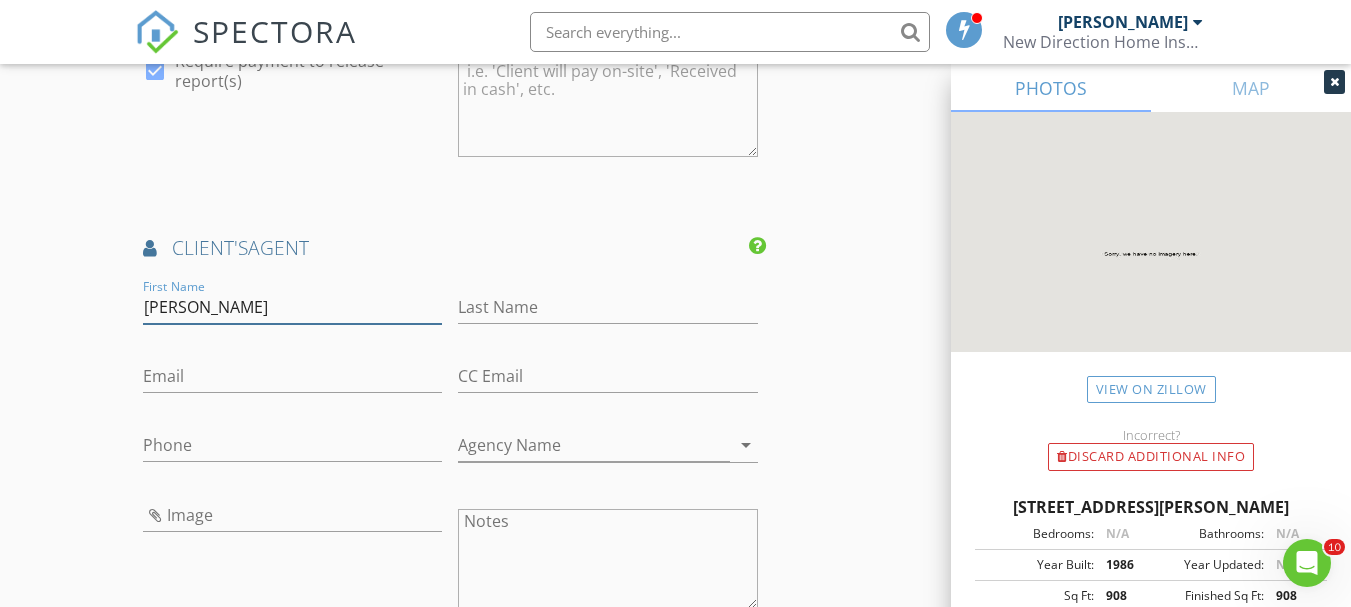 type on "[PERSON_NAME]" 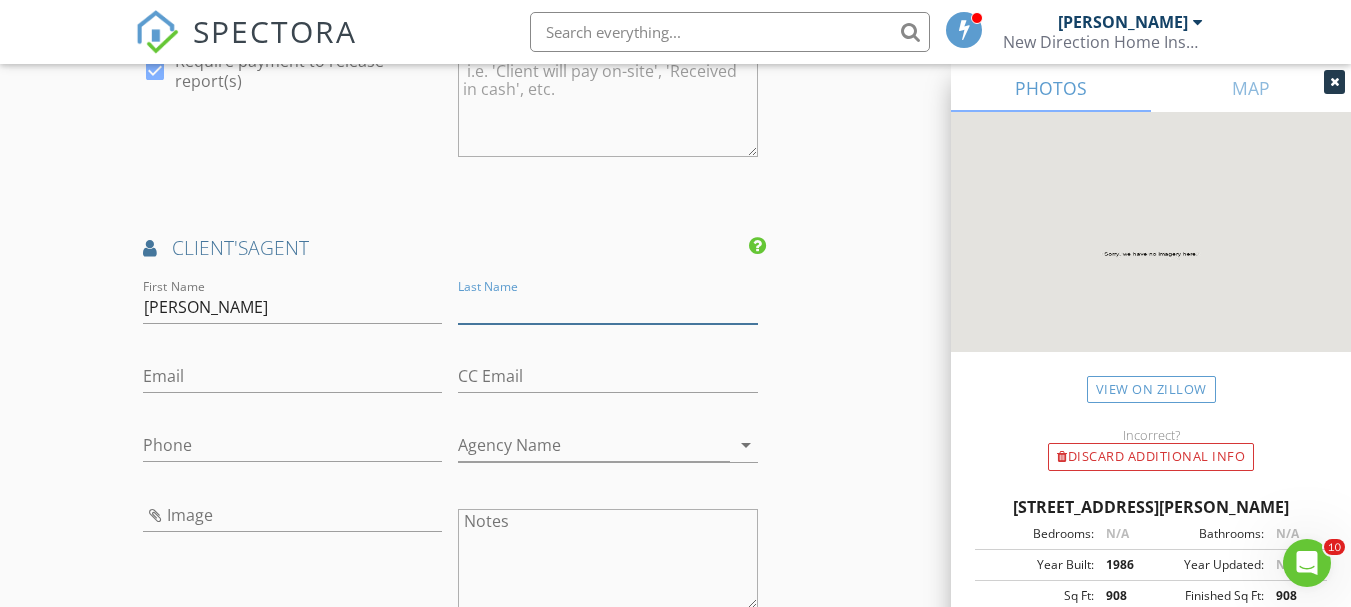click on "Last Name" at bounding box center [607, 307] 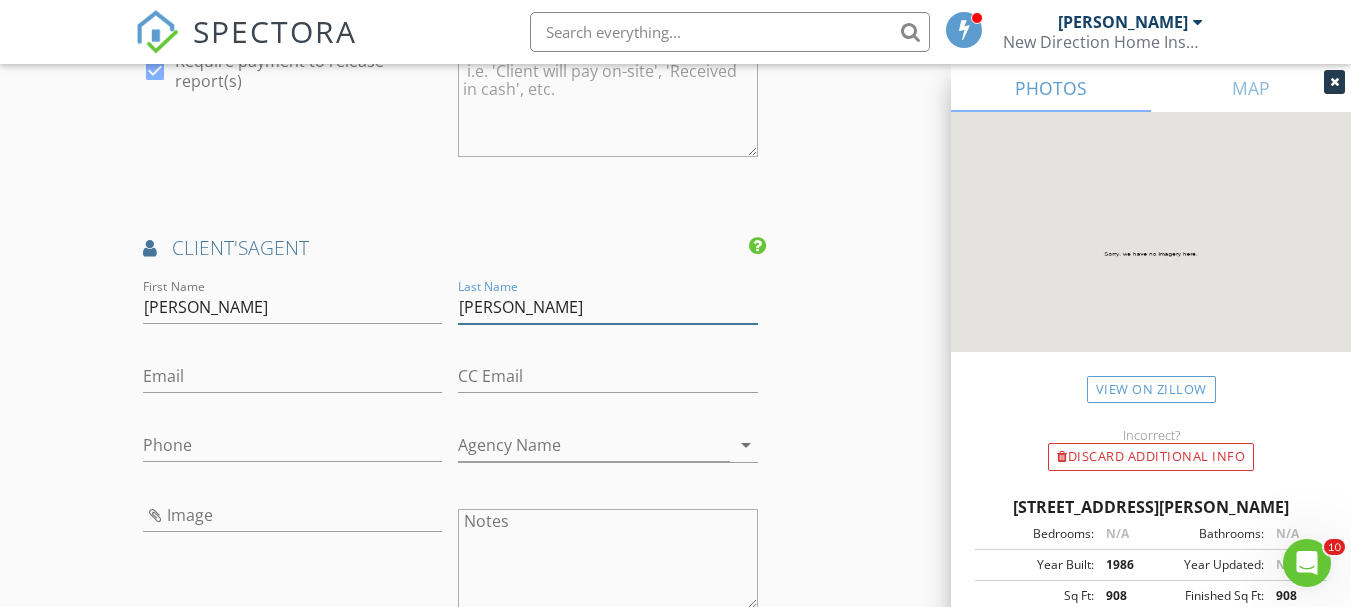type on "[PERSON_NAME]" 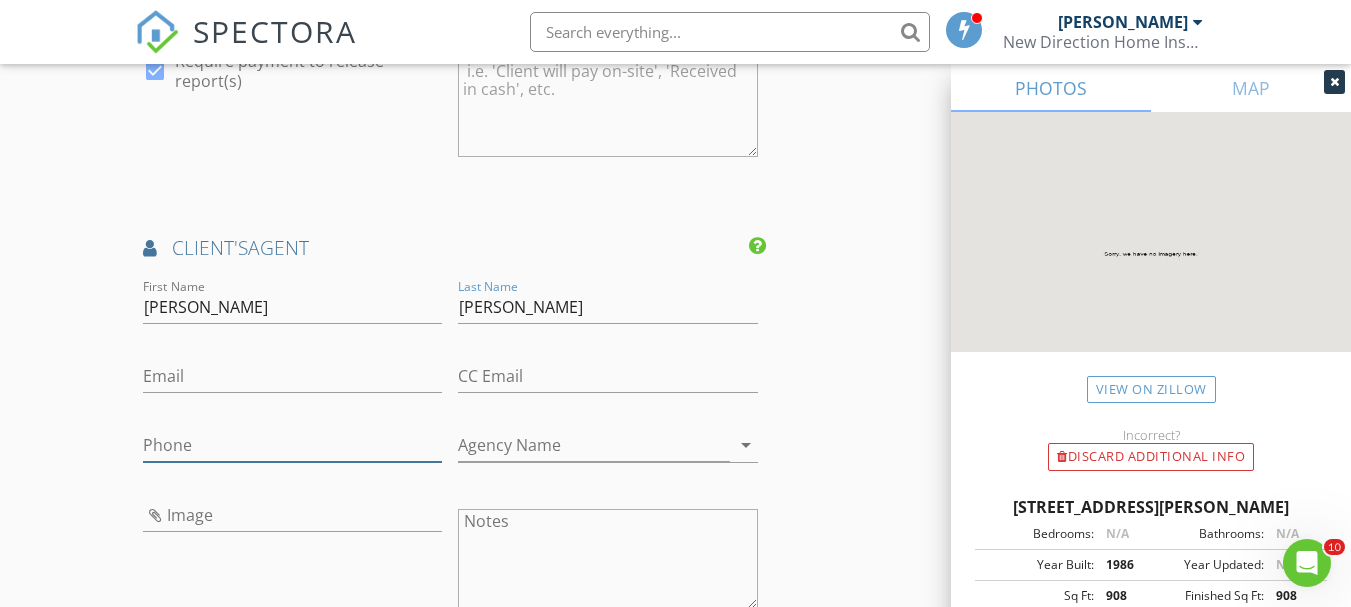 click on "Phone" at bounding box center [292, 445] 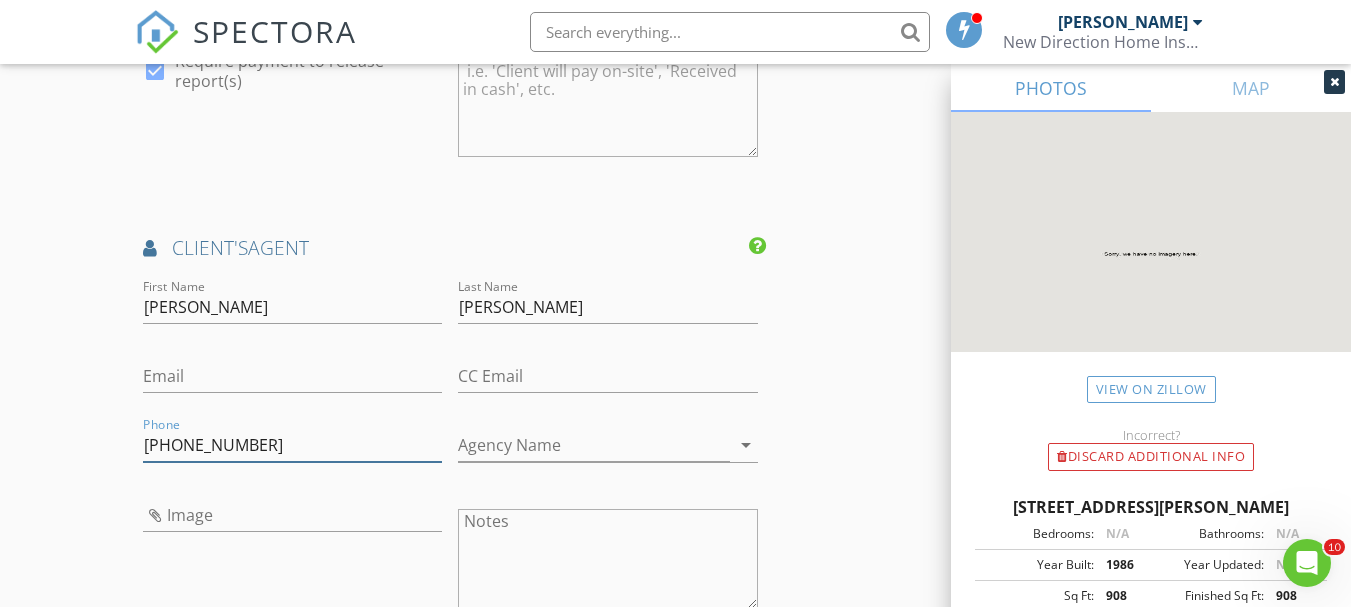 type on "[PHONE_NUMBER]" 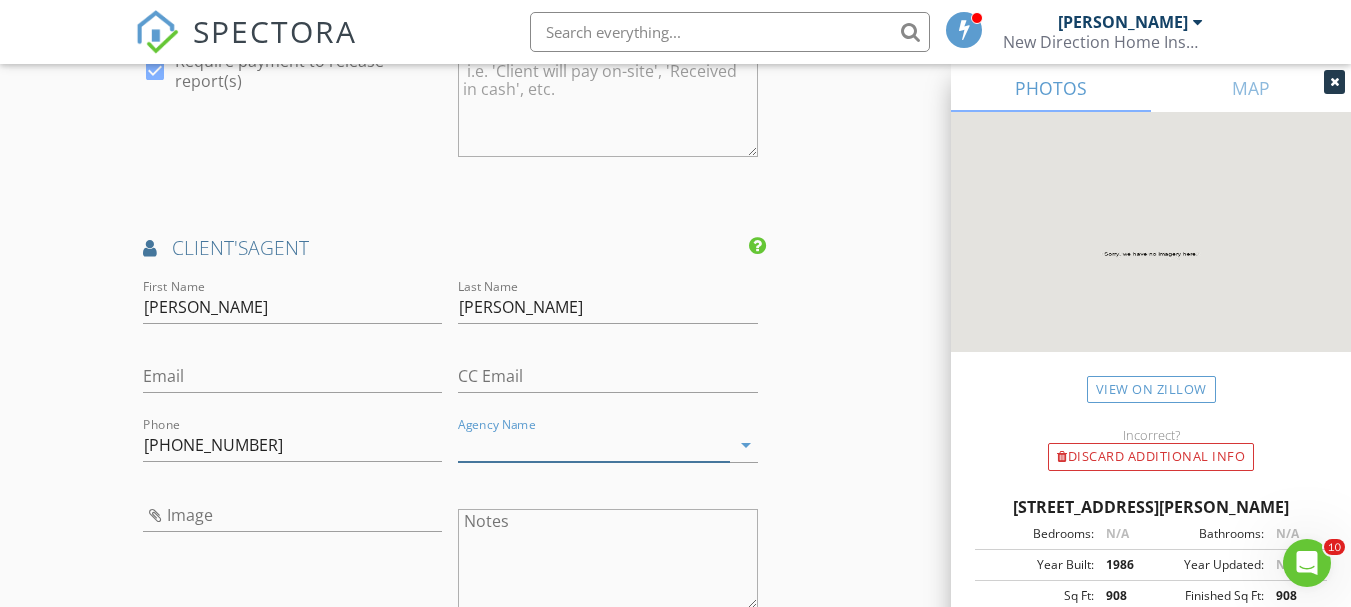 click on "Agency Name" at bounding box center [593, 445] 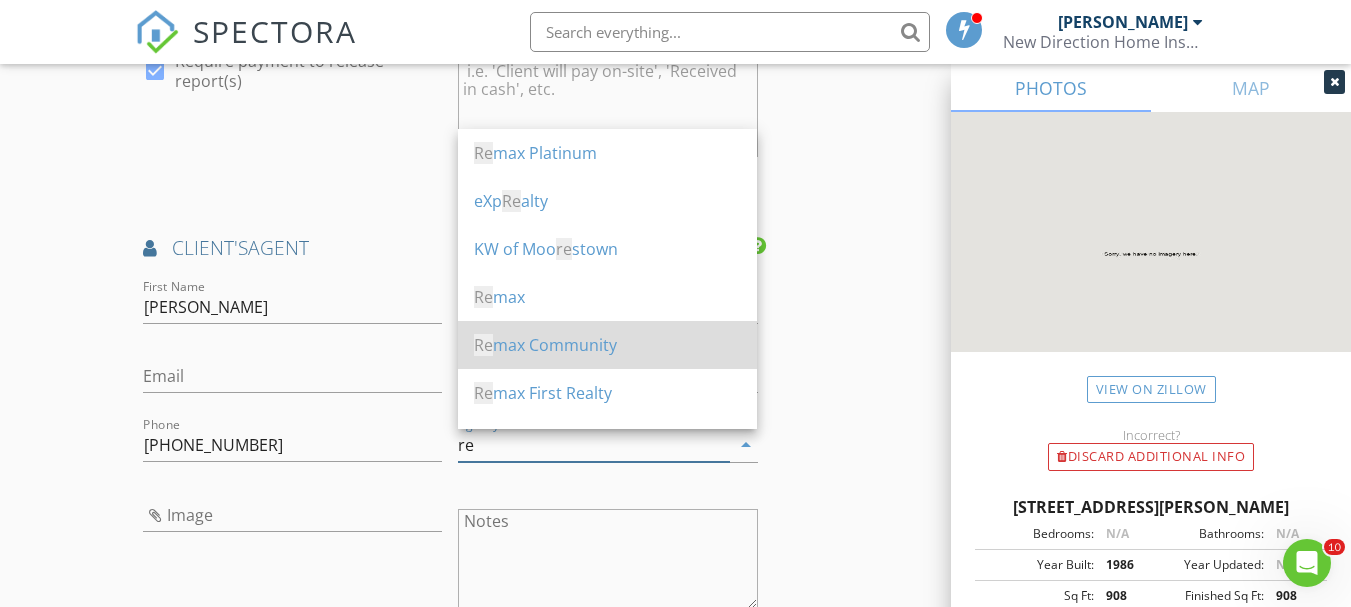 click on "Re max Community" at bounding box center (607, 345) 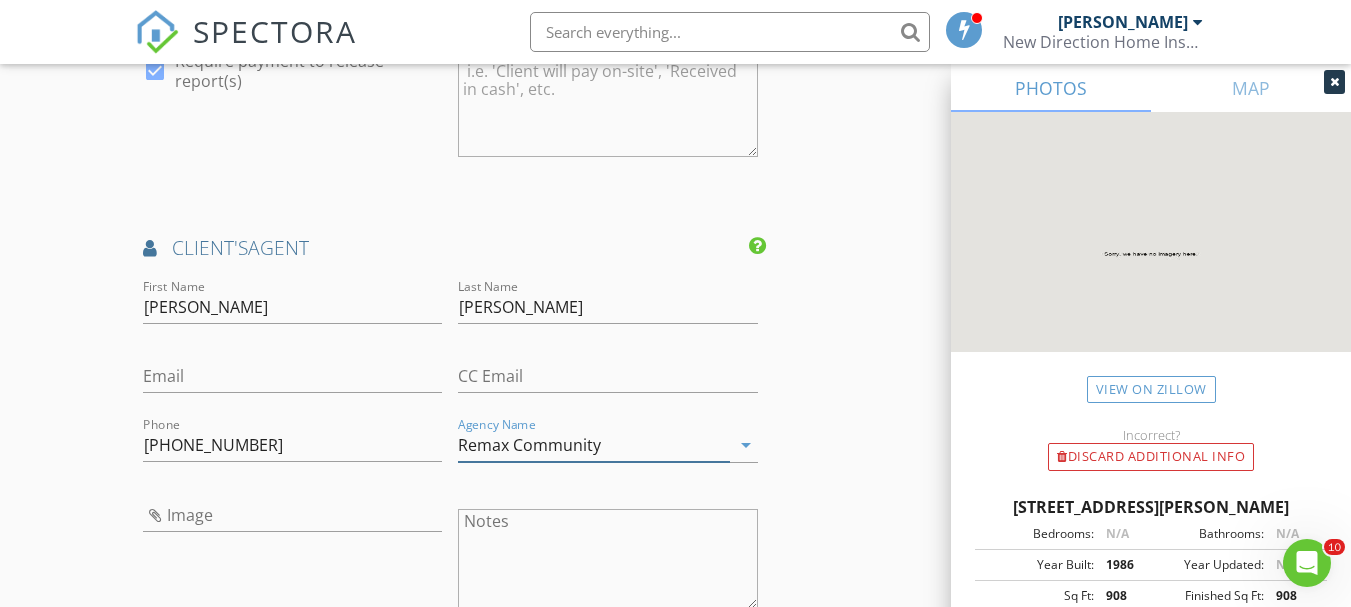 type on "Remax Community" 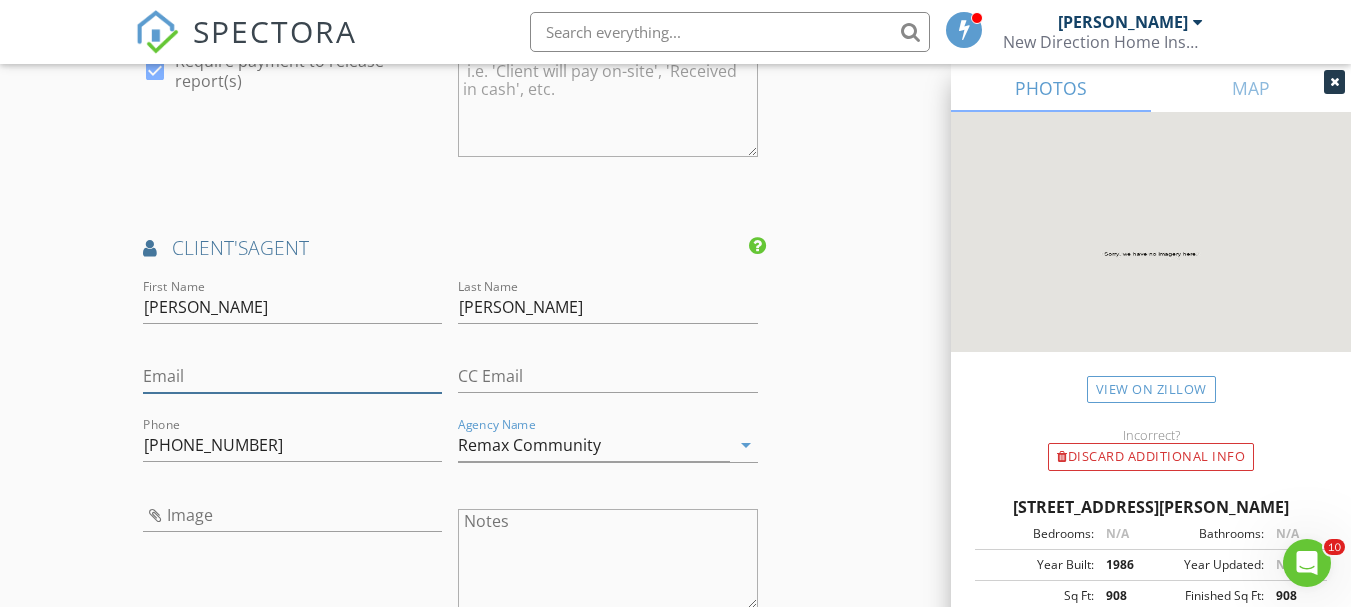 drag, startPoint x: 190, startPoint y: 372, endPoint x: 192, endPoint y: 362, distance: 10.198039 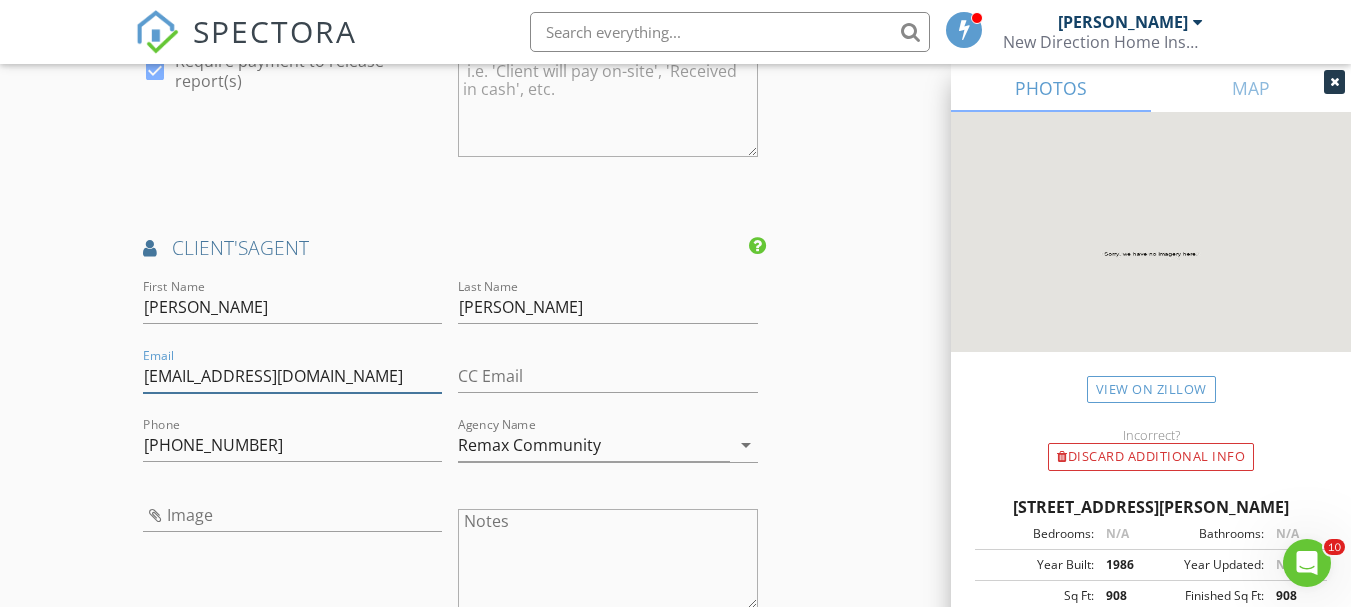 type on "[EMAIL_ADDRESS][DOMAIN_NAME]" 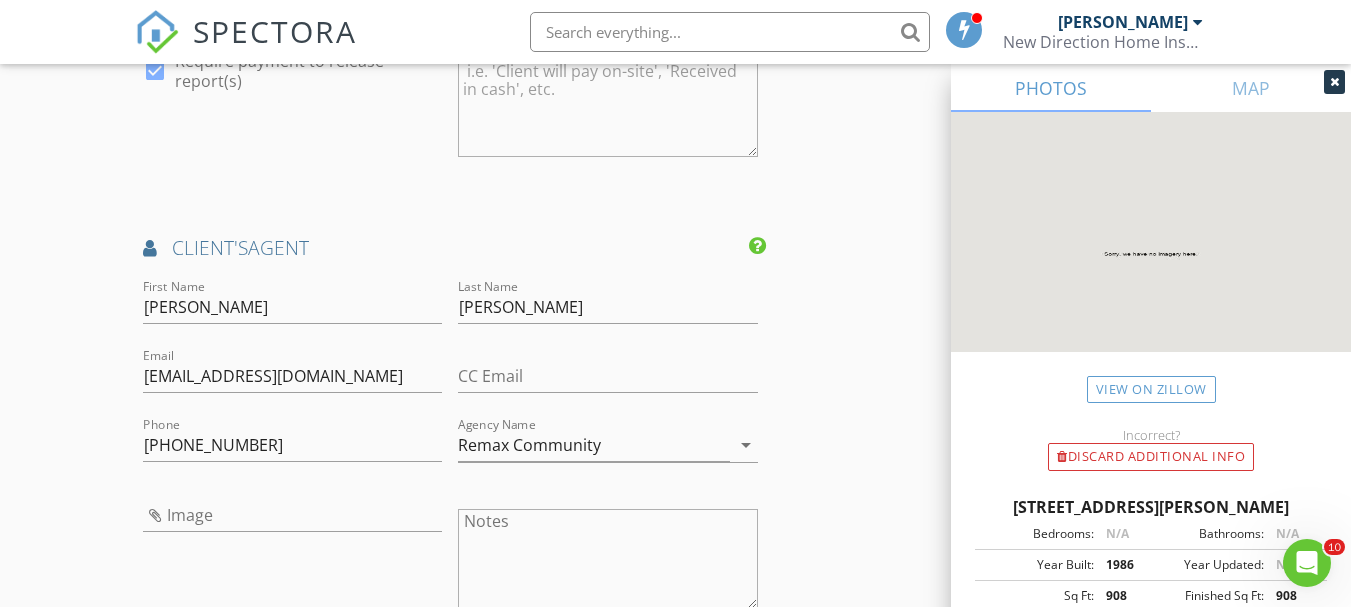 click on "INSPECTOR(S)
check_box   Michael Orem   PRIMARY   Michael Orem arrow_drop_down   check_box_outline_blank Michael Orem specifically requested
Date/Time
07/17/2025 2:00 PM
Location
Address Search       Address 3221 Juniper Ct   Unit   City Hamilton   State NJ   Zip 08330   County Atlantic     Square Feet 908   Year Built 1986   Foundation Slab arrow_drop_down     Michael Orem     33.7 miles     (44 minutes)
client
check_box Enable Client CC email for this inspection   Client Search     check_box_outline_blank Client is a Company/Organization     First Name William   Last Name Galletta Jr   Email billy.galletta.jr@gmail.com   CC Email   Phone 609-500-5681           Notes   Private Notes
ADD ADDITIONAL client
SERVICES
check_box_outline_blank   Residential Home Inspection" at bounding box center (675, -239) 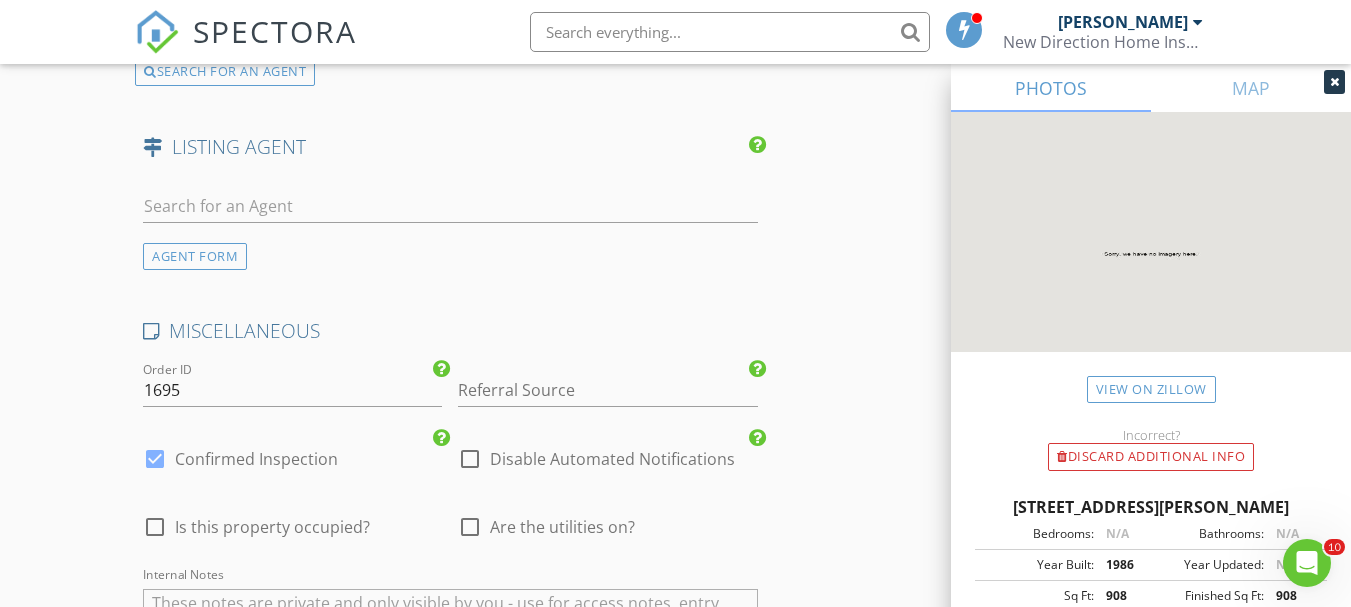 scroll, scrollTop: 3300, scrollLeft: 0, axis: vertical 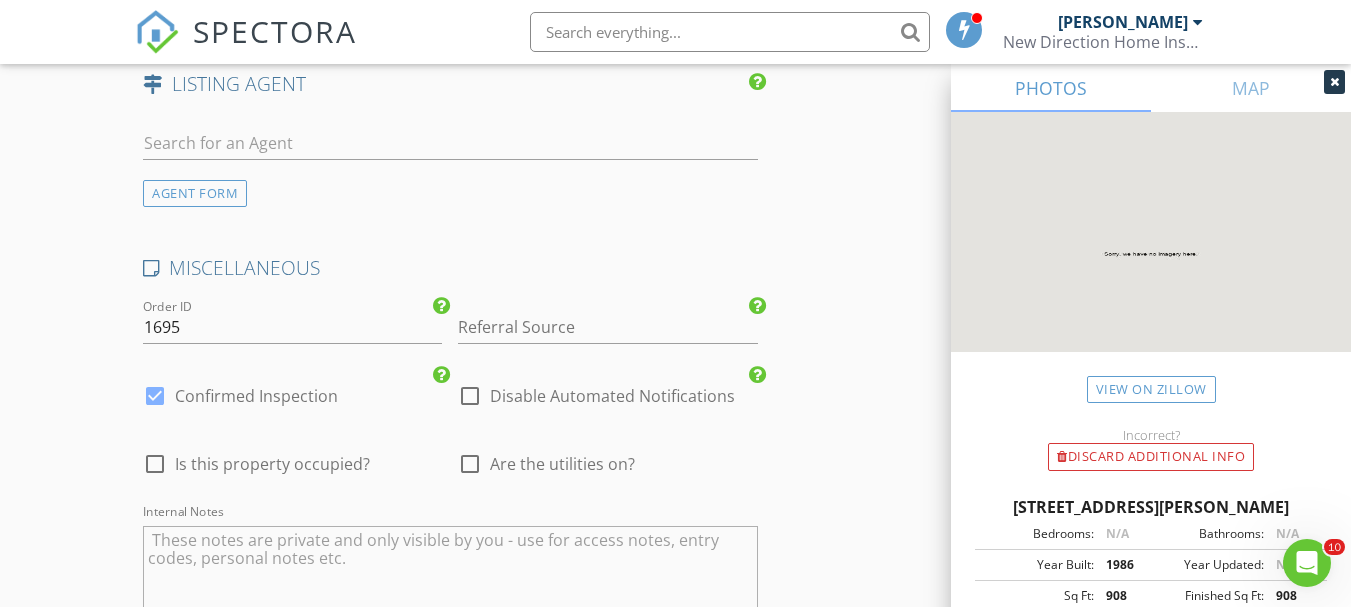 click at bounding box center [470, 464] 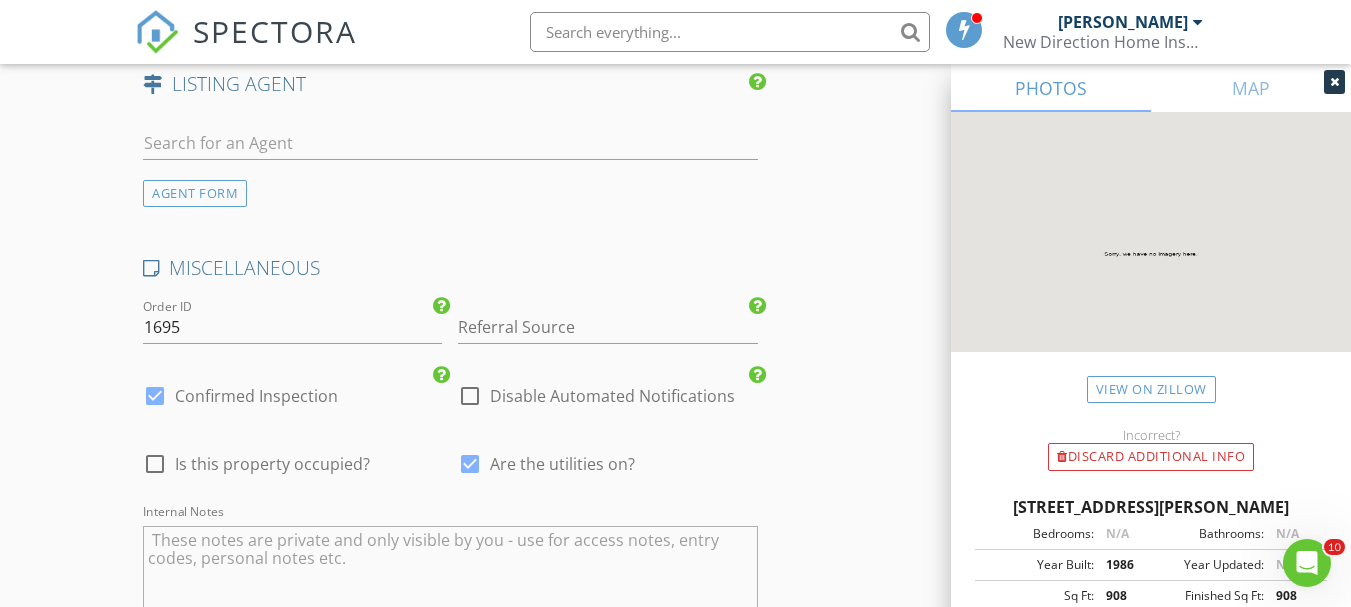 scroll, scrollTop: 3710, scrollLeft: 0, axis: vertical 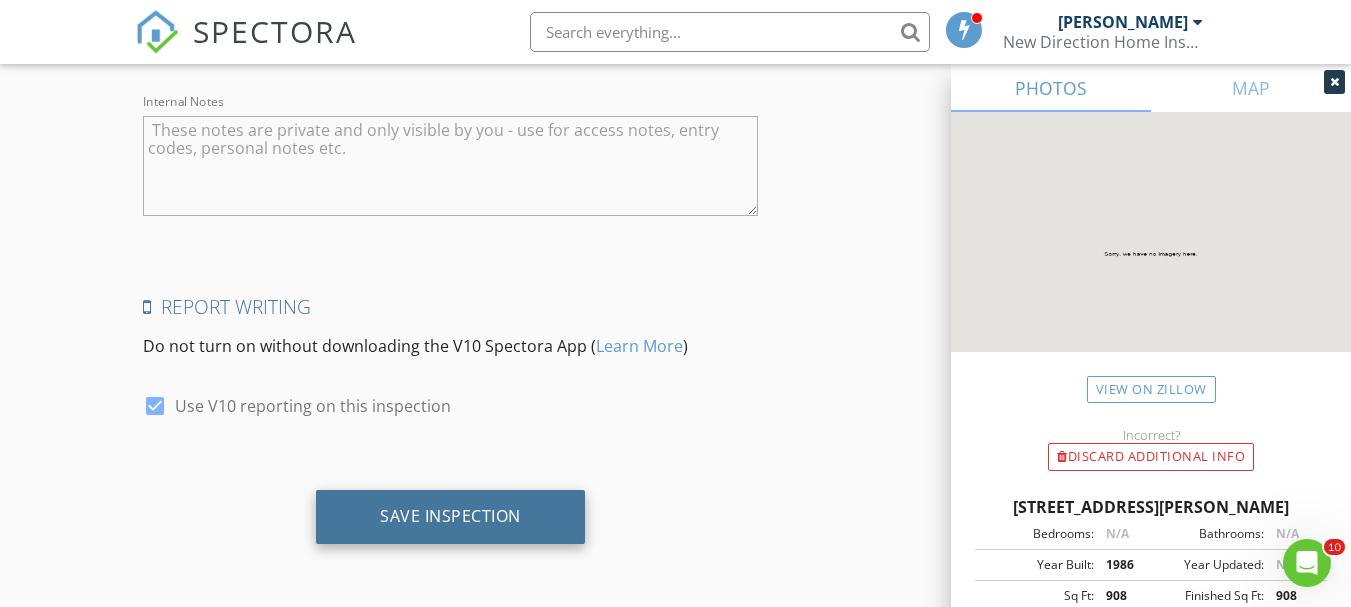 click on "Save Inspection" at bounding box center [450, 516] 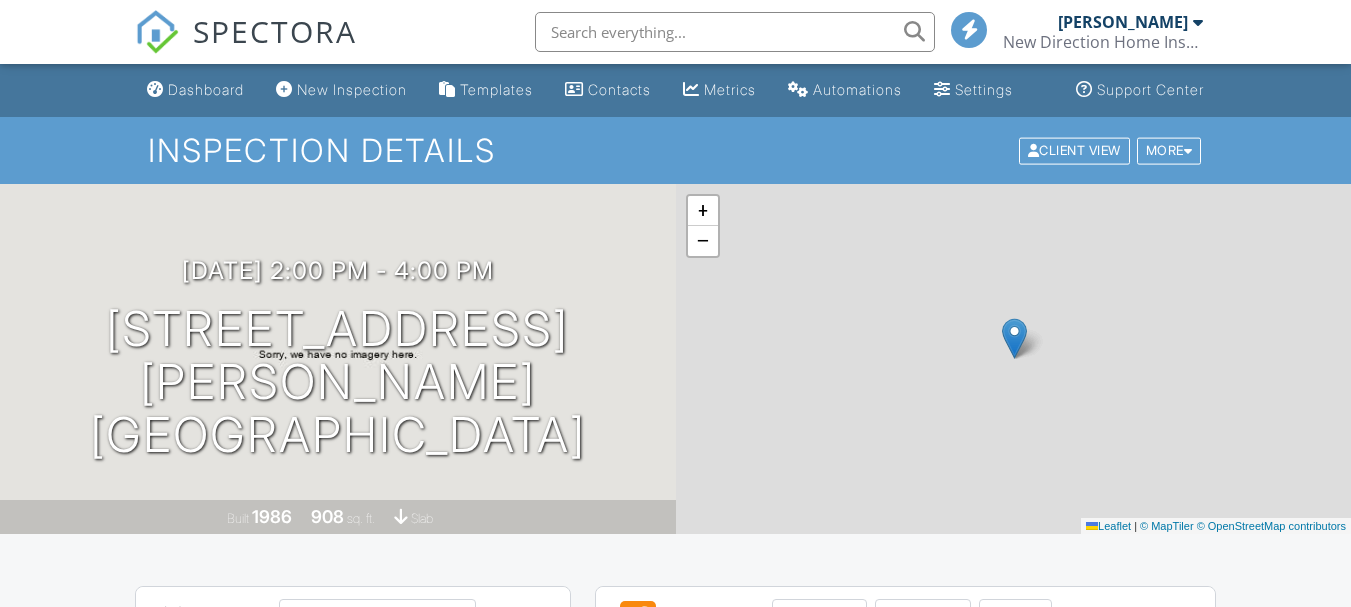 scroll, scrollTop: 0, scrollLeft: 0, axis: both 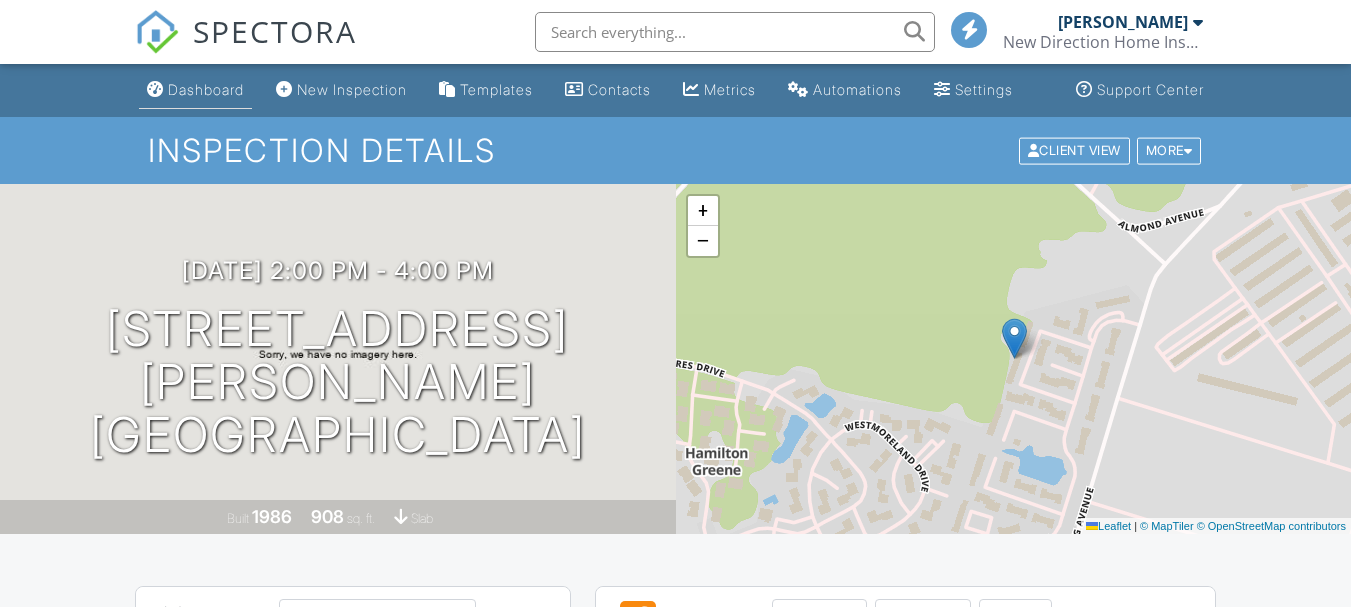 click on "Dashboard" at bounding box center [195, 90] 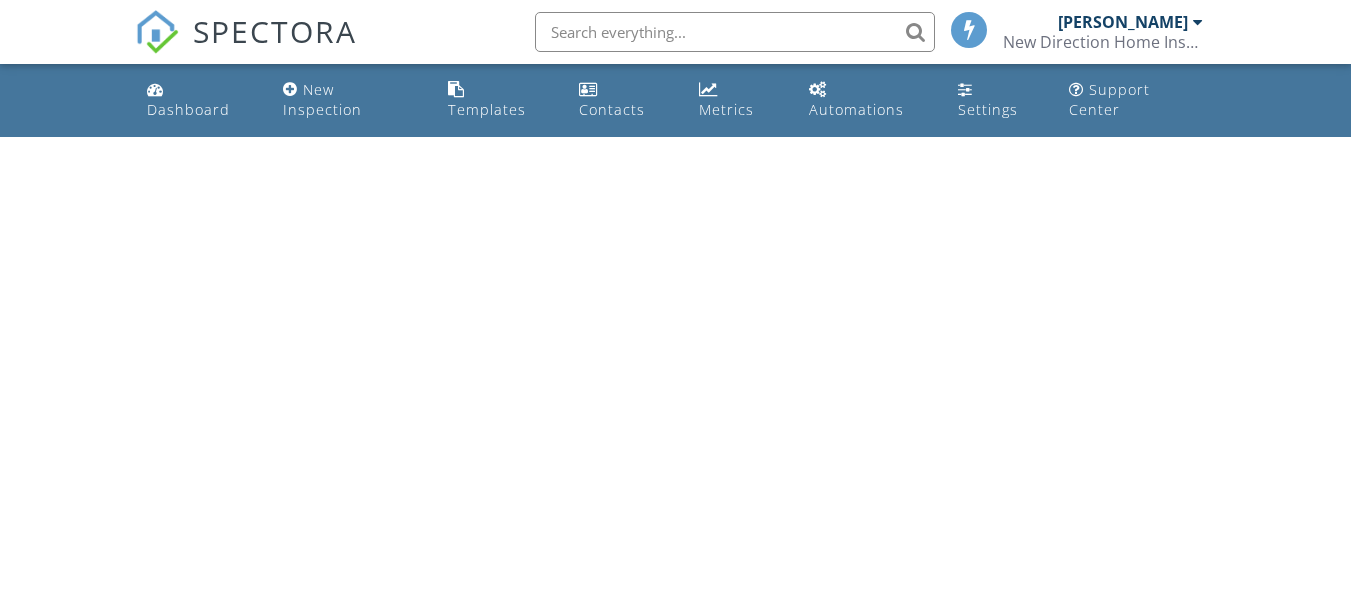 scroll, scrollTop: 0, scrollLeft: 0, axis: both 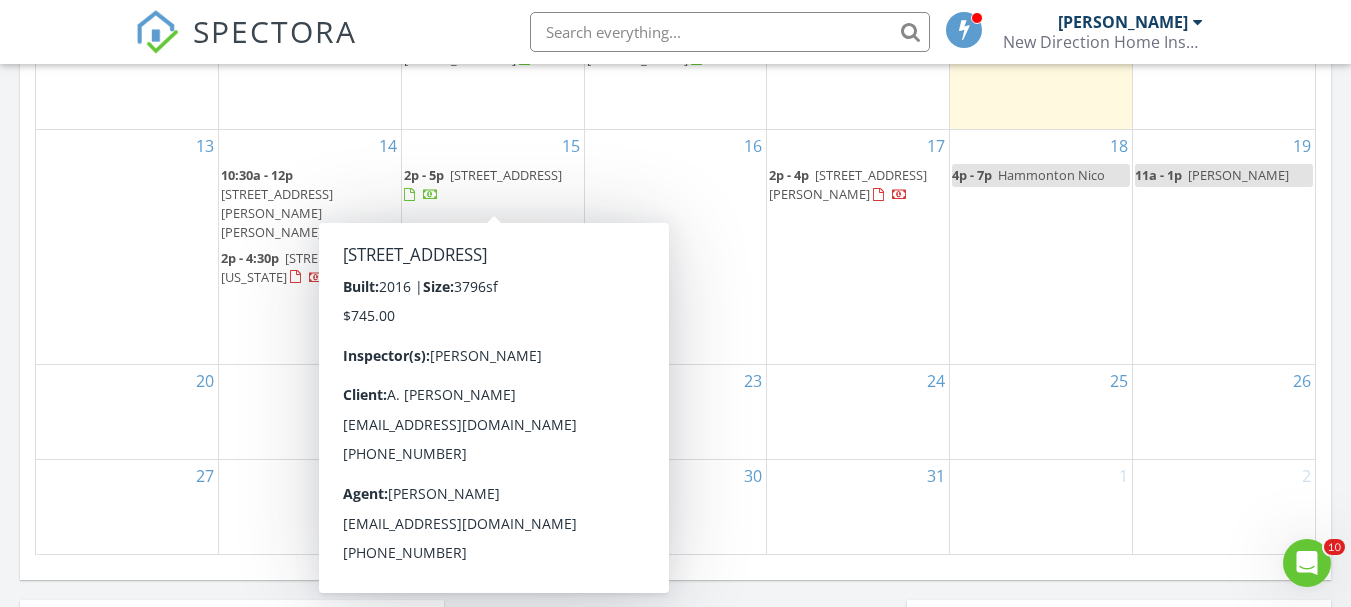 click on "July 2025 today list day week cal wk 4 wk month Sun Mon Tue Wed Thu Fri Sat 29 30
1p - 2p
401 Ocean Ave, Wildwood 08260
4p - 6:30p
42 Ash Ave, West Deptford 08096
1
2p - 4:30p
220 Lafayette Ave, Magnolia 08049
2
2p - 4p
167 Yorktown Blvd, Hammonton 08037
3
12p - 2:30p
36 Ranoldo Terrace, Cherry Hill Township 08034
4
12a" at bounding box center [675, 115] 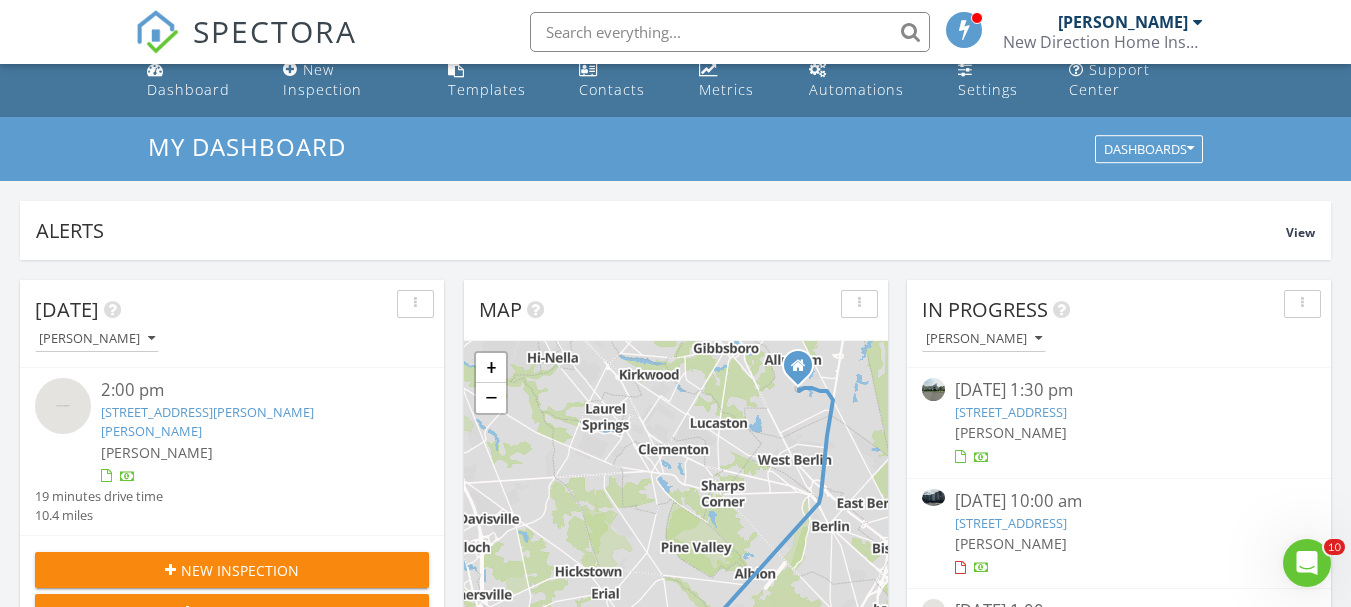 scroll, scrollTop: 0, scrollLeft: 0, axis: both 